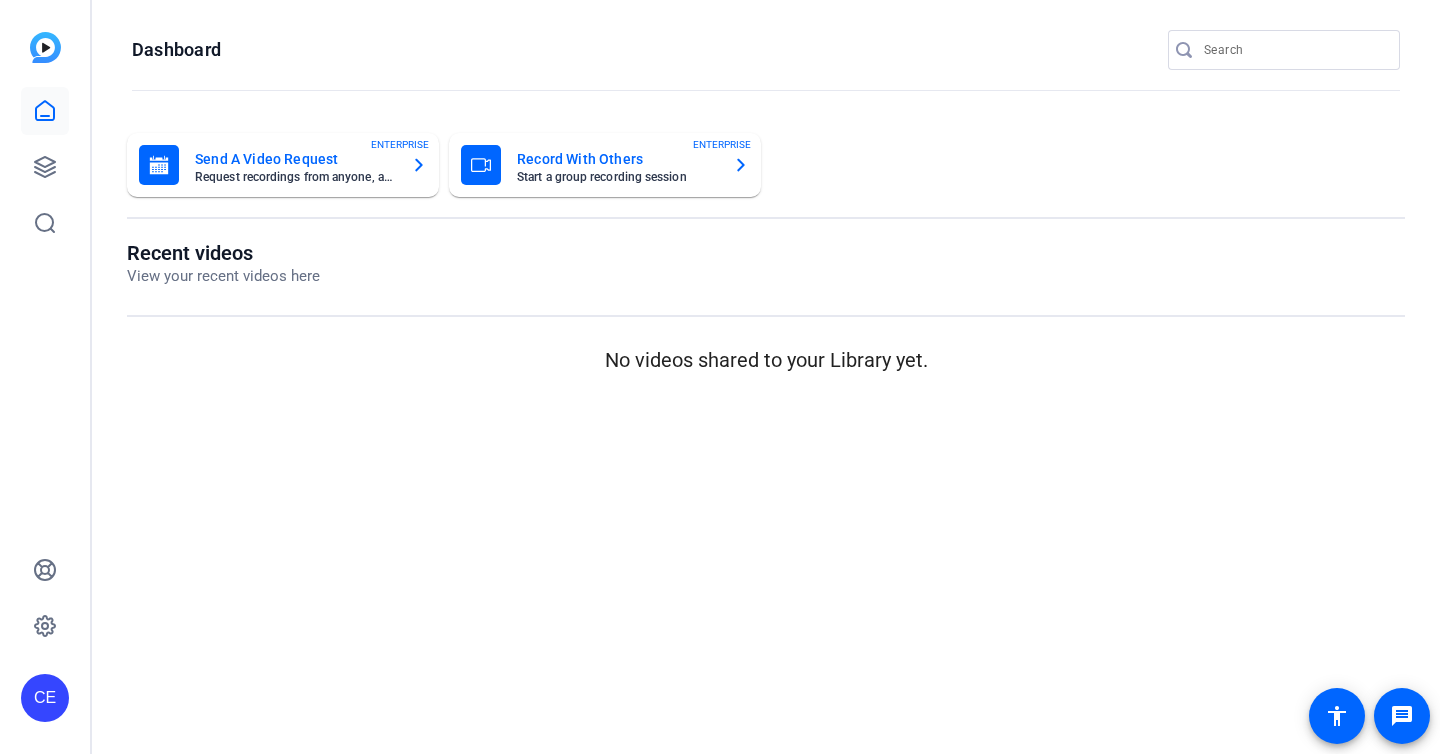 scroll, scrollTop: 0, scrollLeft: 0, axis: both 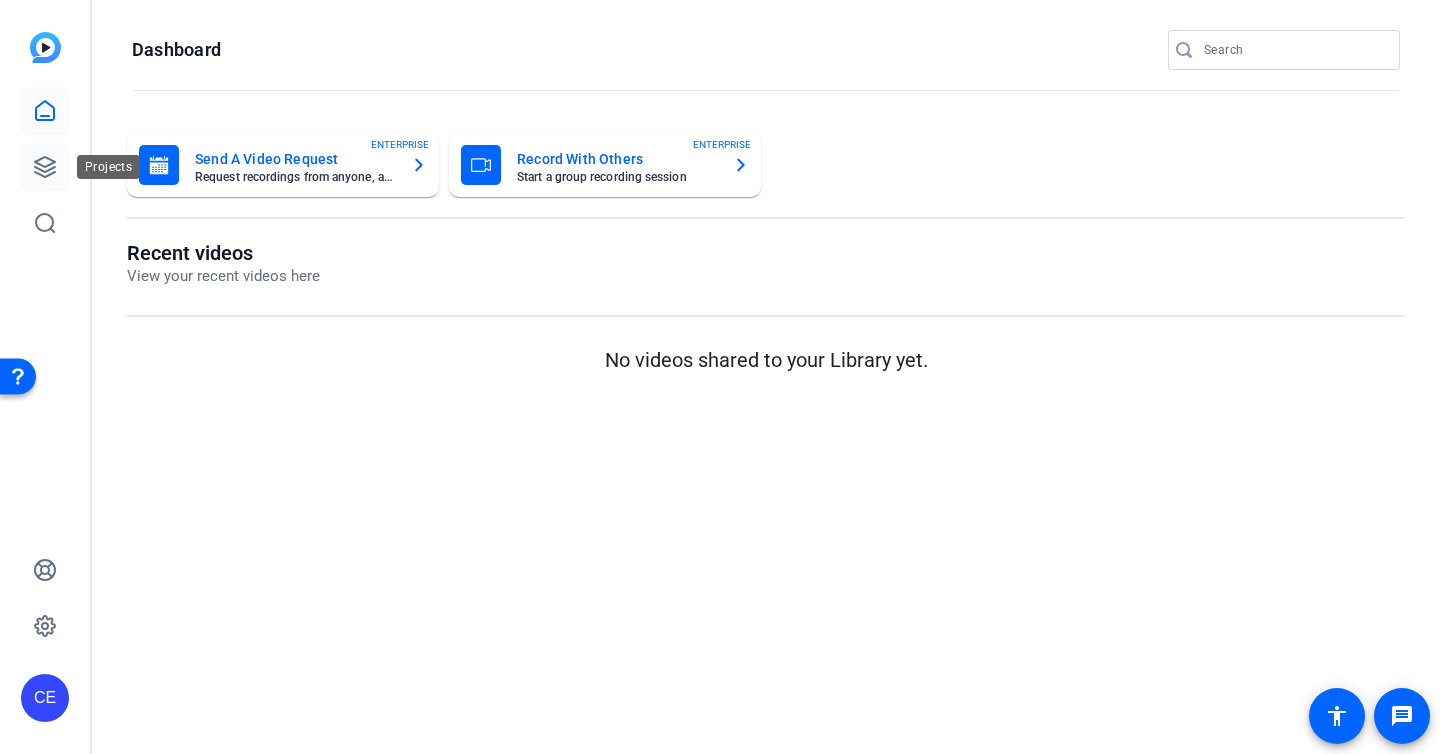 click 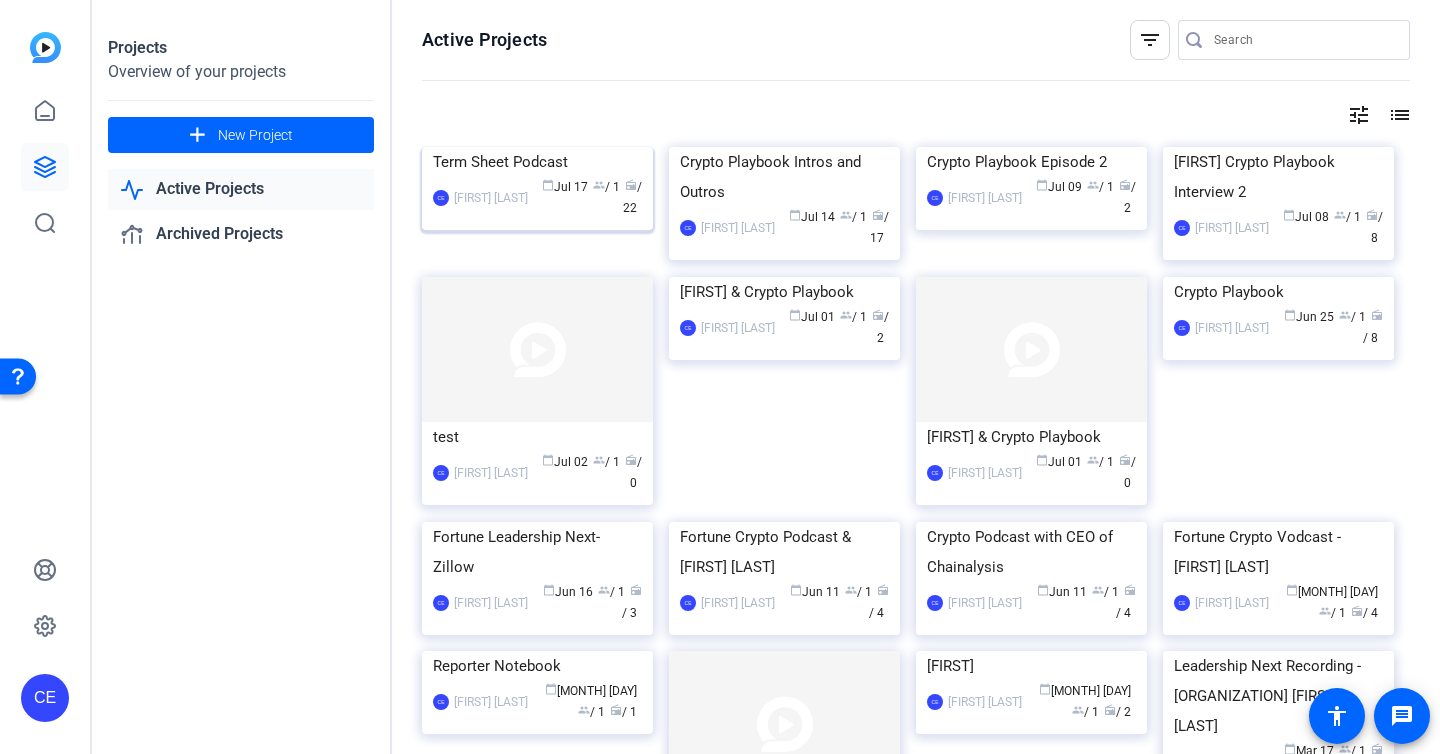 click on "Term Sheet Podcast" 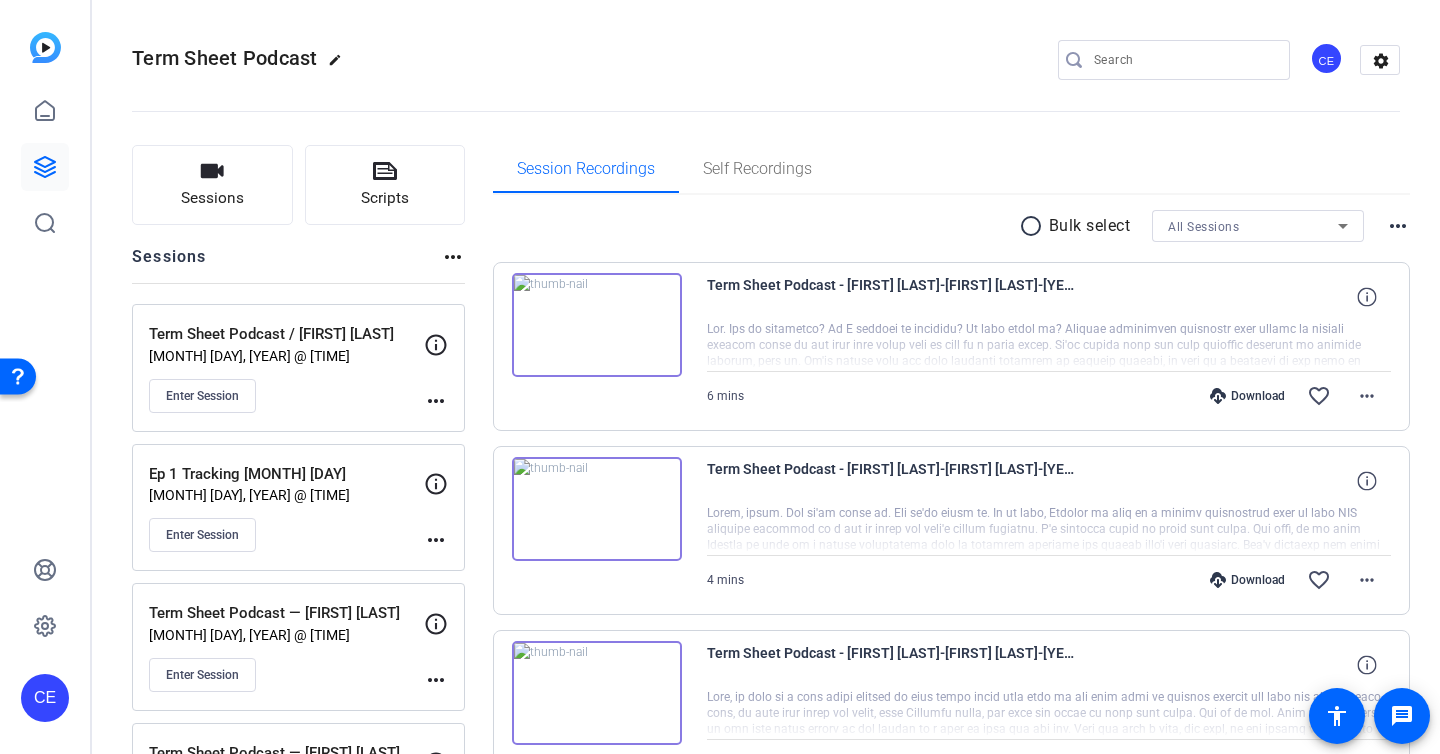 scroll, scrollTop: 30, scrollLeft: 0, axis: vertical 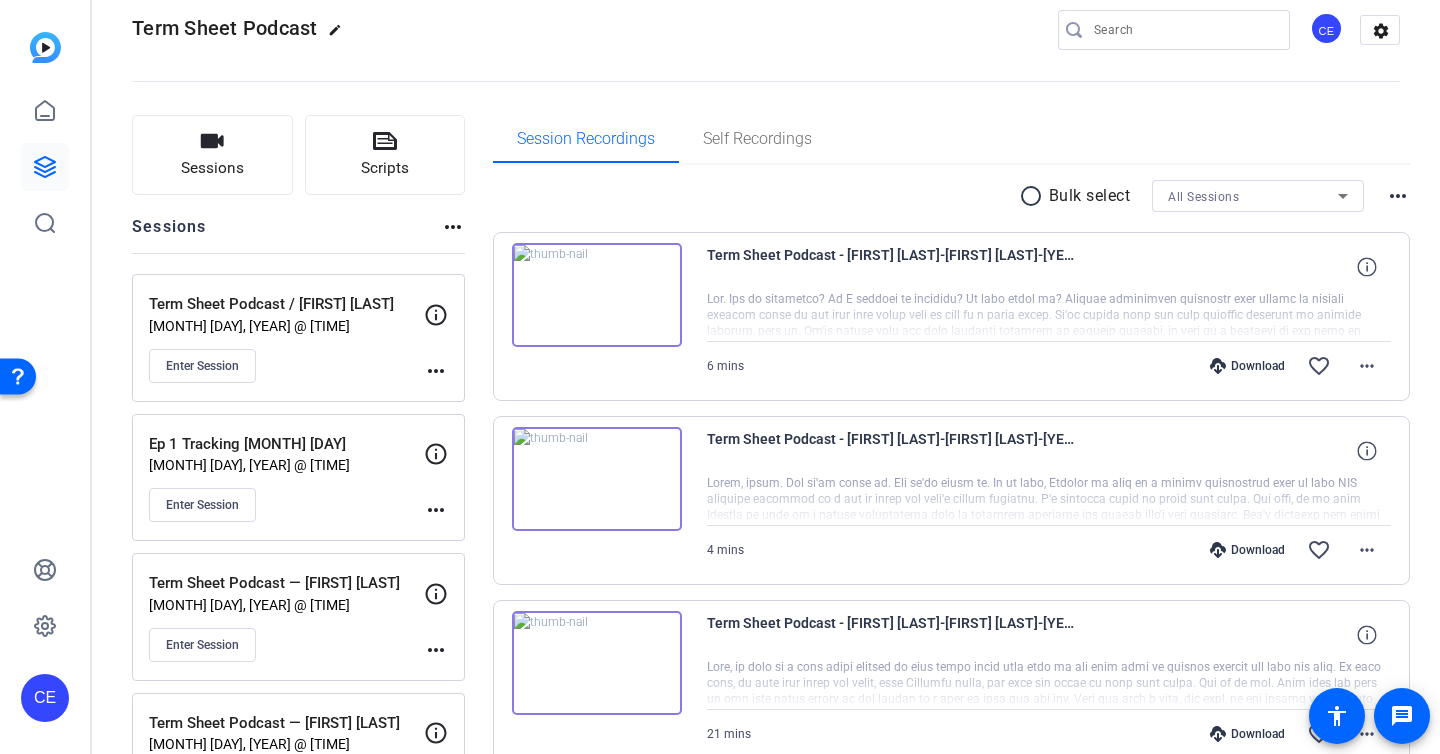 click on "Ep 1 Tracking [MONTH] [DAY]" 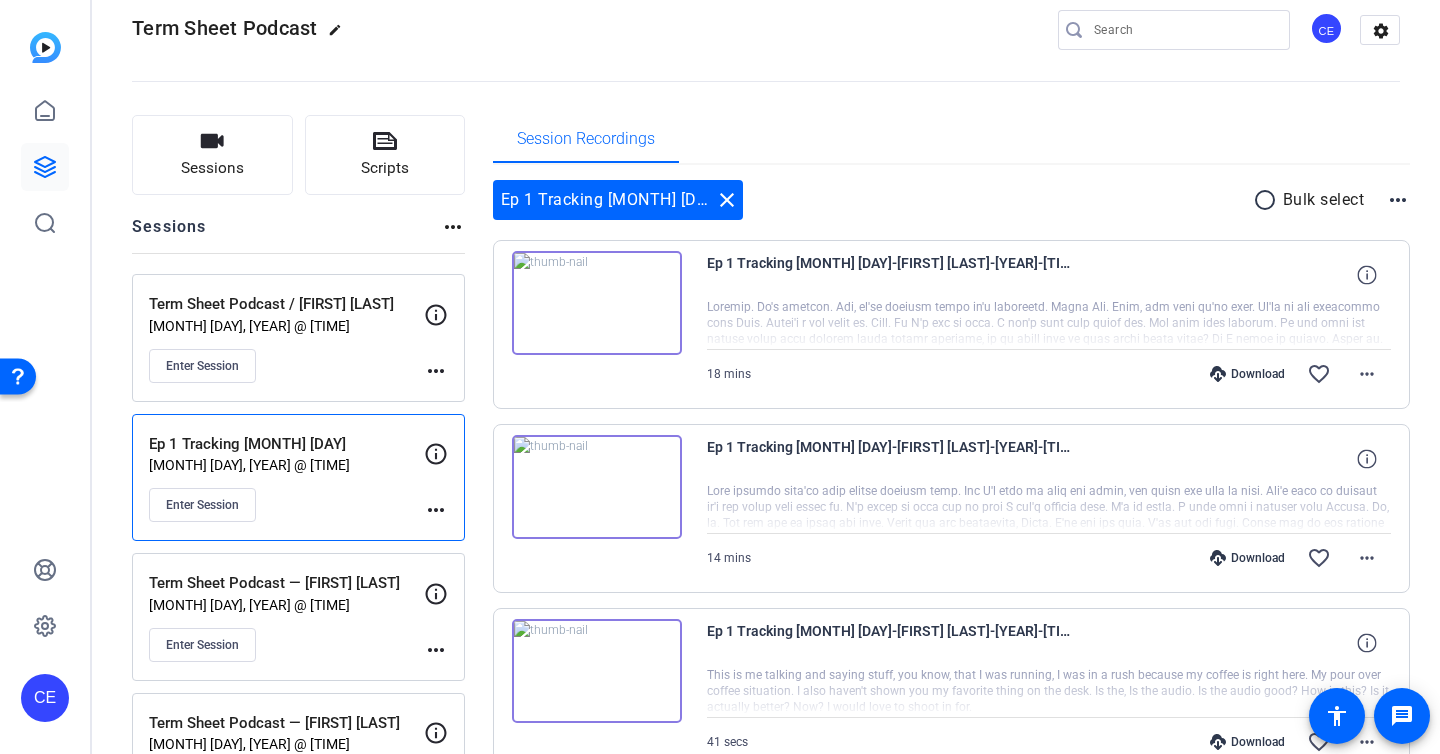 click on "Ep 1 Tracking [MONTH] [DAY]" 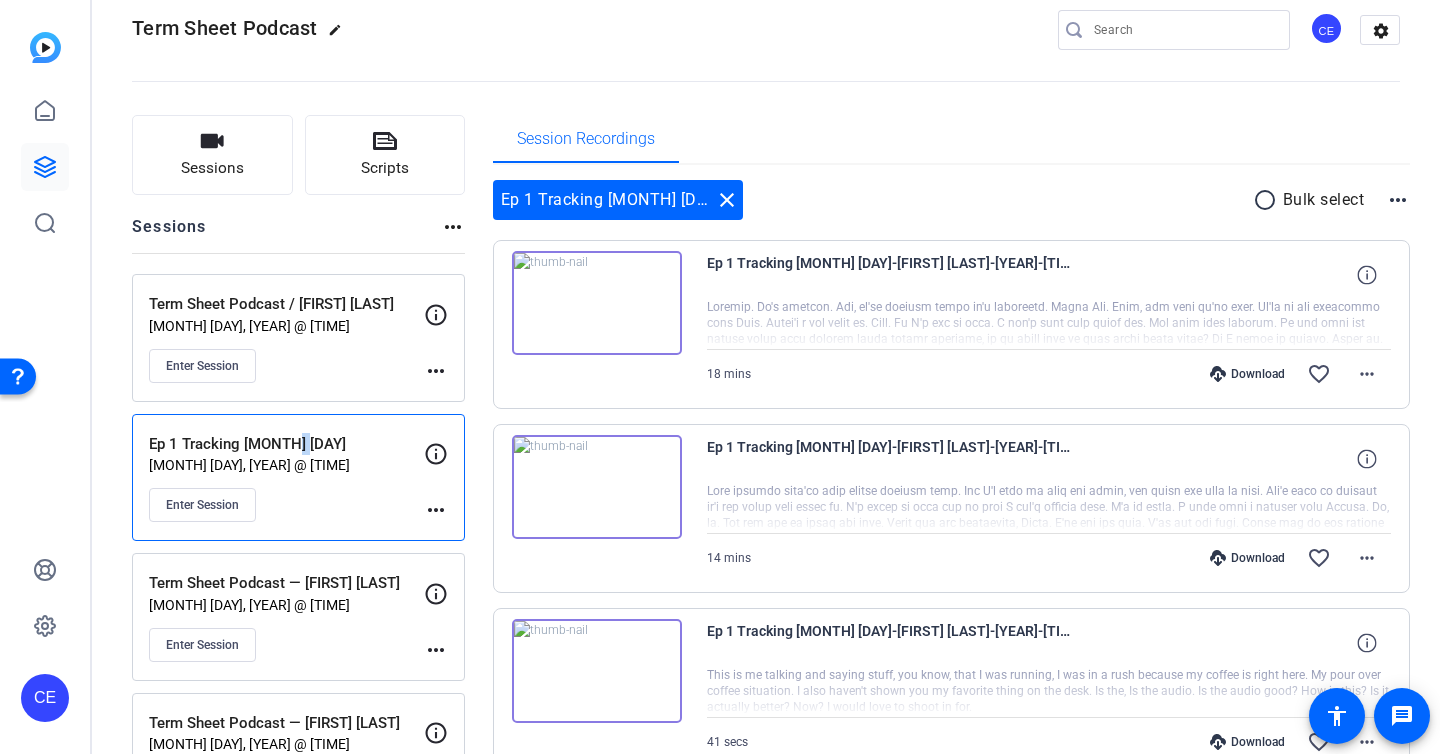 click on "Ep 1 Tracking [MONTH] [DAY]" 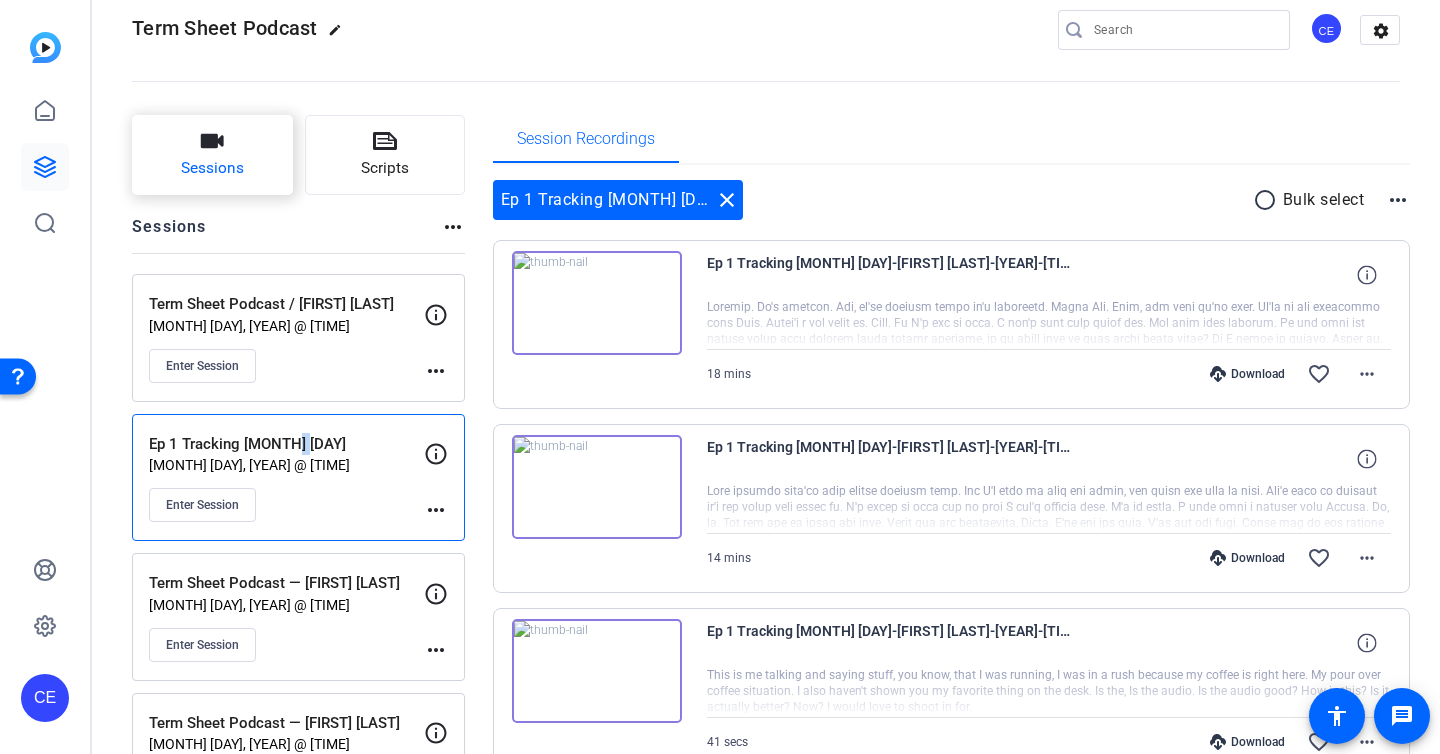 click on "Sessions" 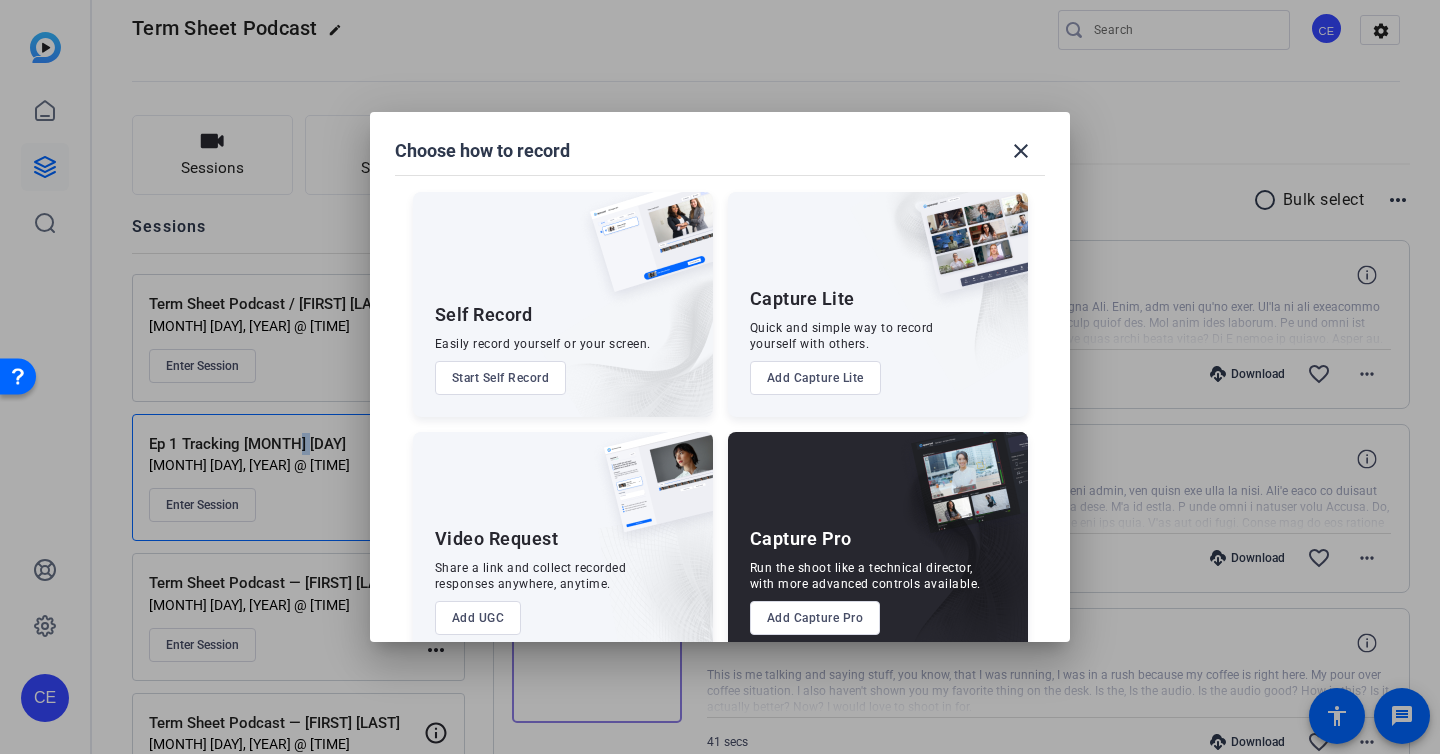 scroll, scrollTop: 35, scrollLeft: 0, axis: vertical 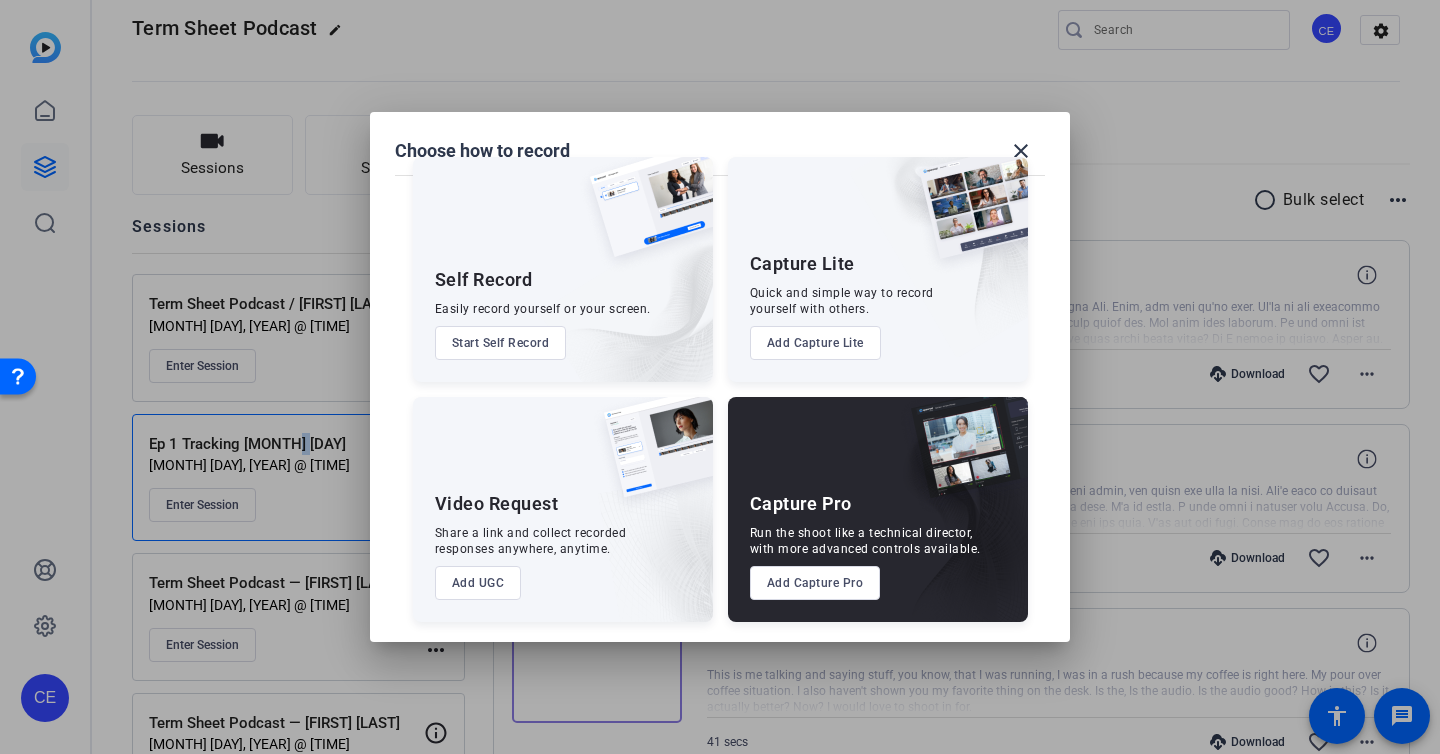 click on "Add Capture Pro" at bounding box center [815, 583] 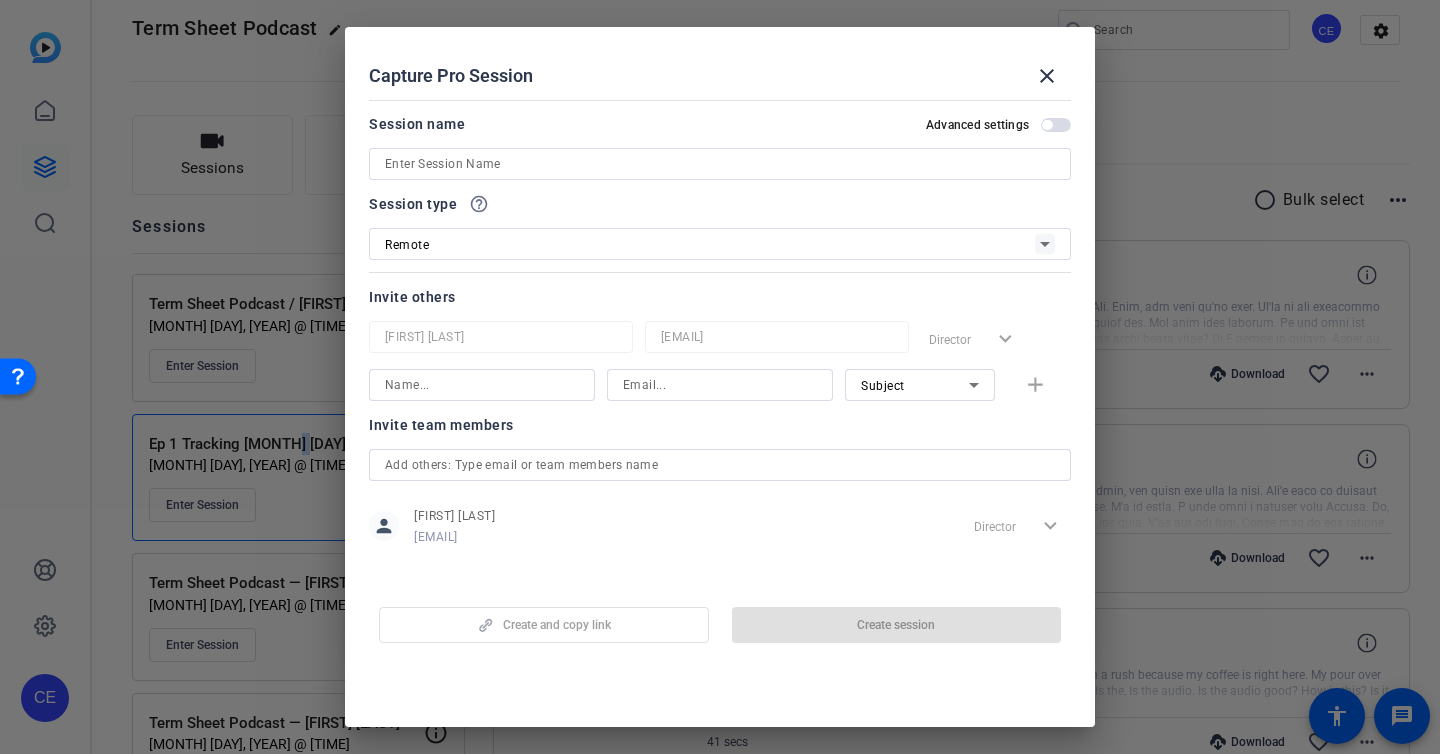 scroll, scrollTop: 11, scrollLeft: 0, axis: vertical 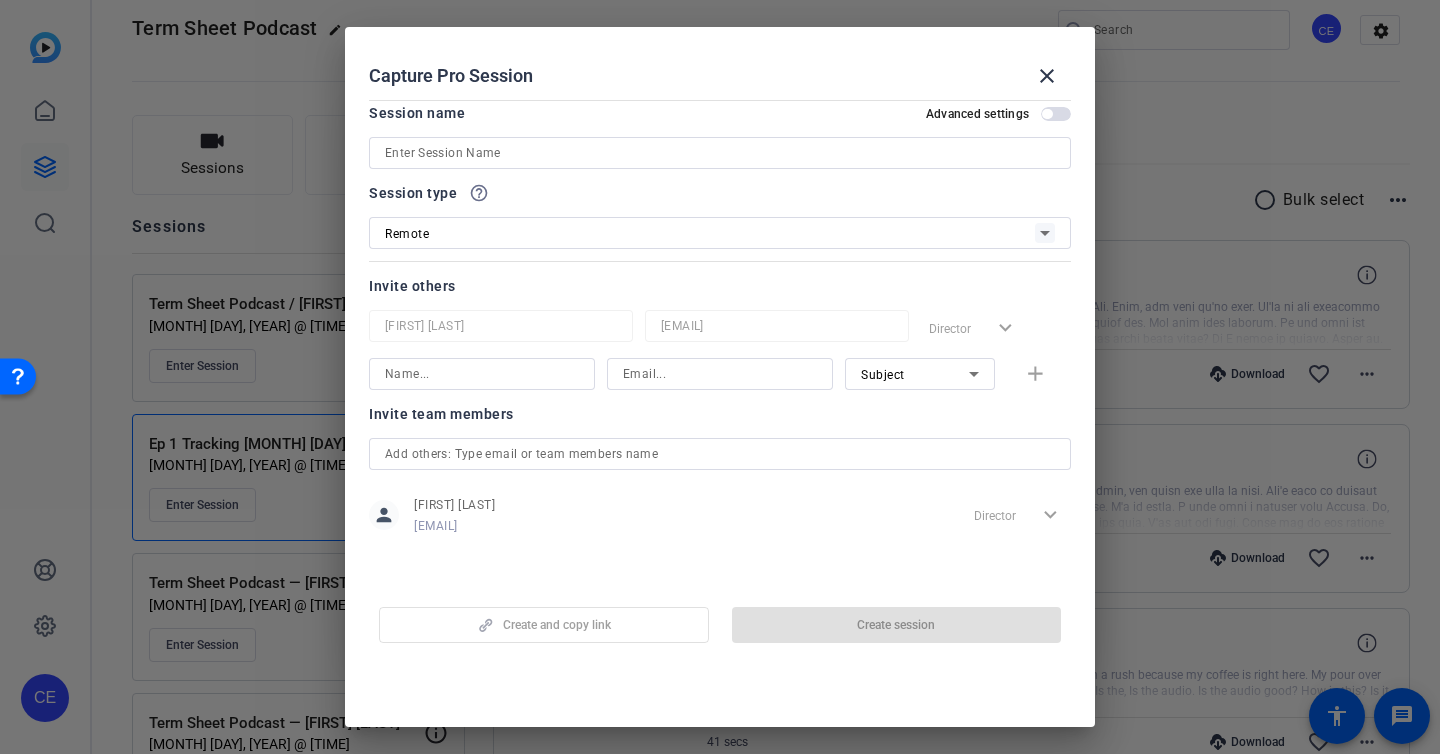 click at bounding box center [720, 153] 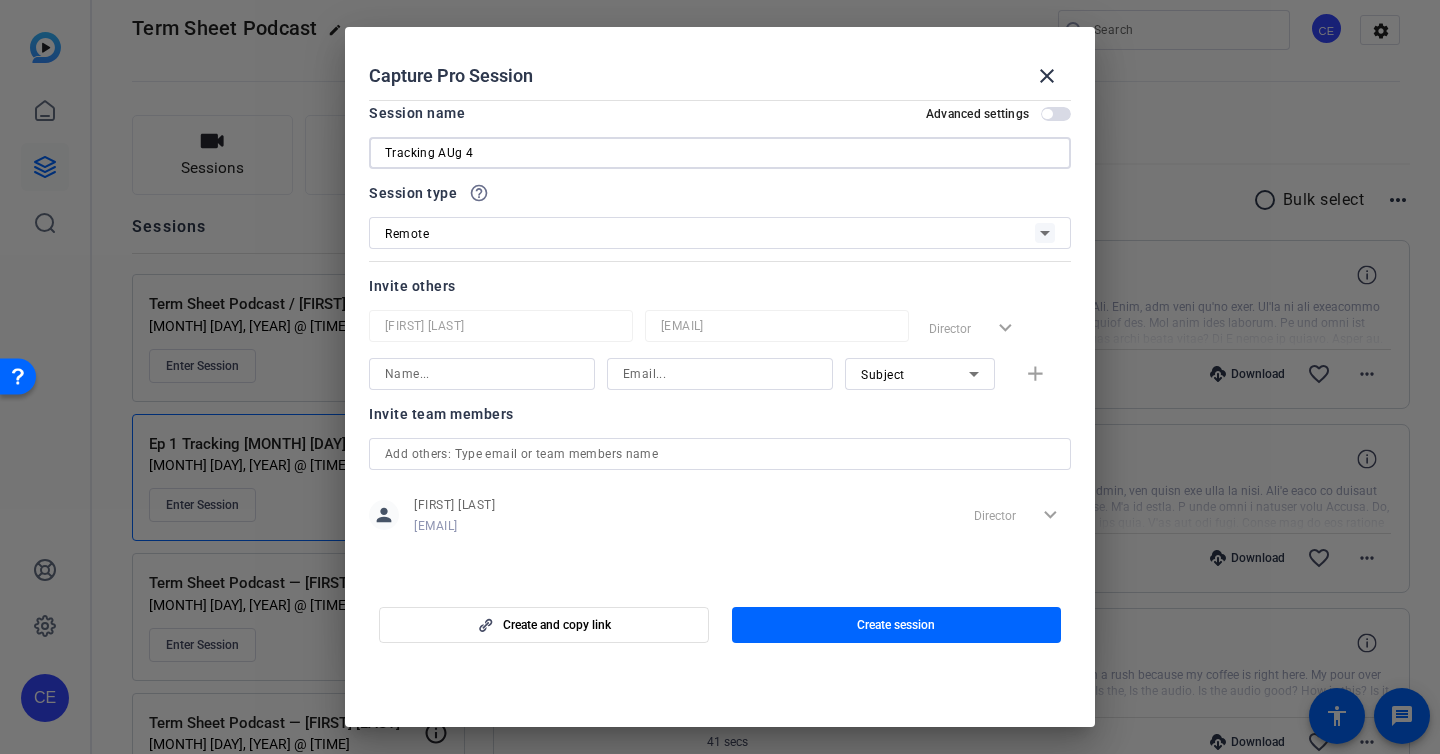click on "Tracking AUg 4" at bounding box center (720, 153) 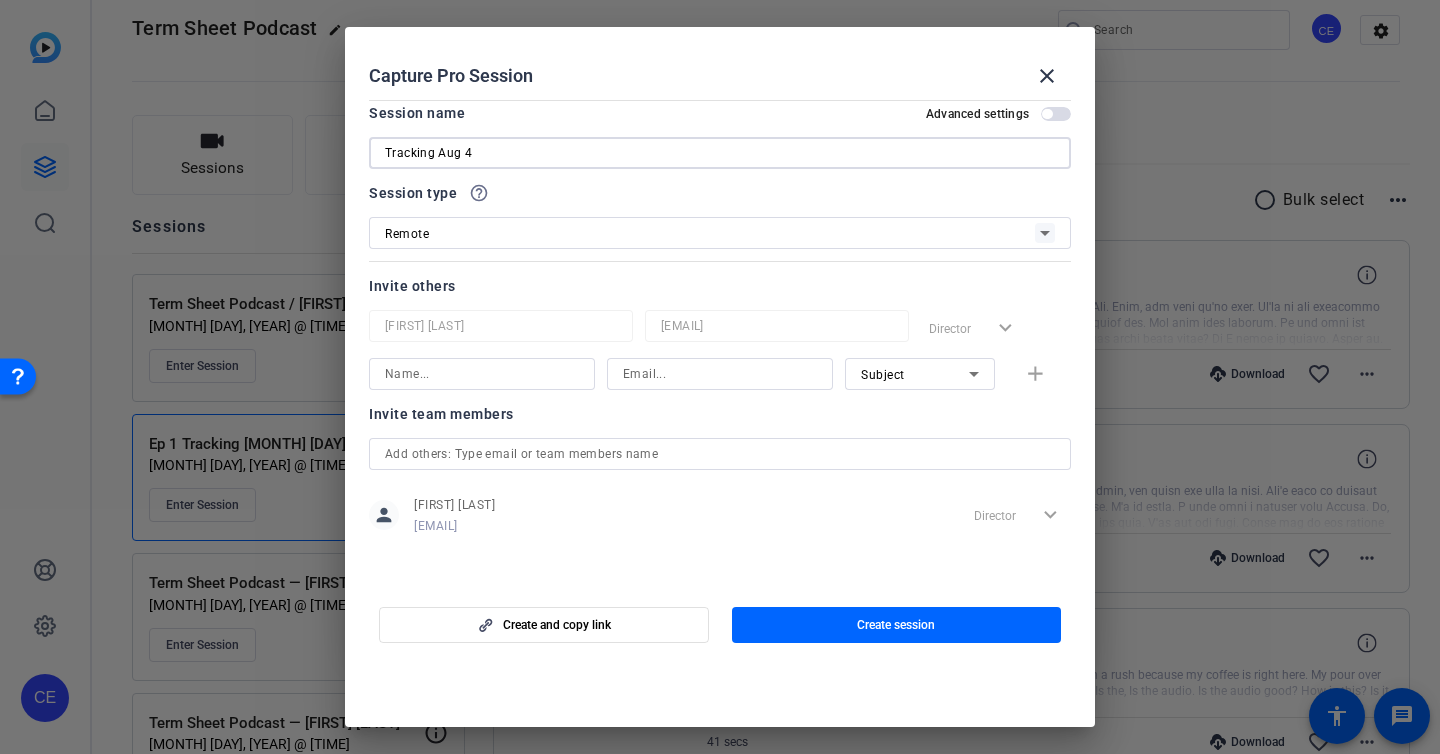 type on "Tracking Aug 4" 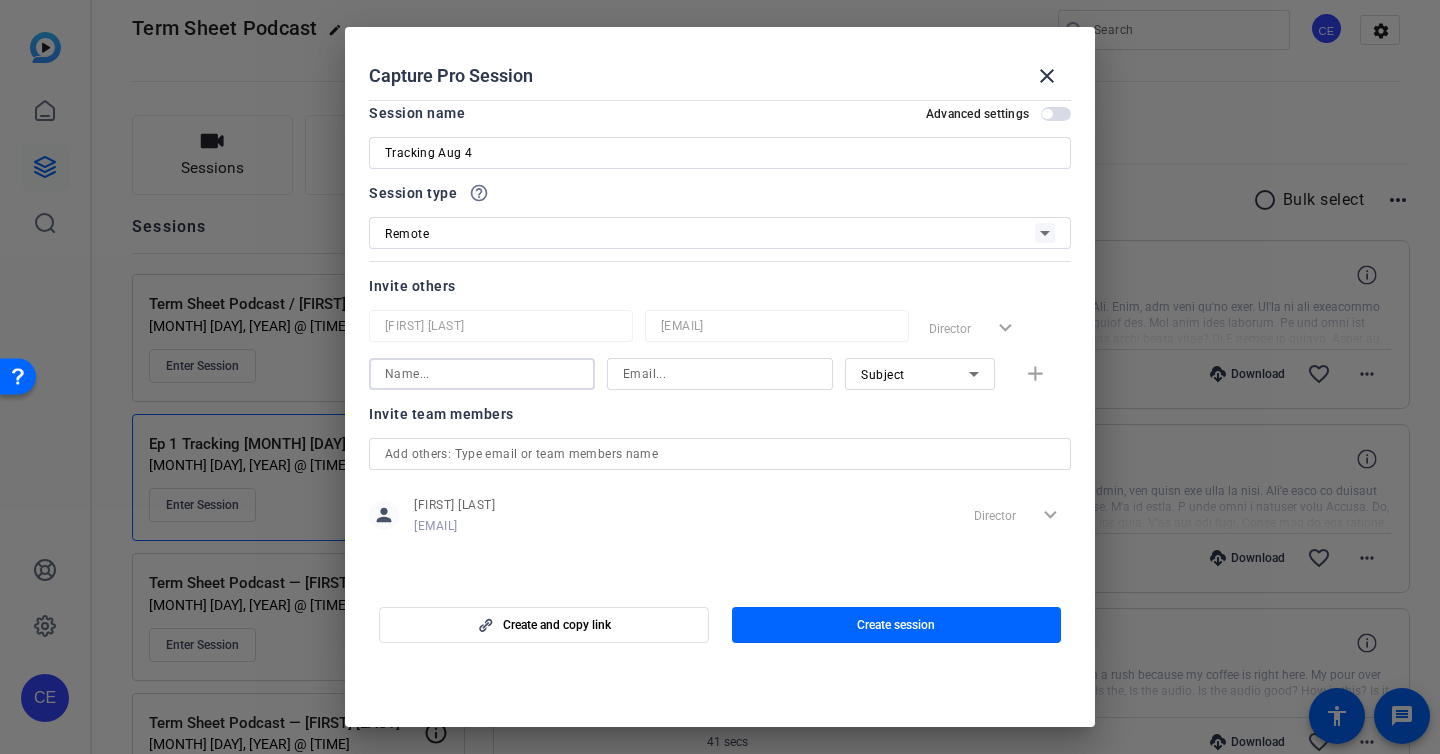 type on "a" 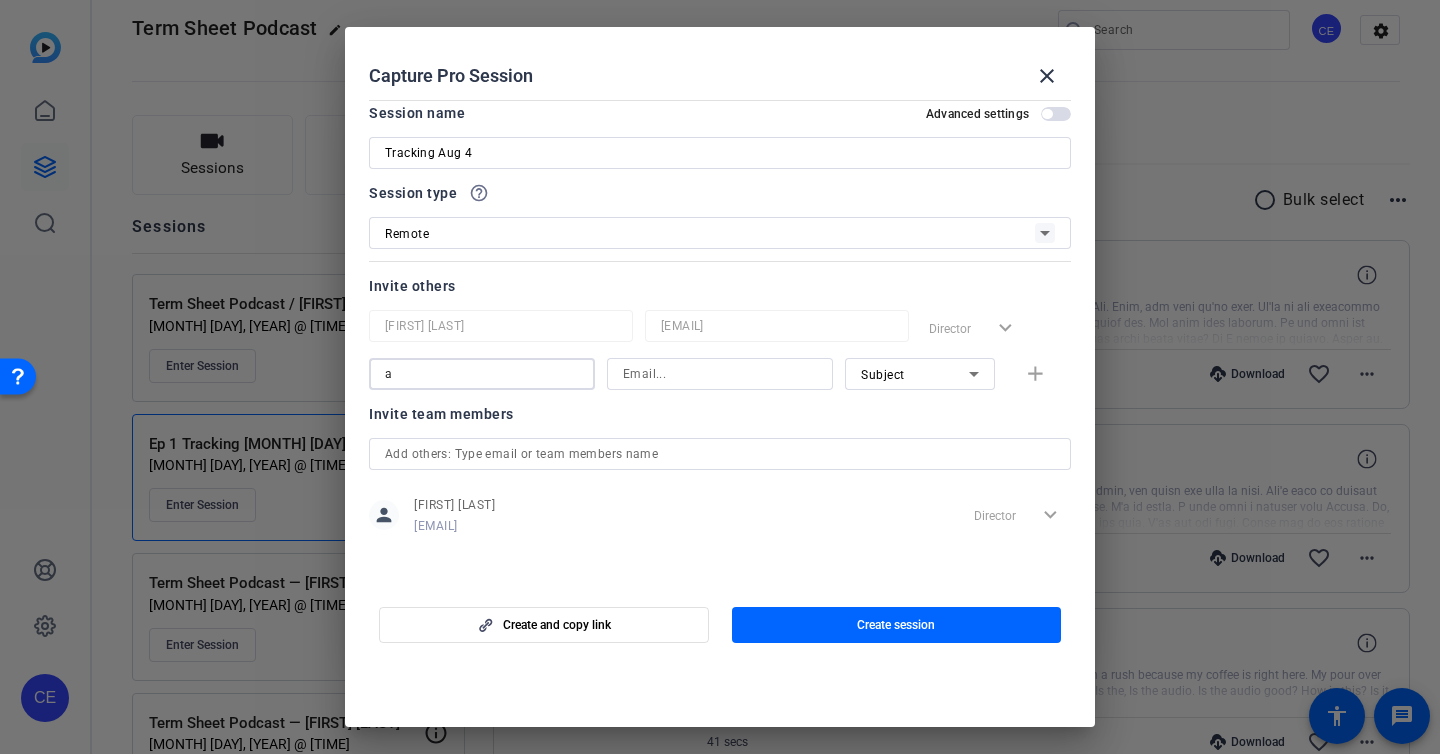 type 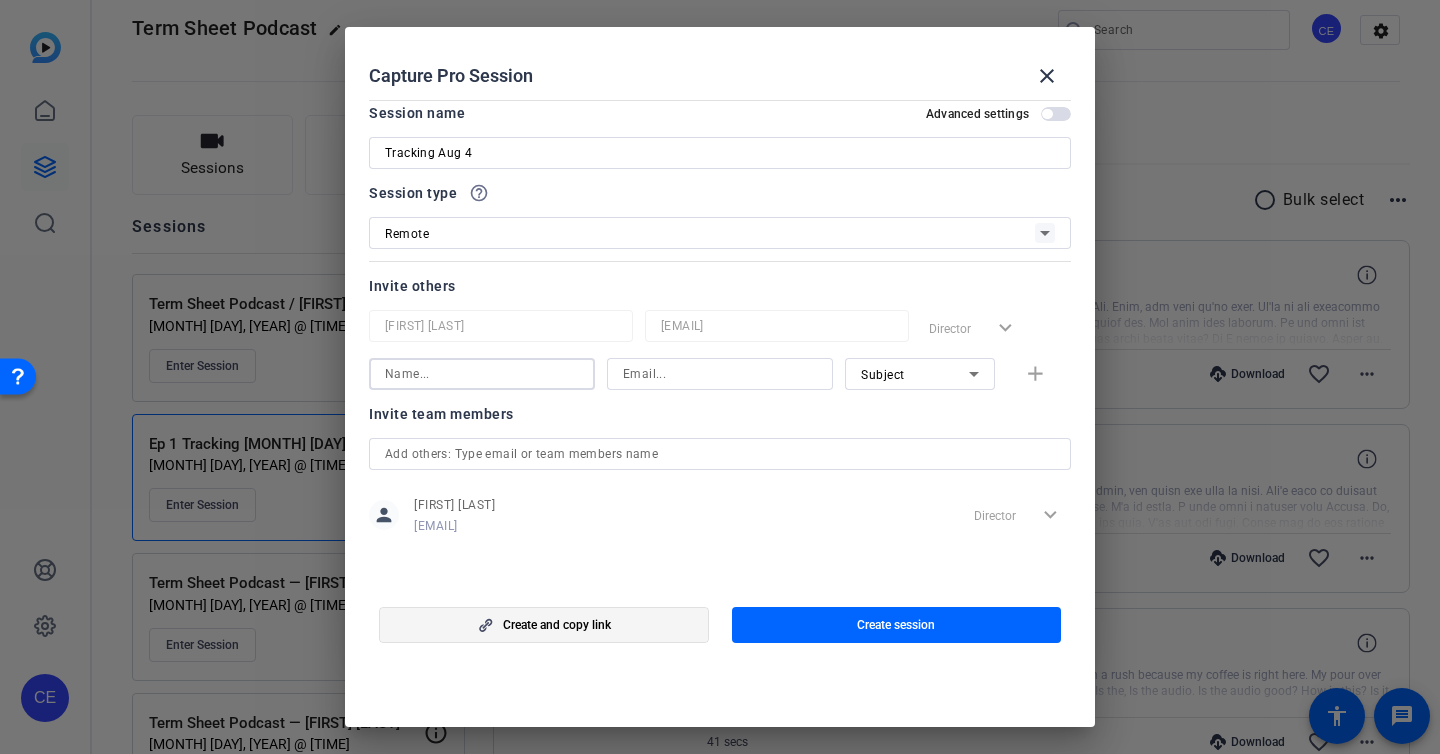 click 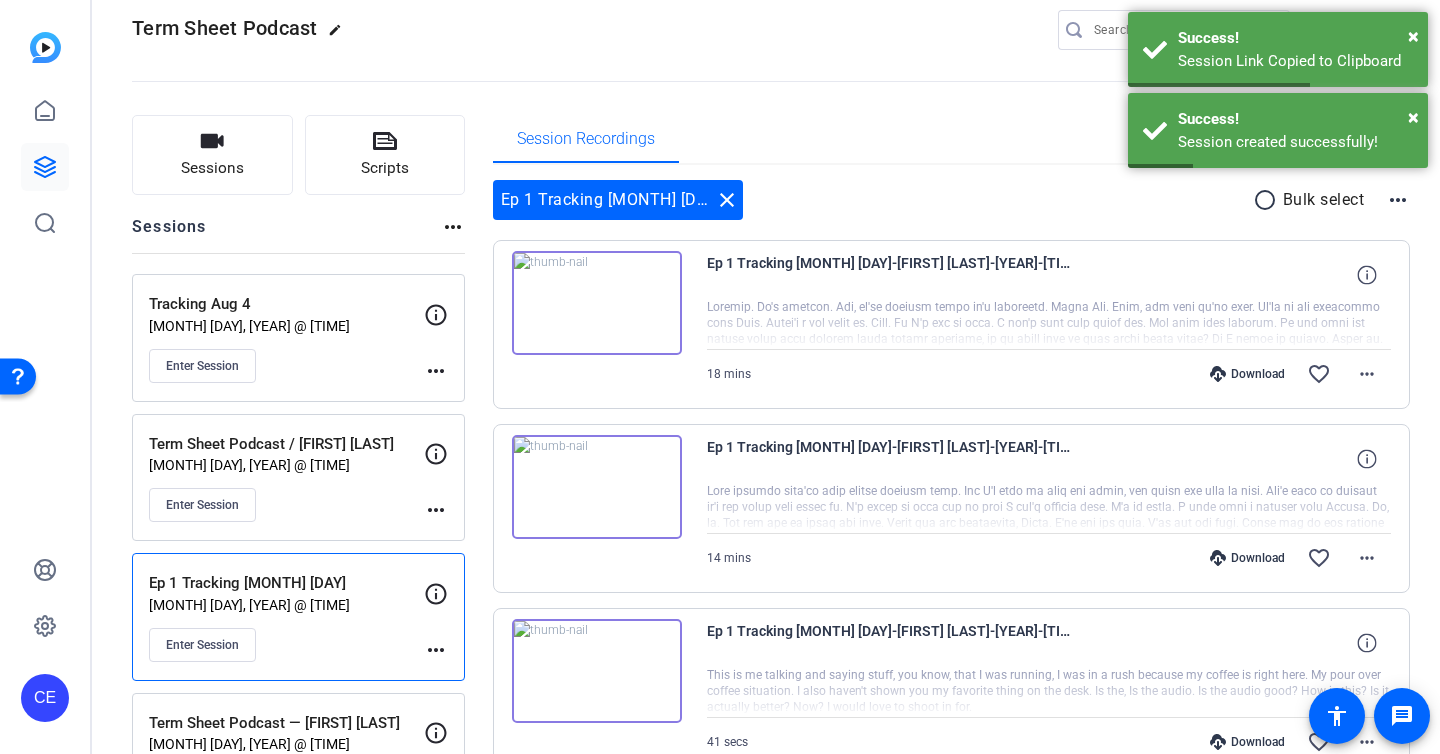 click on "Tracking Aug 4 [MONTH] [DAY], [YEAR] @ [TIME] Enter Session" 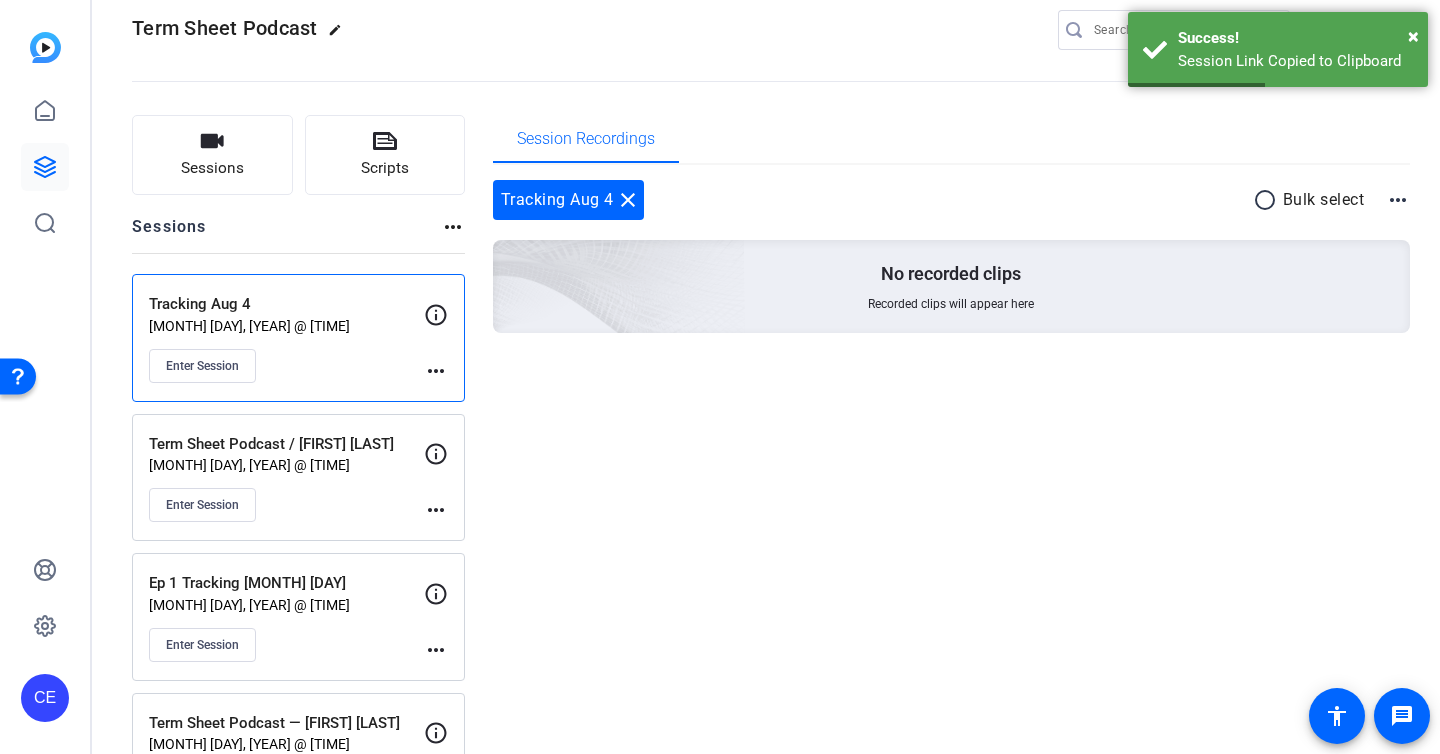 click on "Tracking Aug 4 [MONTH] [DAY], [YEAR] @ [TIME] Enter Session" 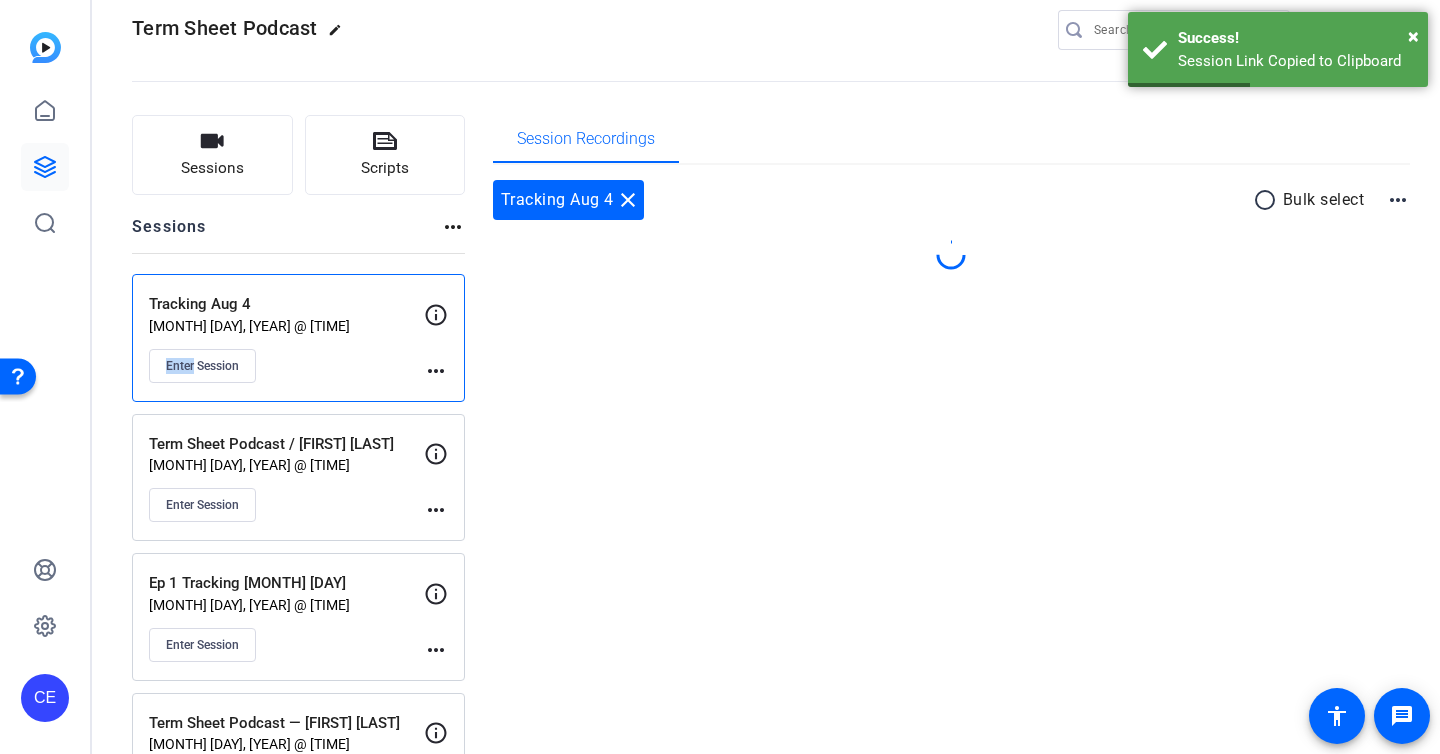 click on "Tracking Aug 4 [MONTH] [DAY], [YEAR] @ [TIME] Enter Session" 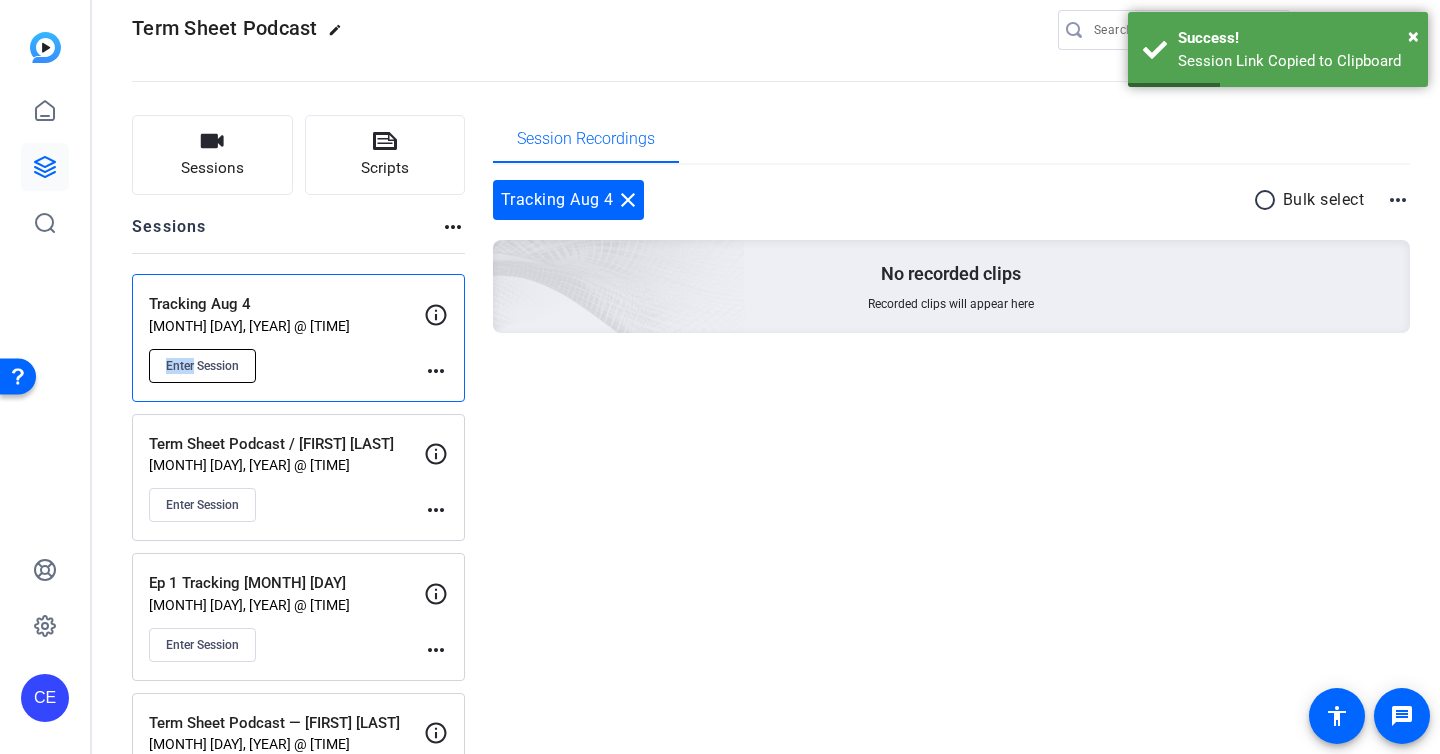 click on "Enter Session" 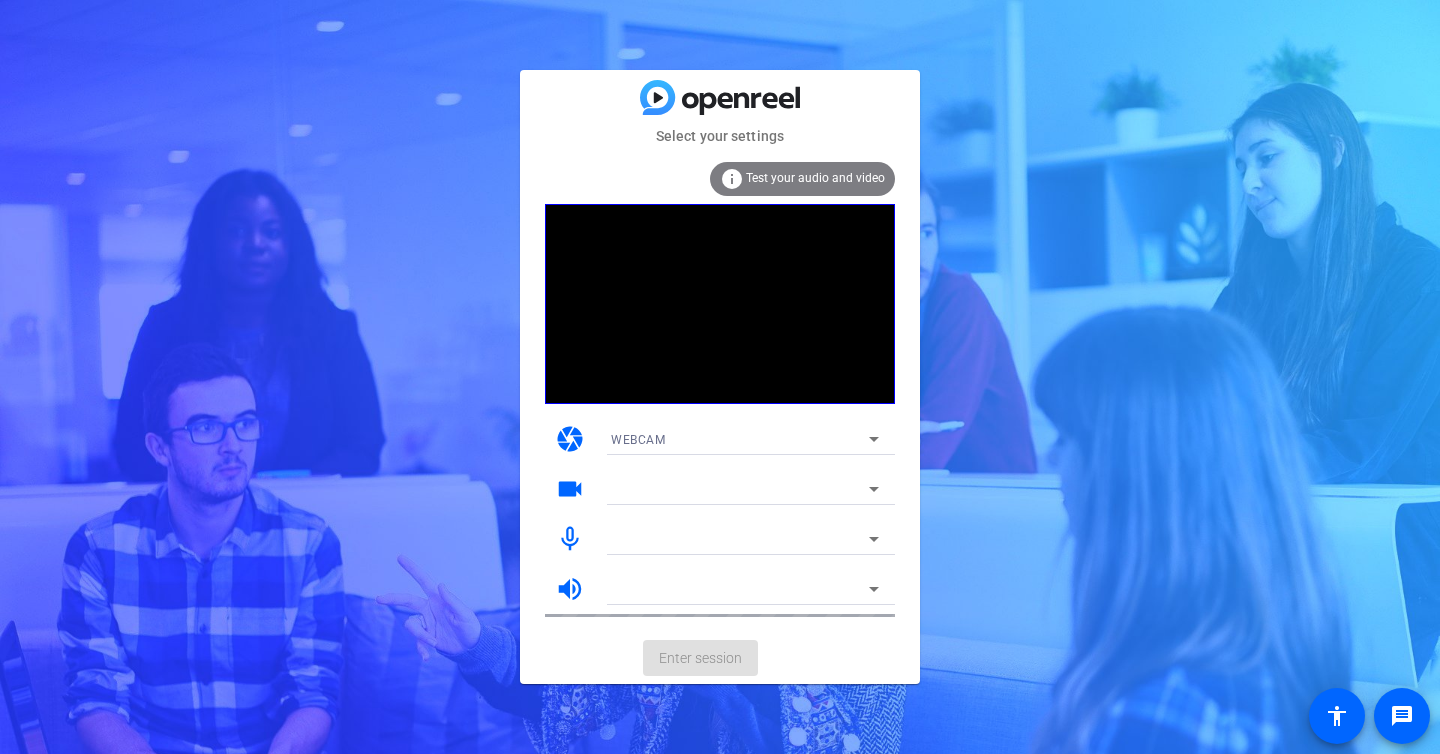 scroll, scrollTop: 0, scrollLeft: 0, axis: both 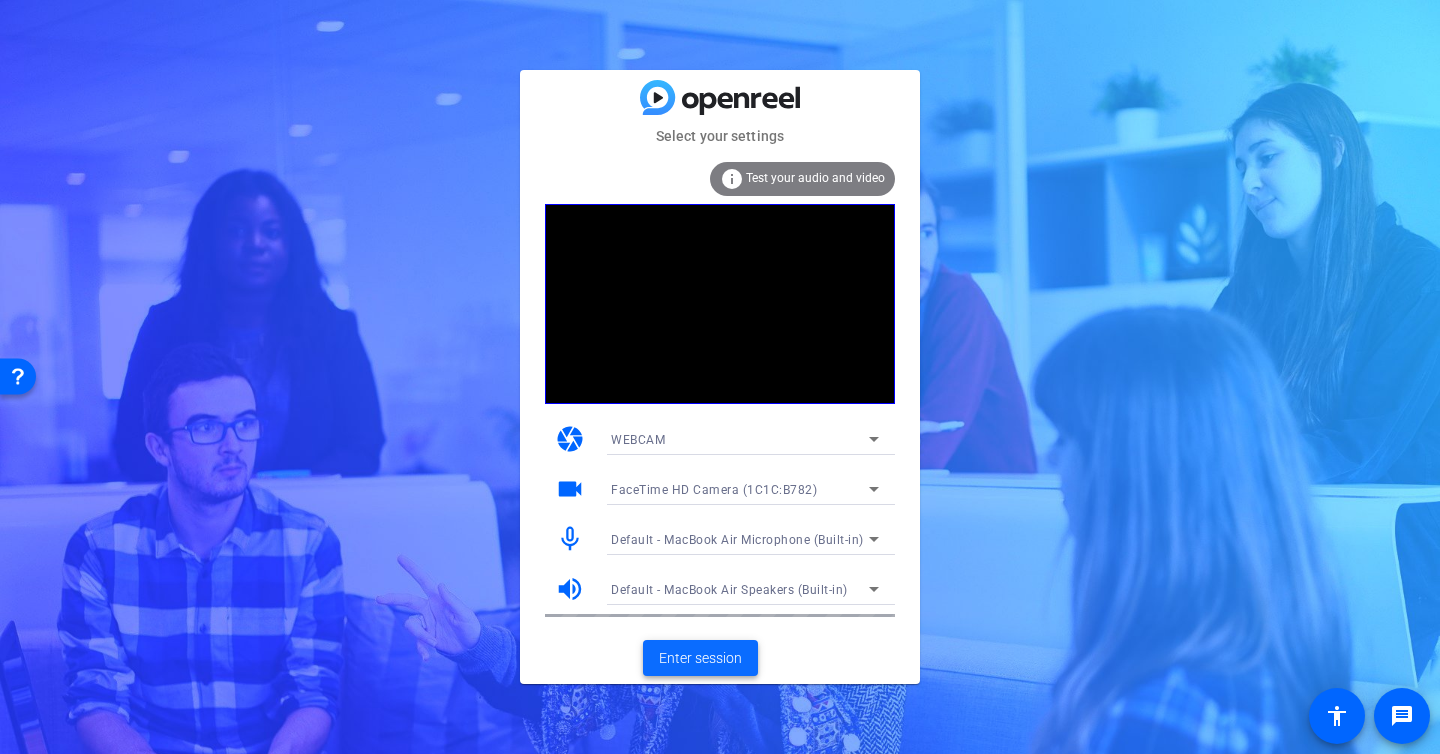 click on "Enter session" 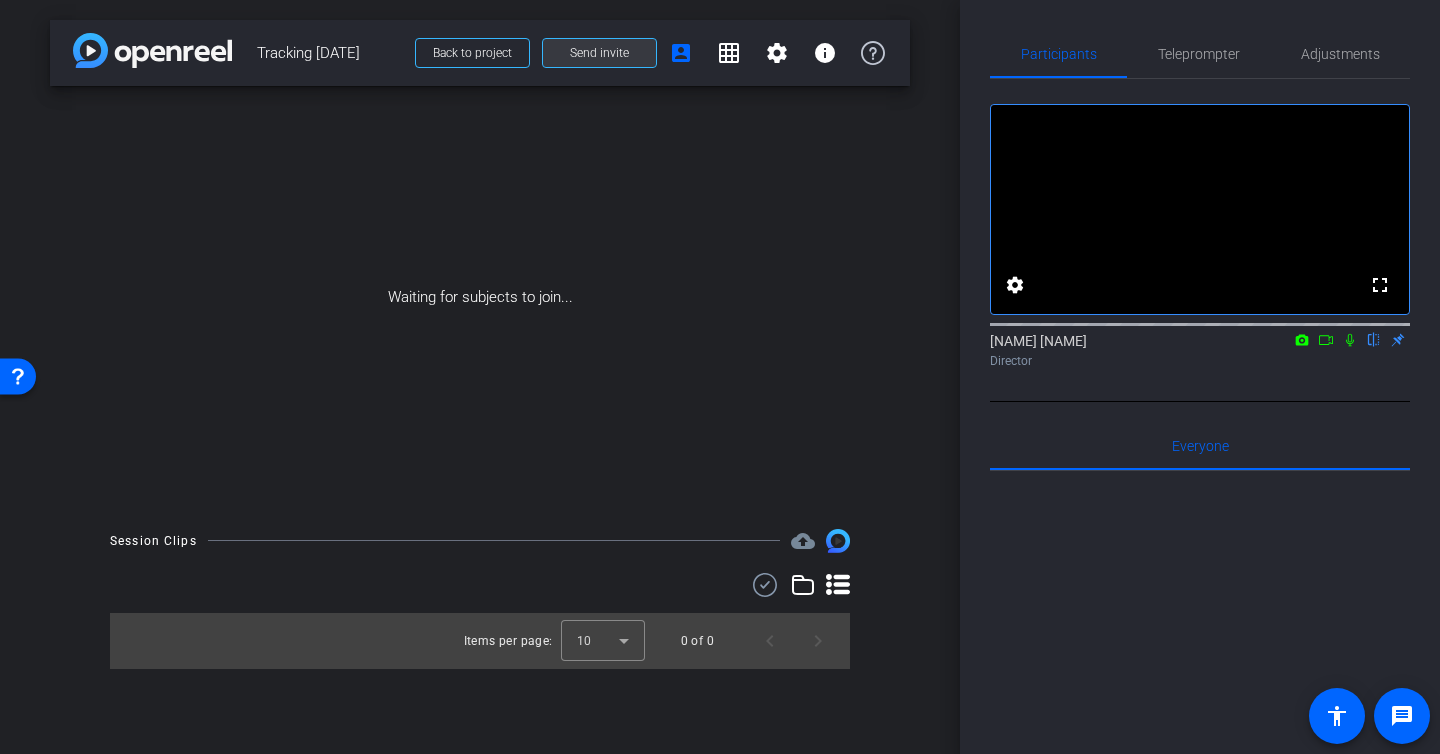 click at bounding box center [599, 53] 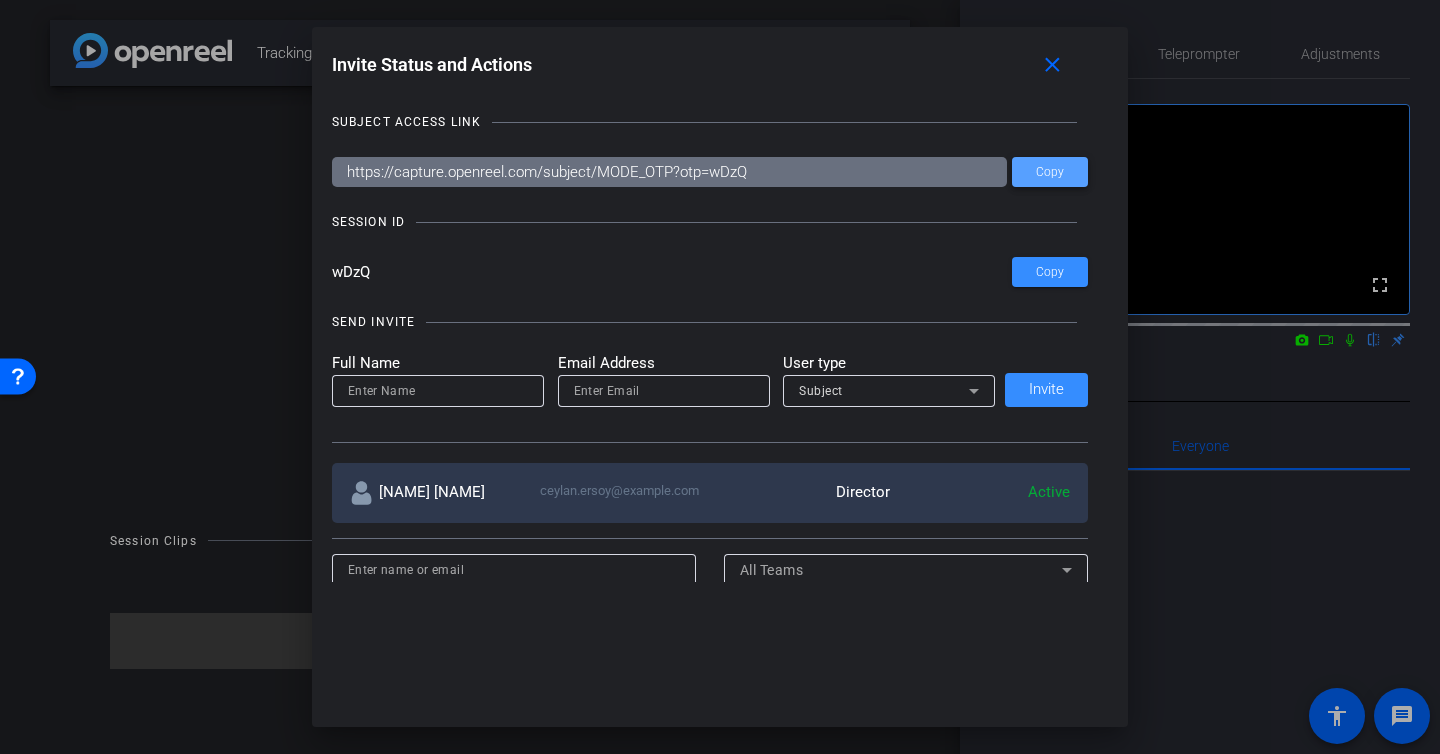 click at bounding box center [1050, 172] 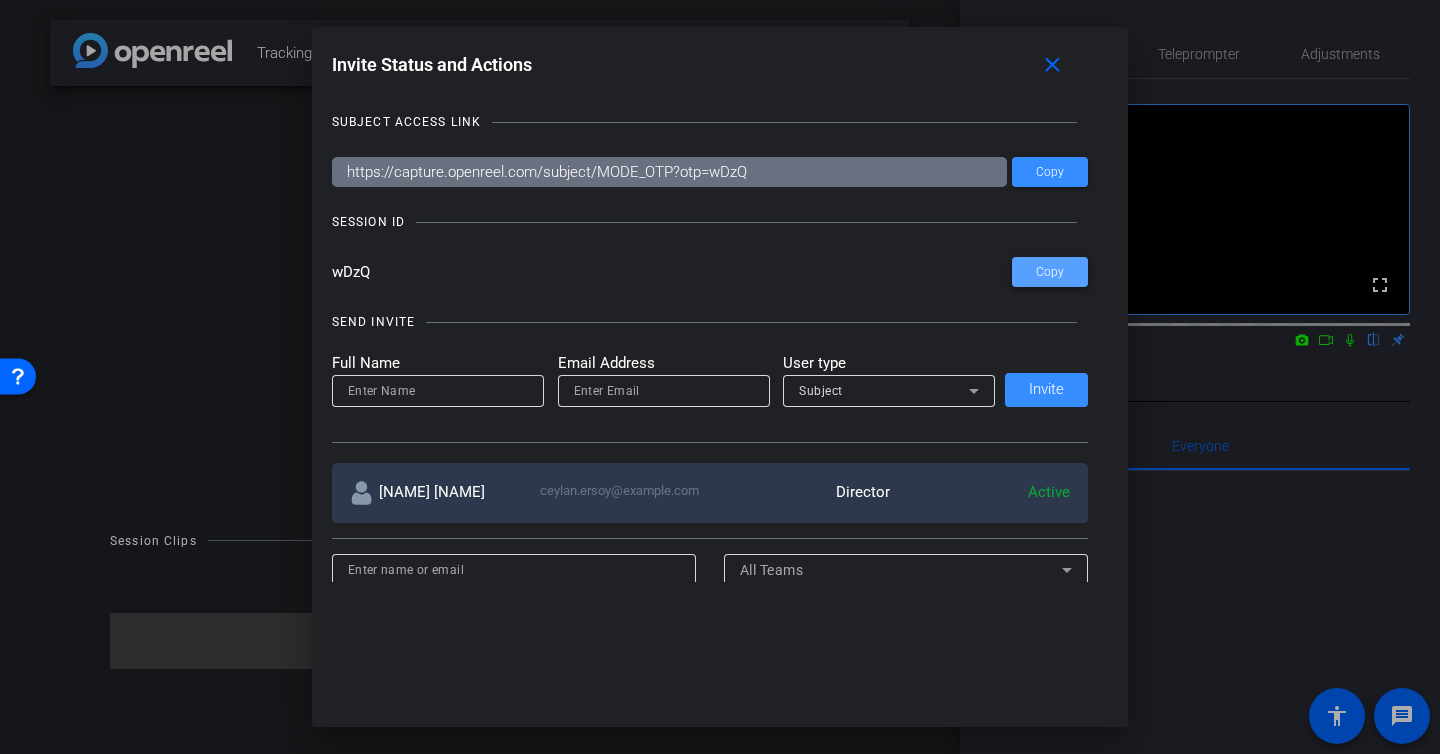 click on "Copy" at bounding box center (1050, 272) 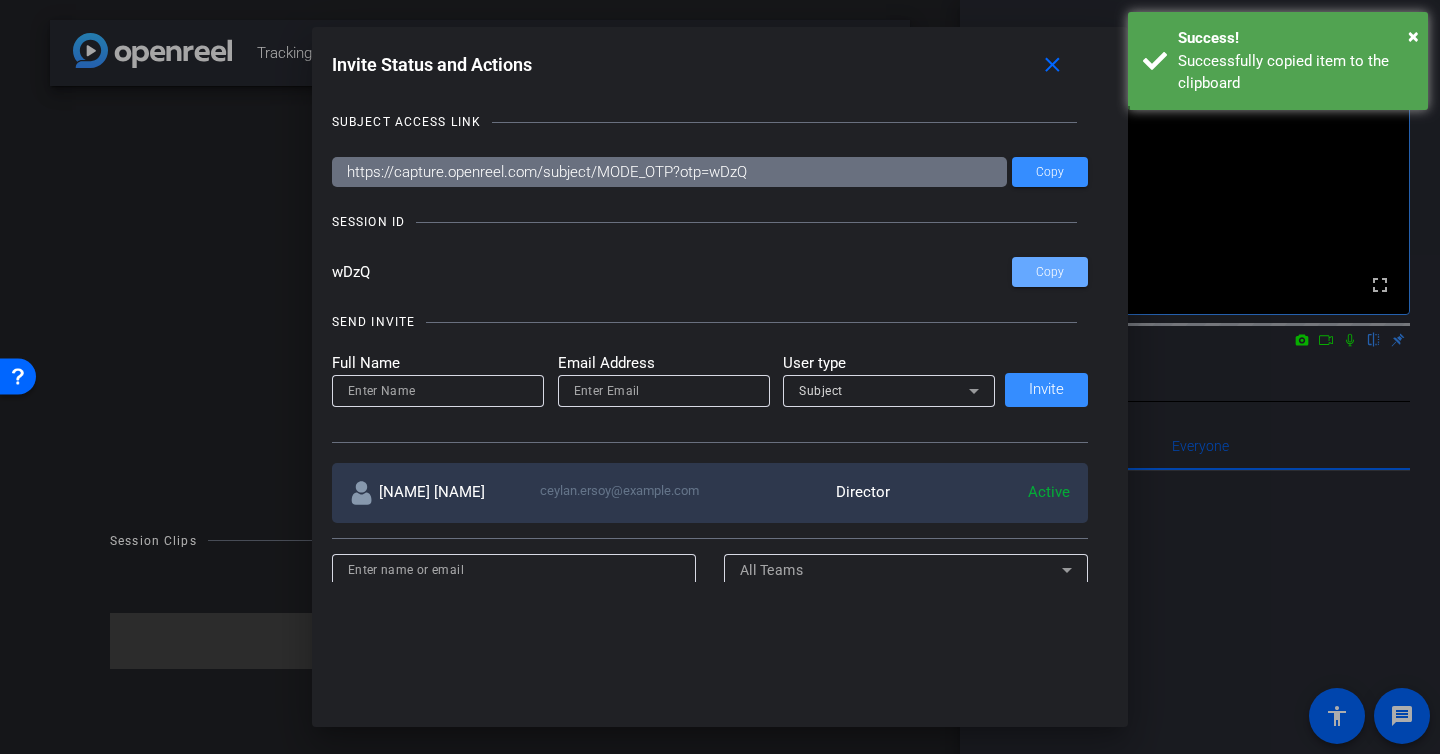 click at bounding box center [720, 377] 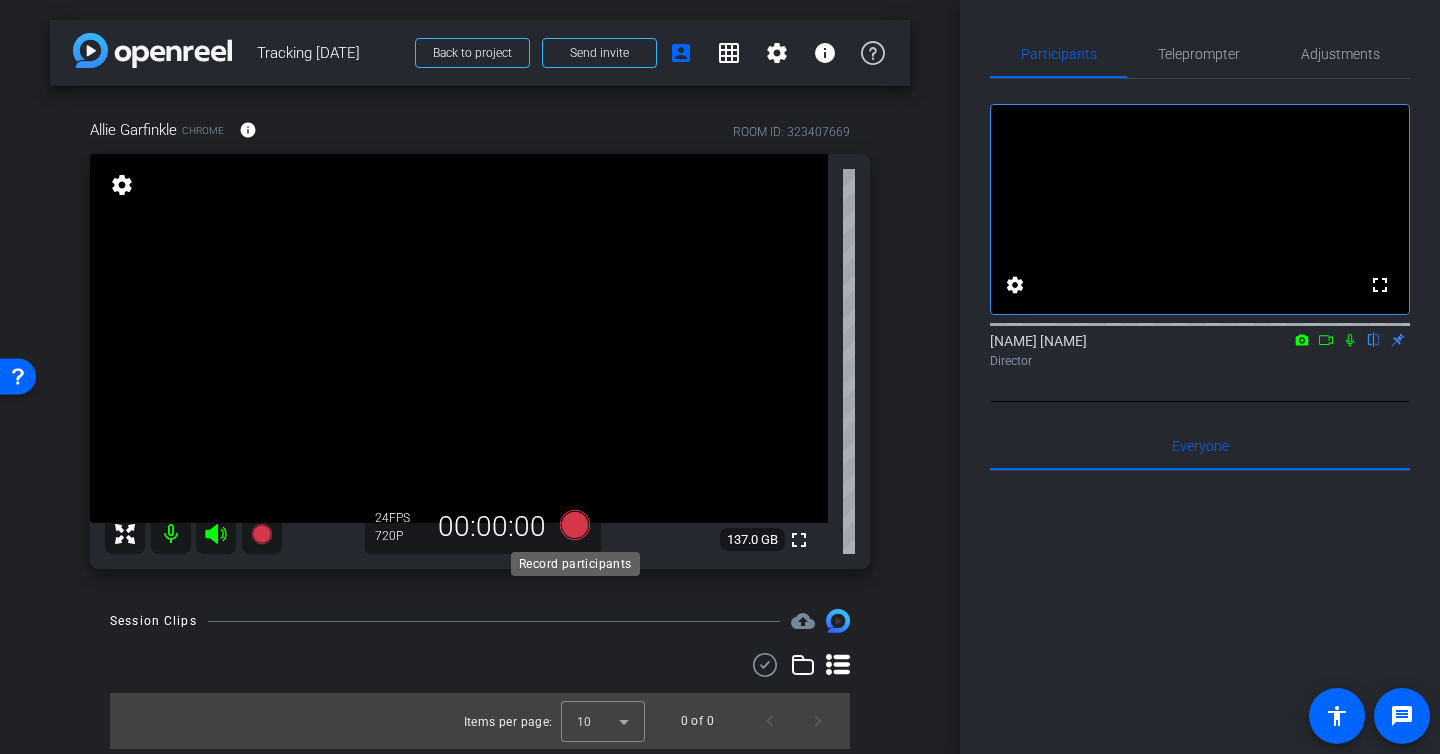 click 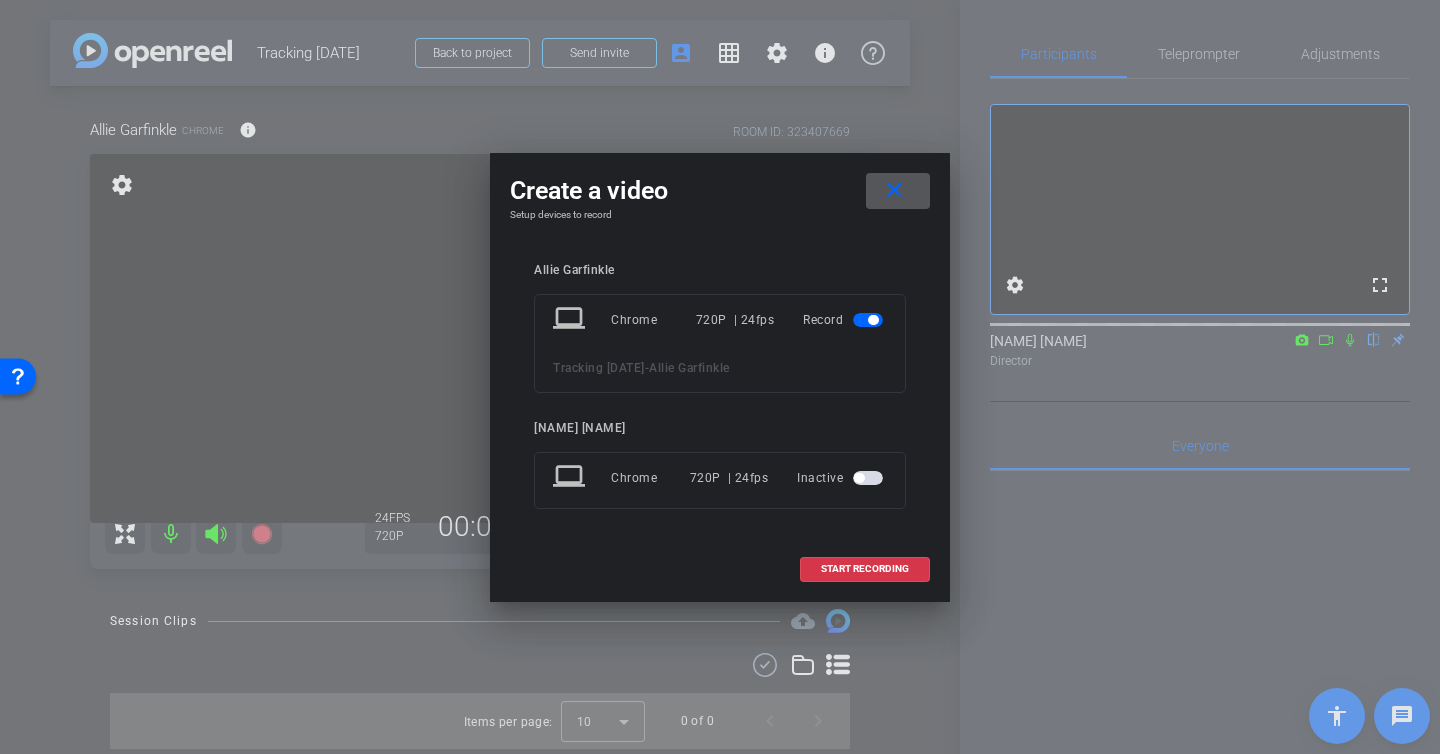 click on "close" at bounding box center [894, 190] 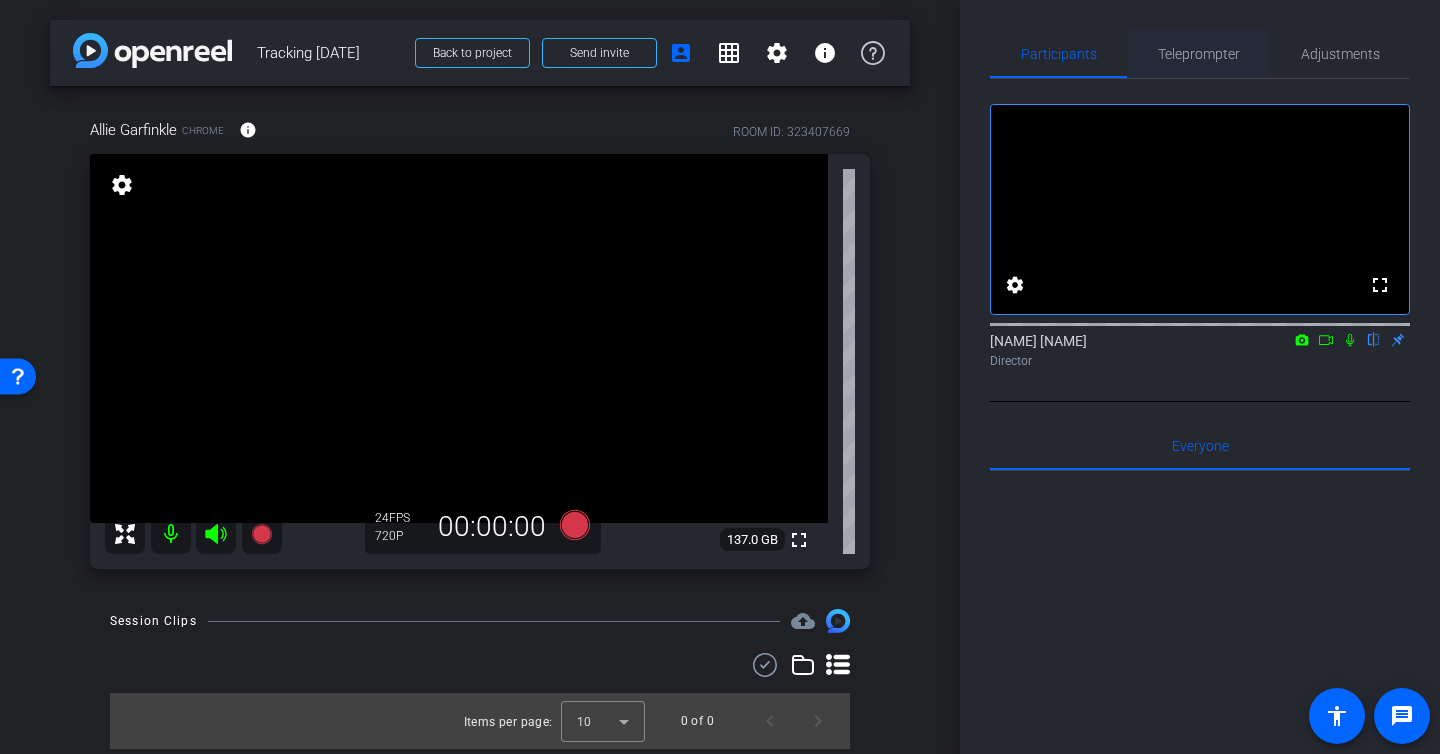 click on "Teleprompter" at bounding box center [1199, 54] 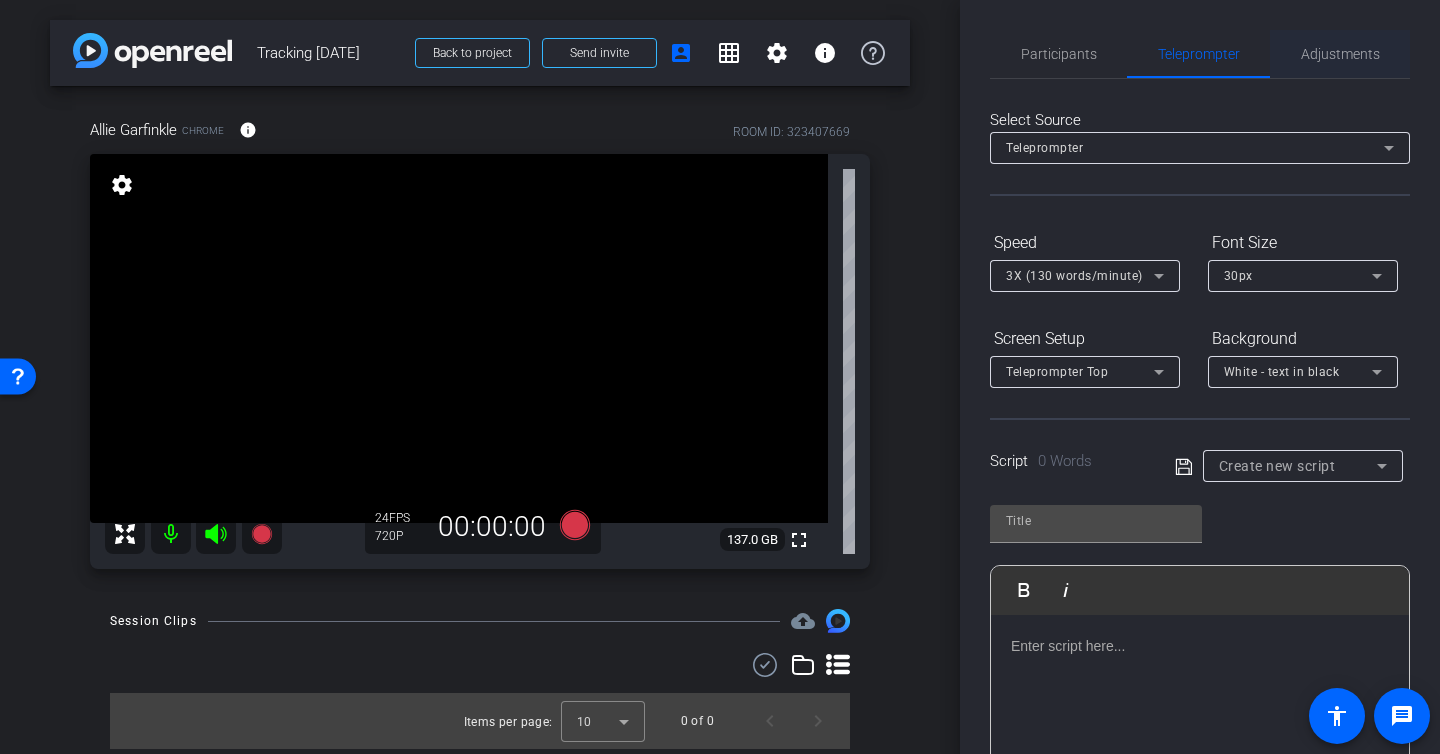 click on "Adjustments" at bounding box center [1340, 54] 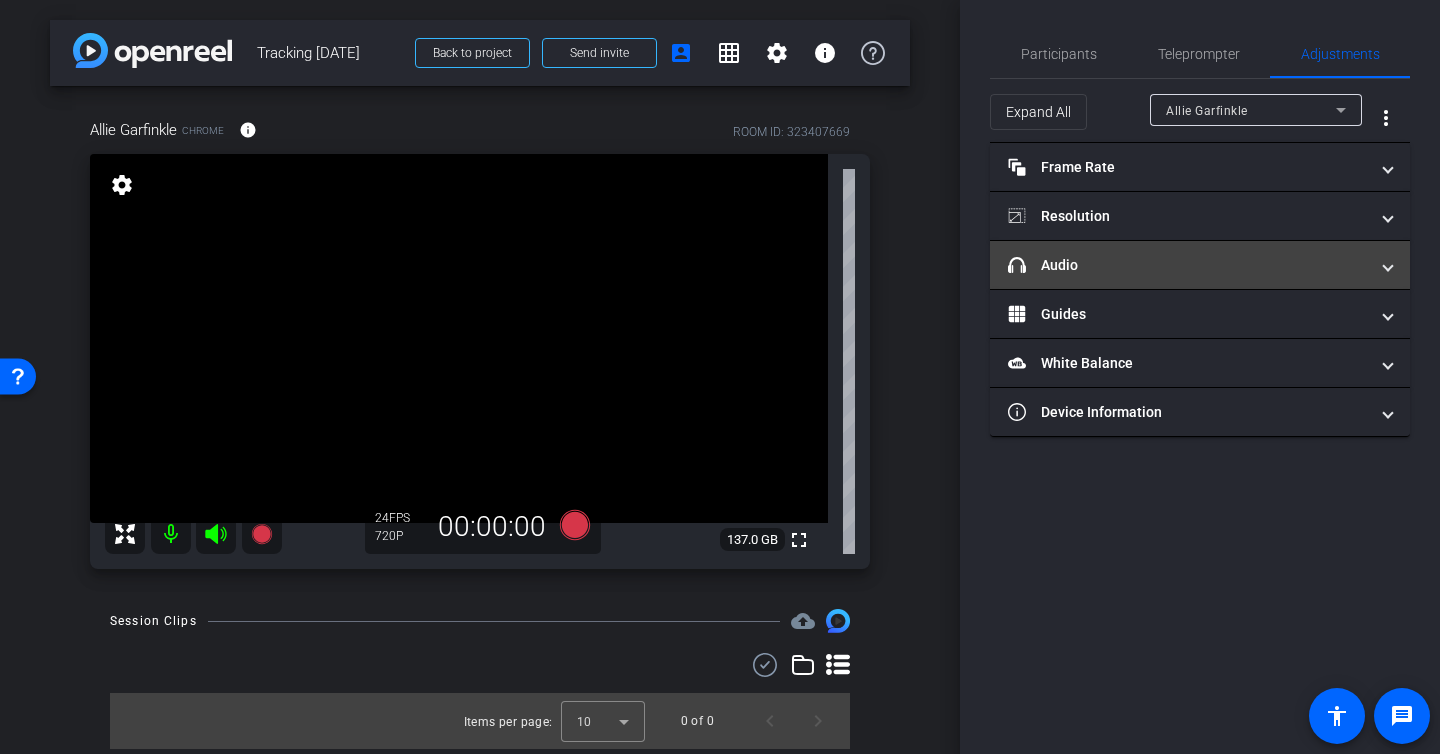 click on "headphone icon
Audio" at bounding box center (1200, 265) 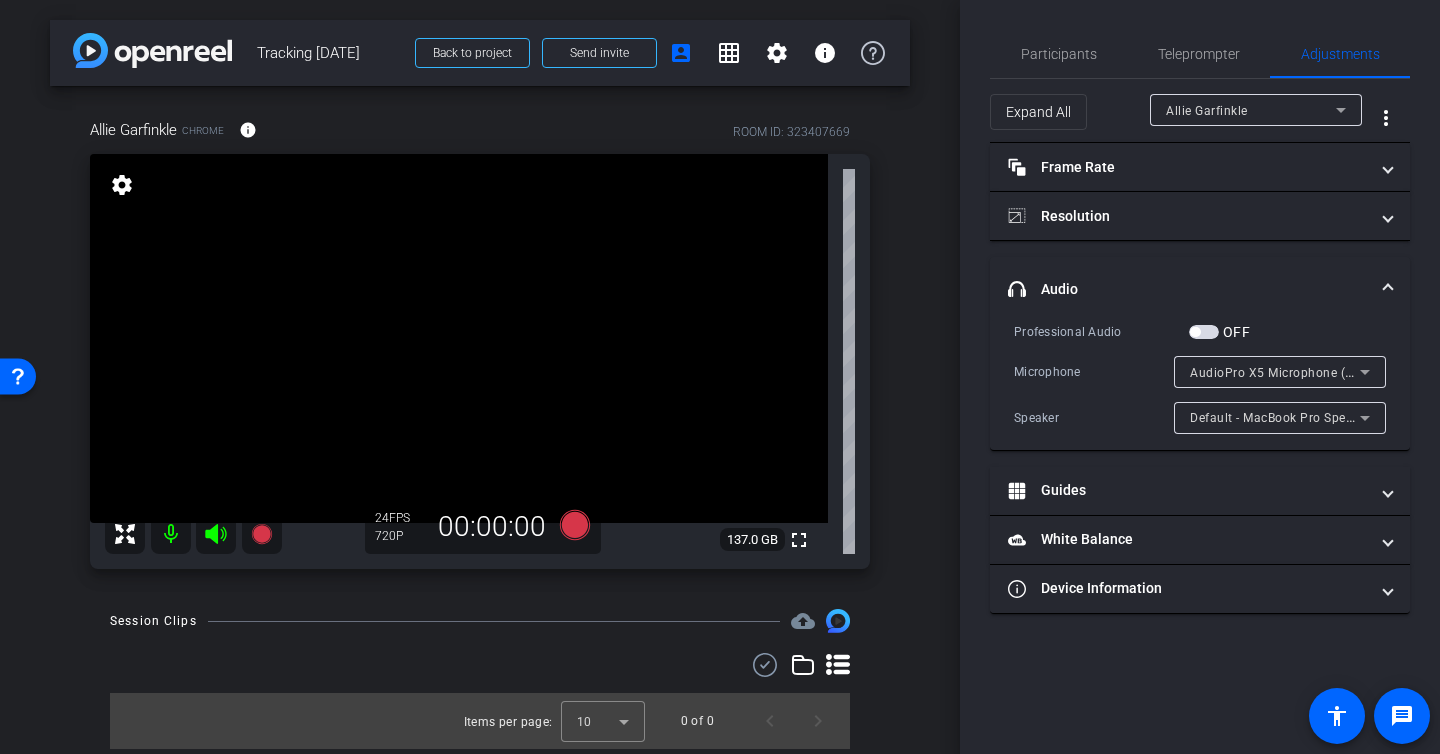 click at bounding box center (1204, 332) 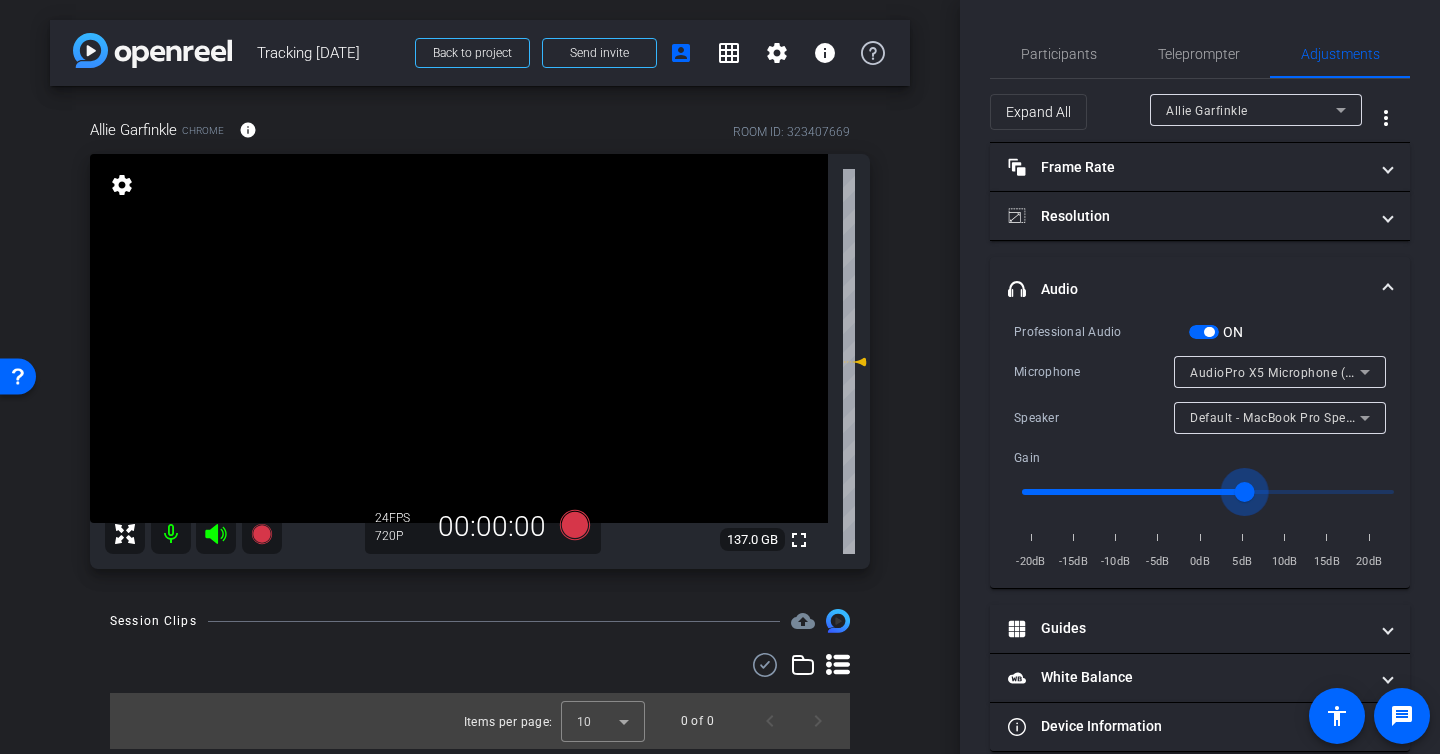 drag, startPoint x: 1211, startPoint y: 492, endPoint x: 1250, endPoint y: 493, distance: 39.012817 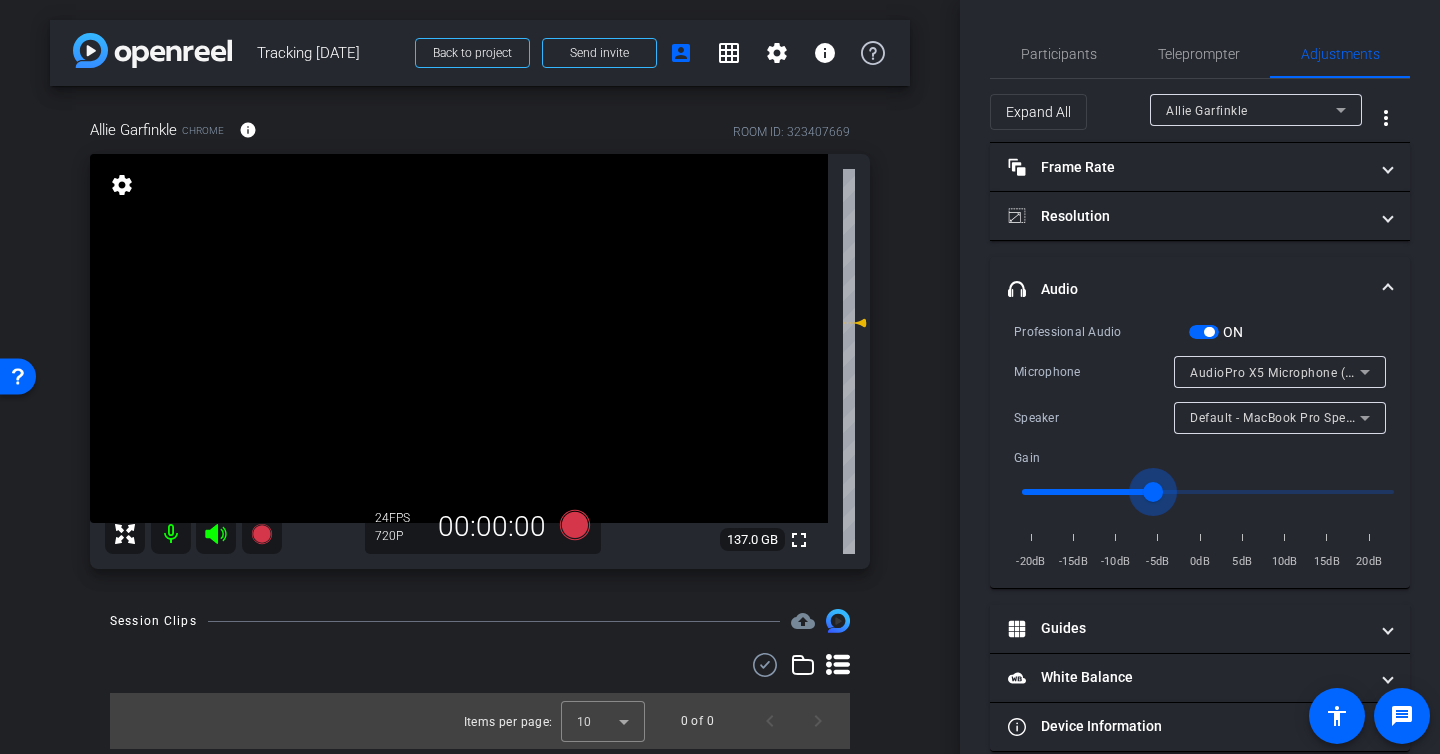 drag, startPoint x: 1249, startPoint y: 493, endPoint x: 1162, endPoint y: 500, distance: 87.28116 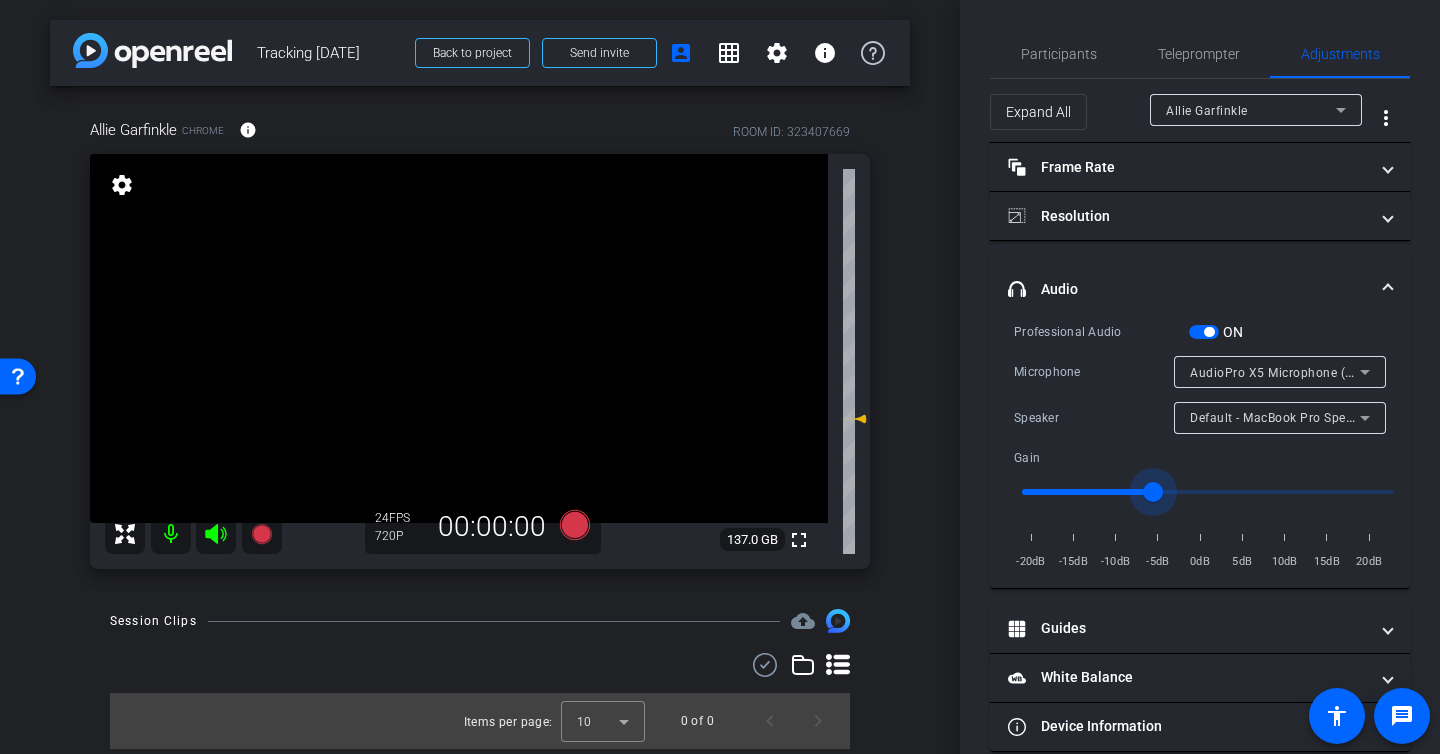 click at bounding box center (1208, 492) 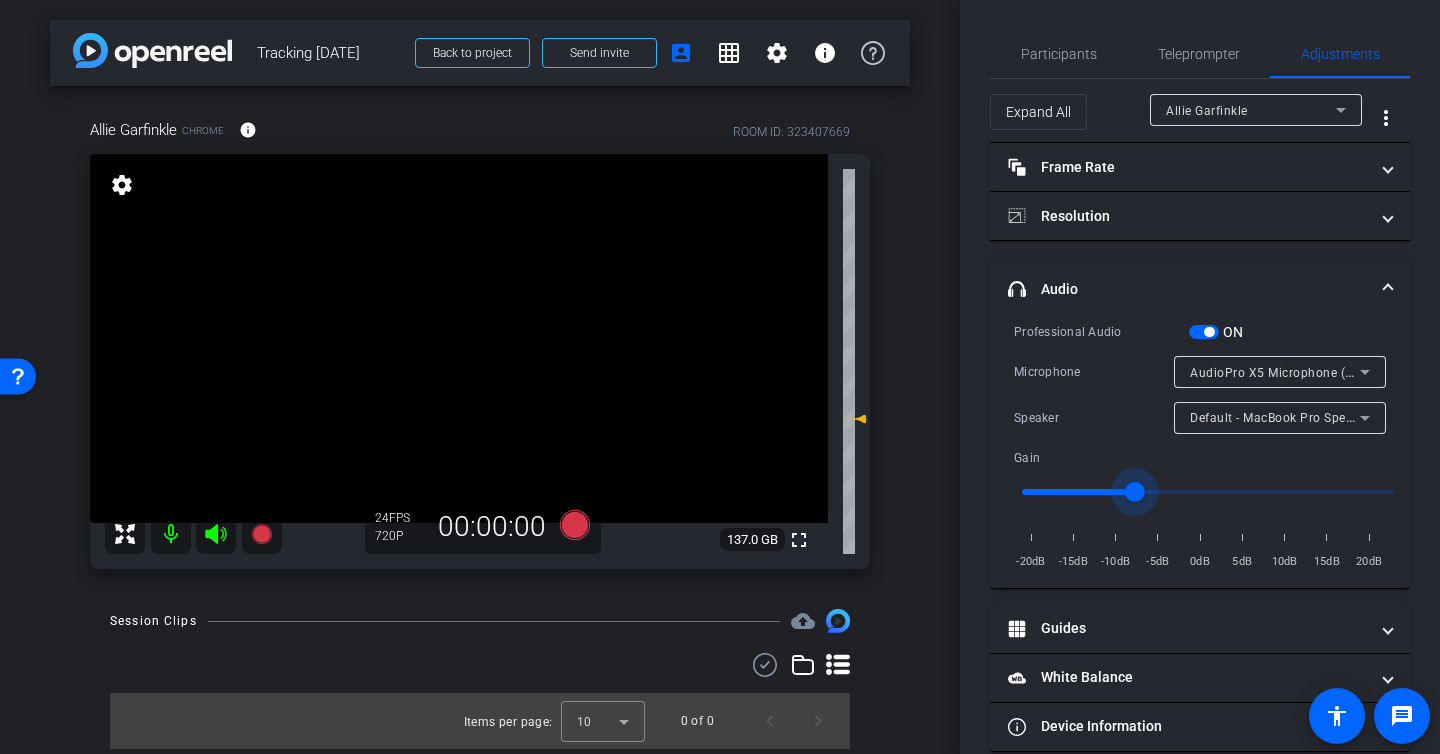 type on "0.7" 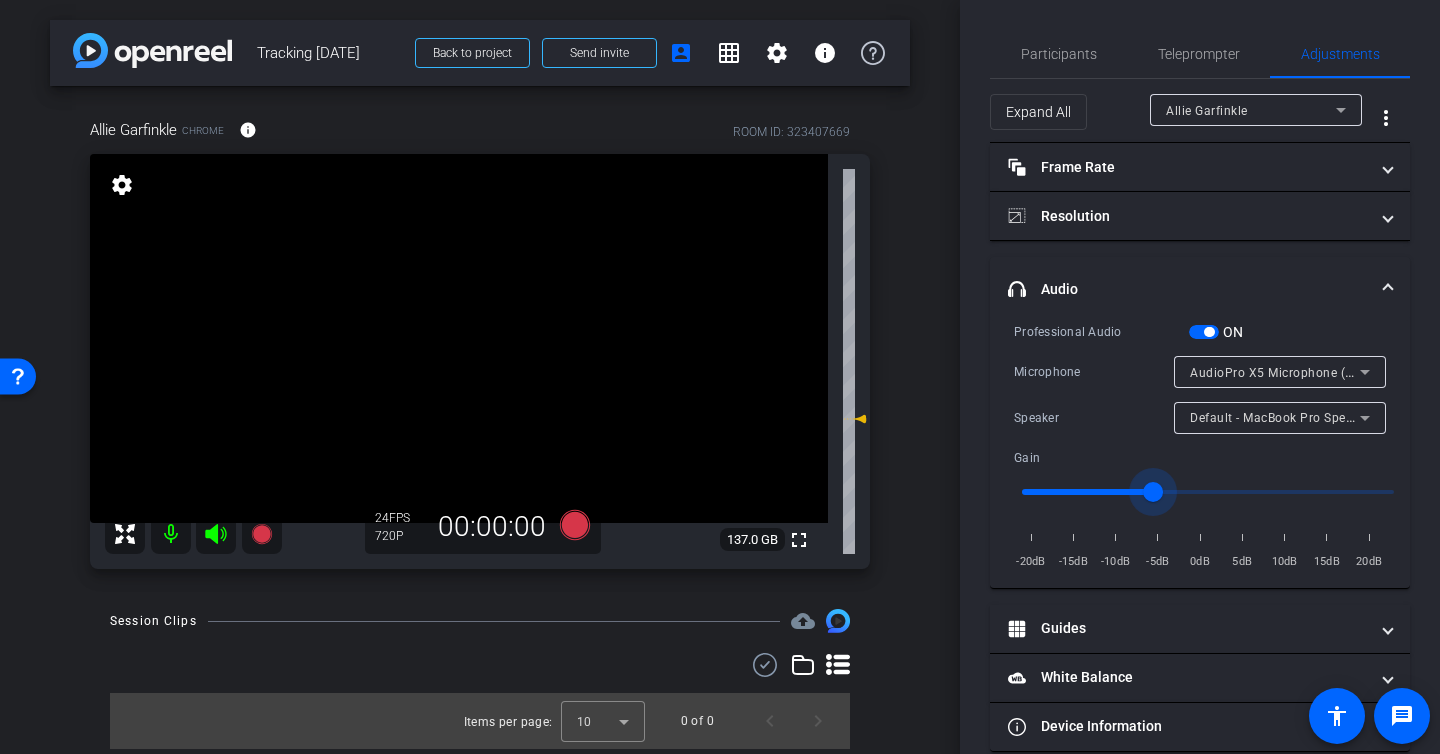 scroll, scrollTop: 5, scrollLeft: 0, axis: vertical 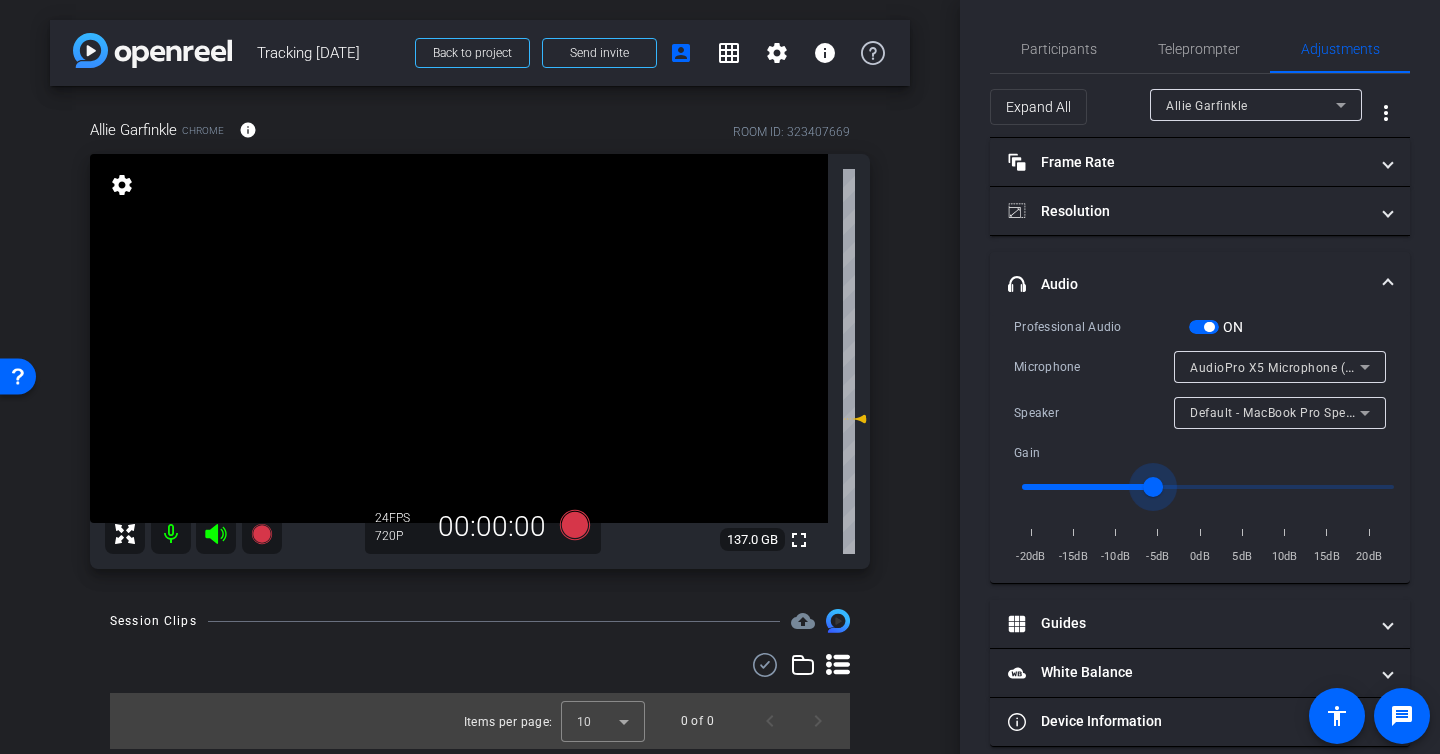 click at bounding box center (1208, 487) 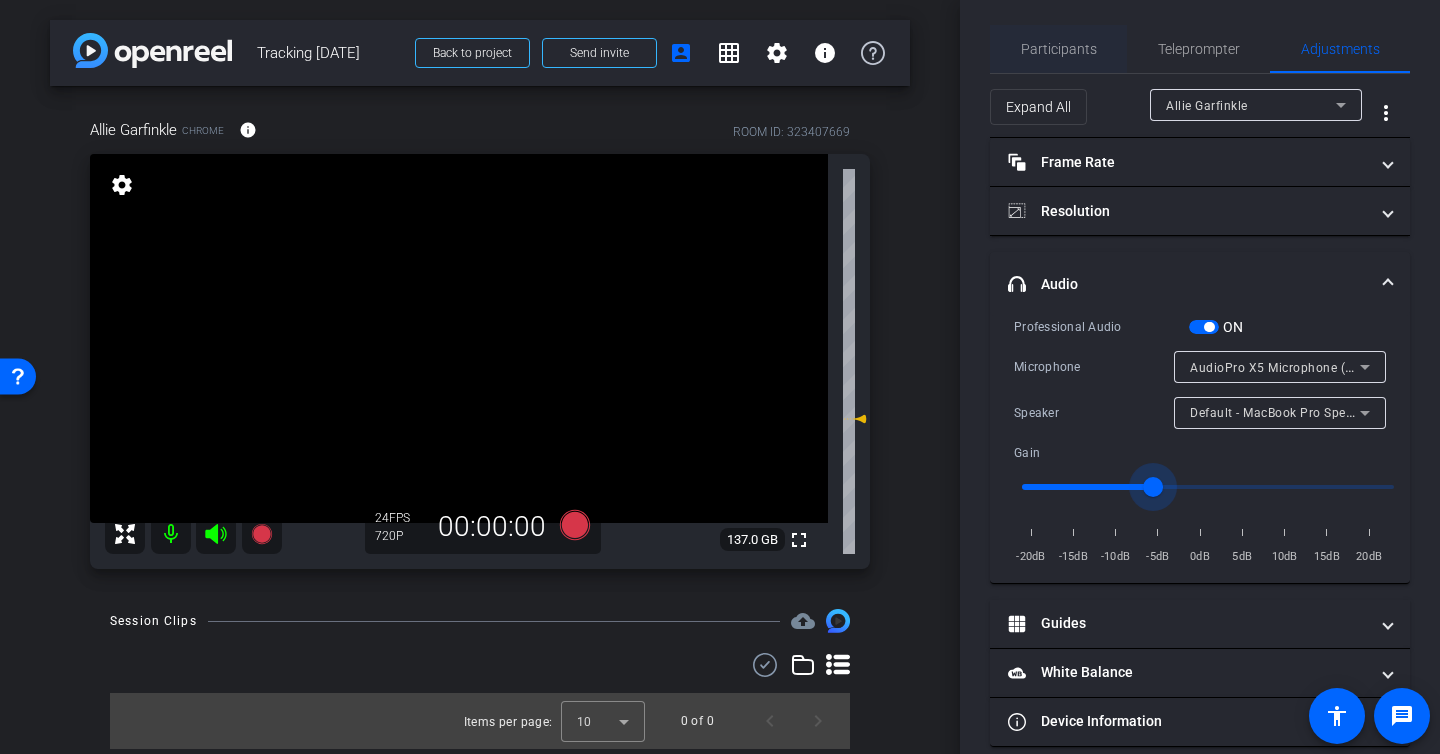 click on "Participants" at bounding box center (1059, 49) 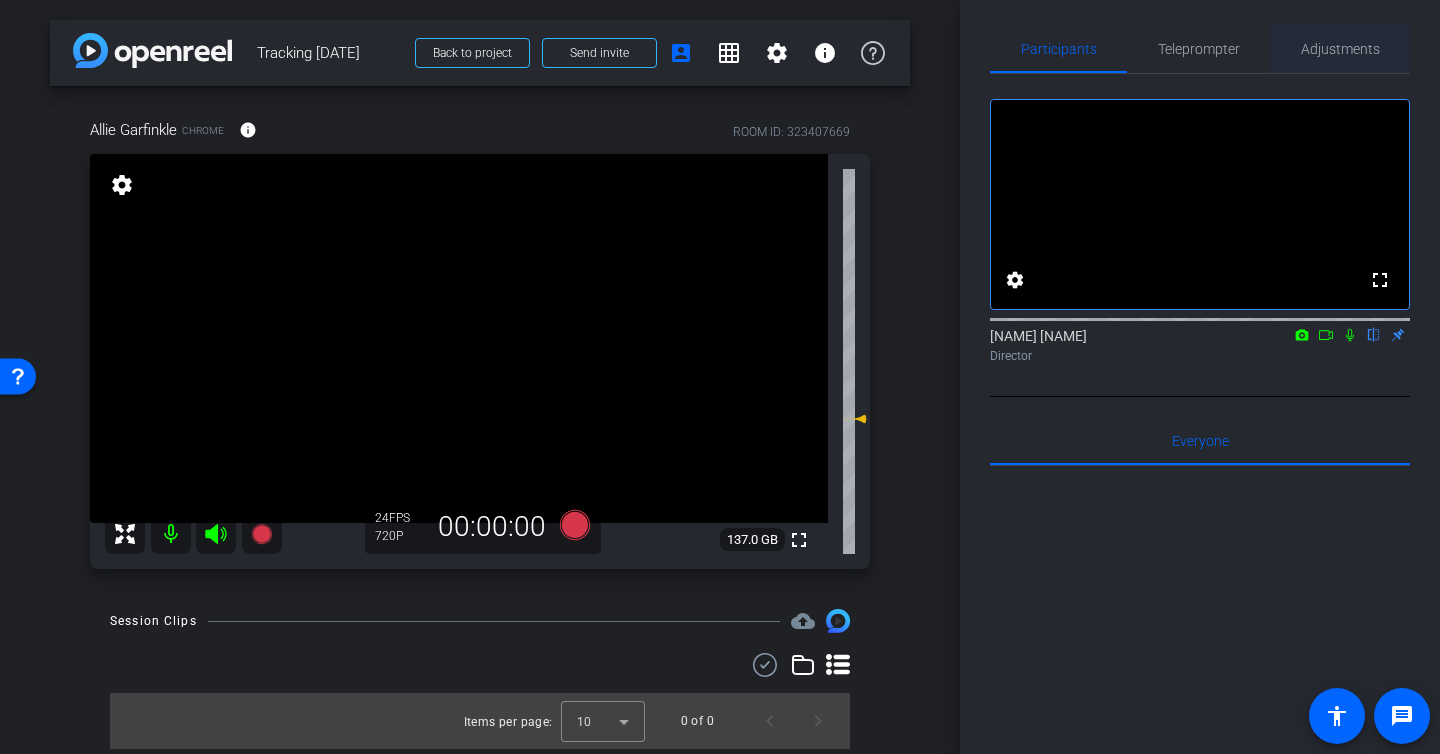 click on "Adjustments" at bounding box center (1340, 49) 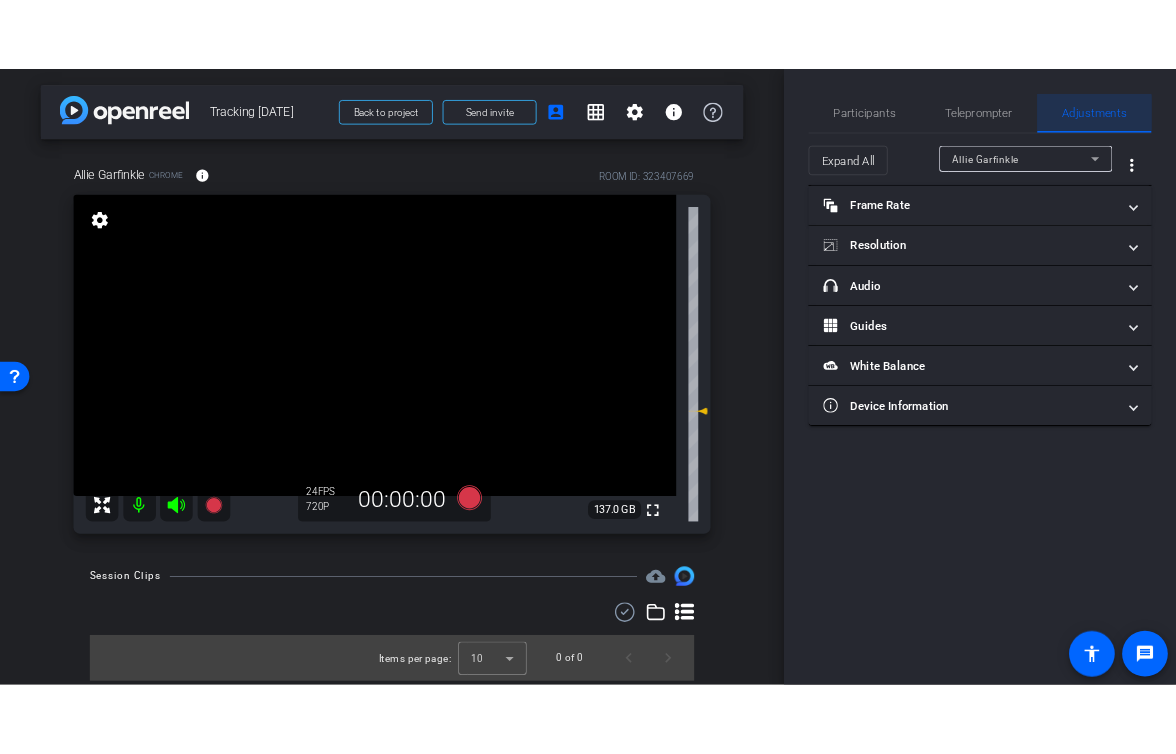 scroll, scrollTop: 0, scrollLeft: 0, axis: both 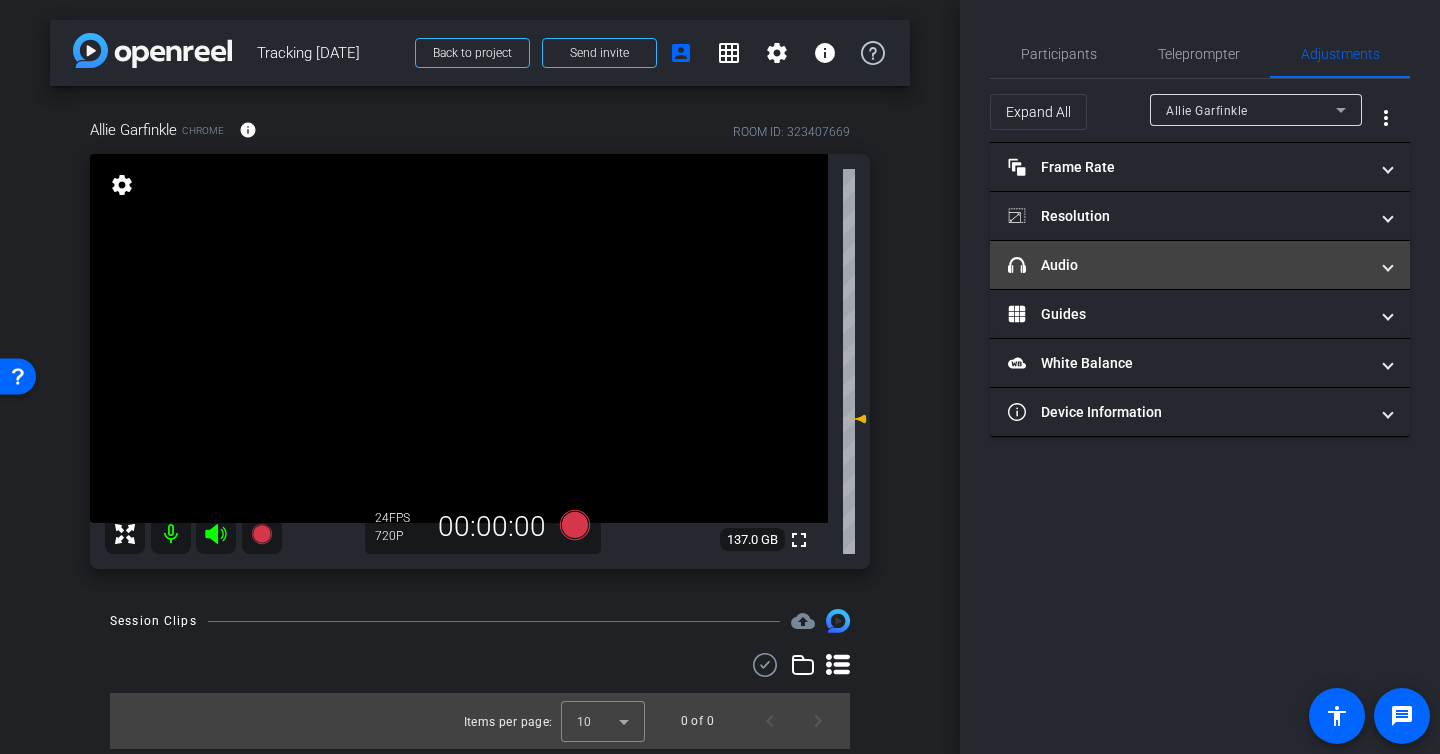 click on "headphone icon
Audio" at bounding box center [1188, 265] 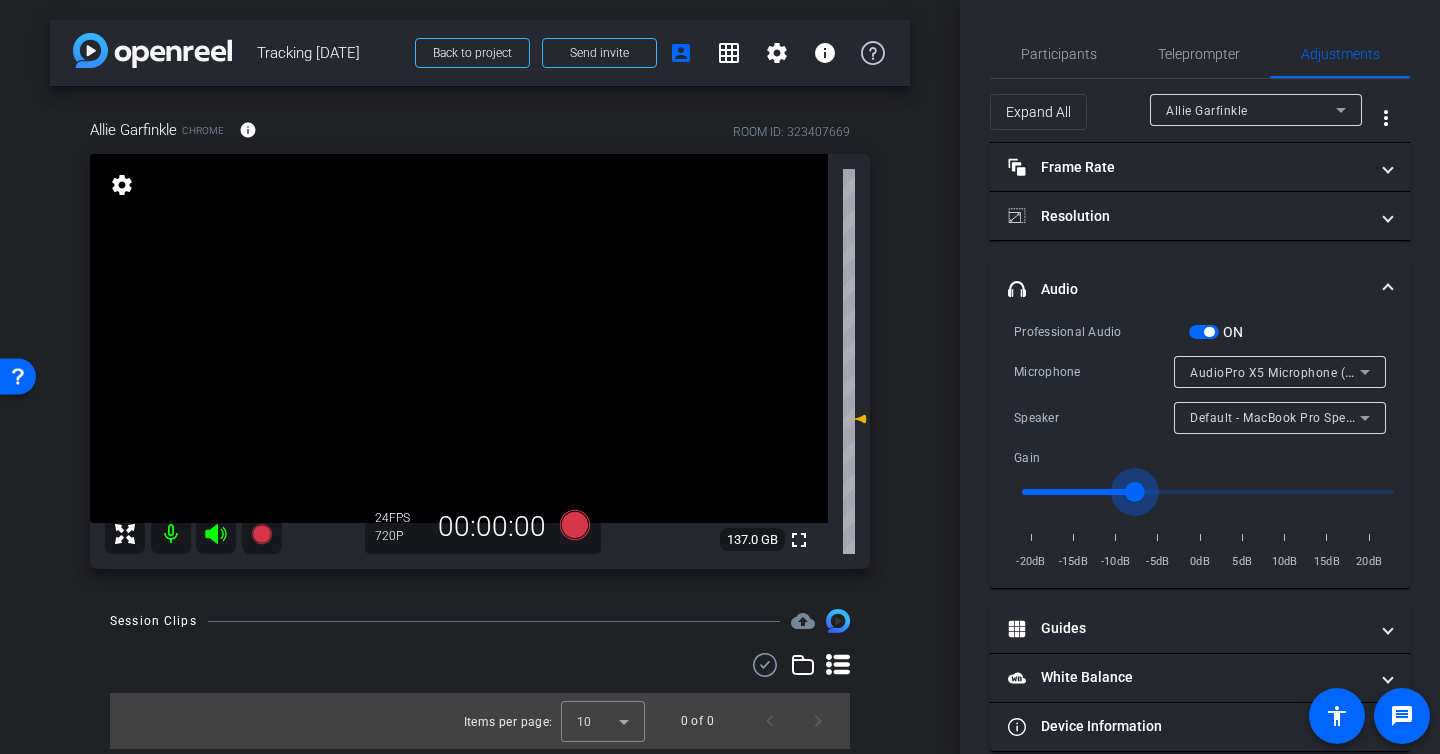 click at bounding box center (1208, 492) 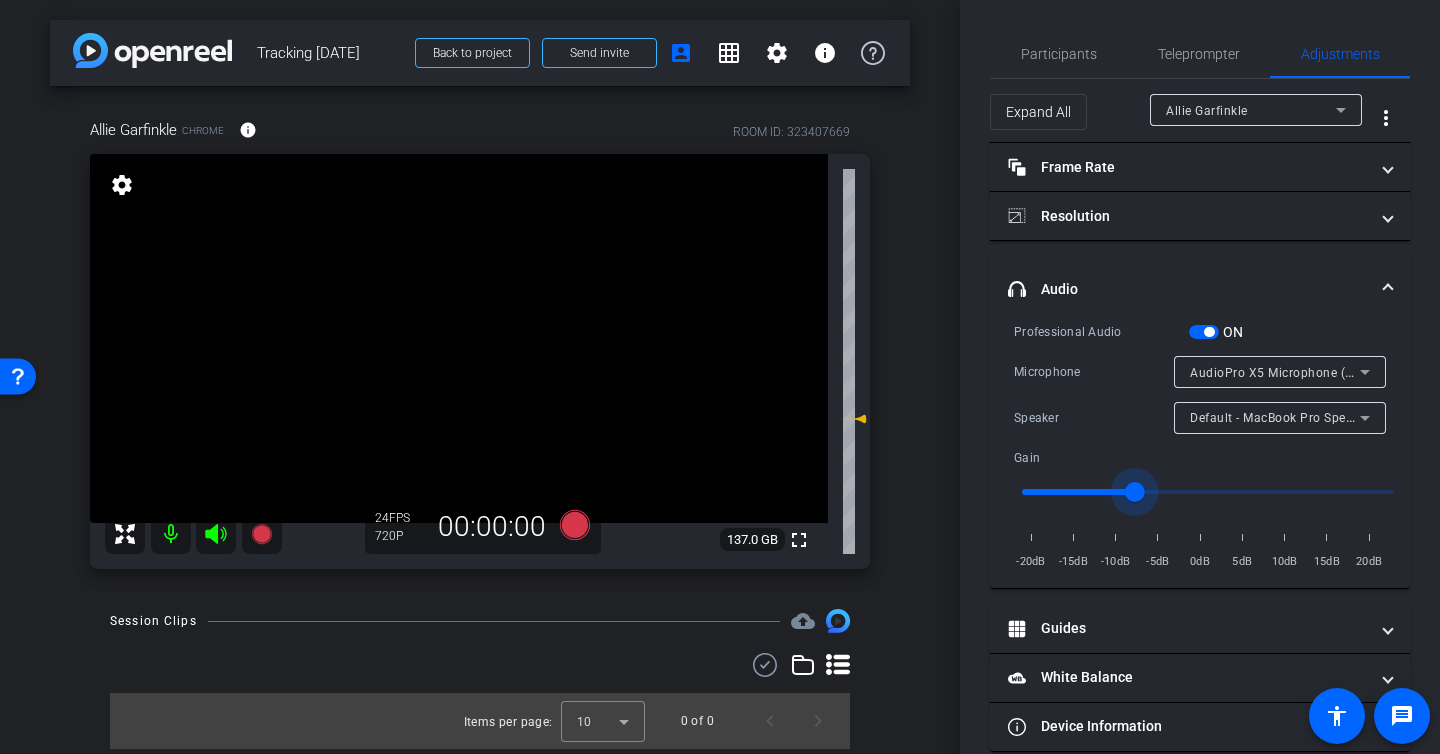 click at bounding box center (1208, 492) 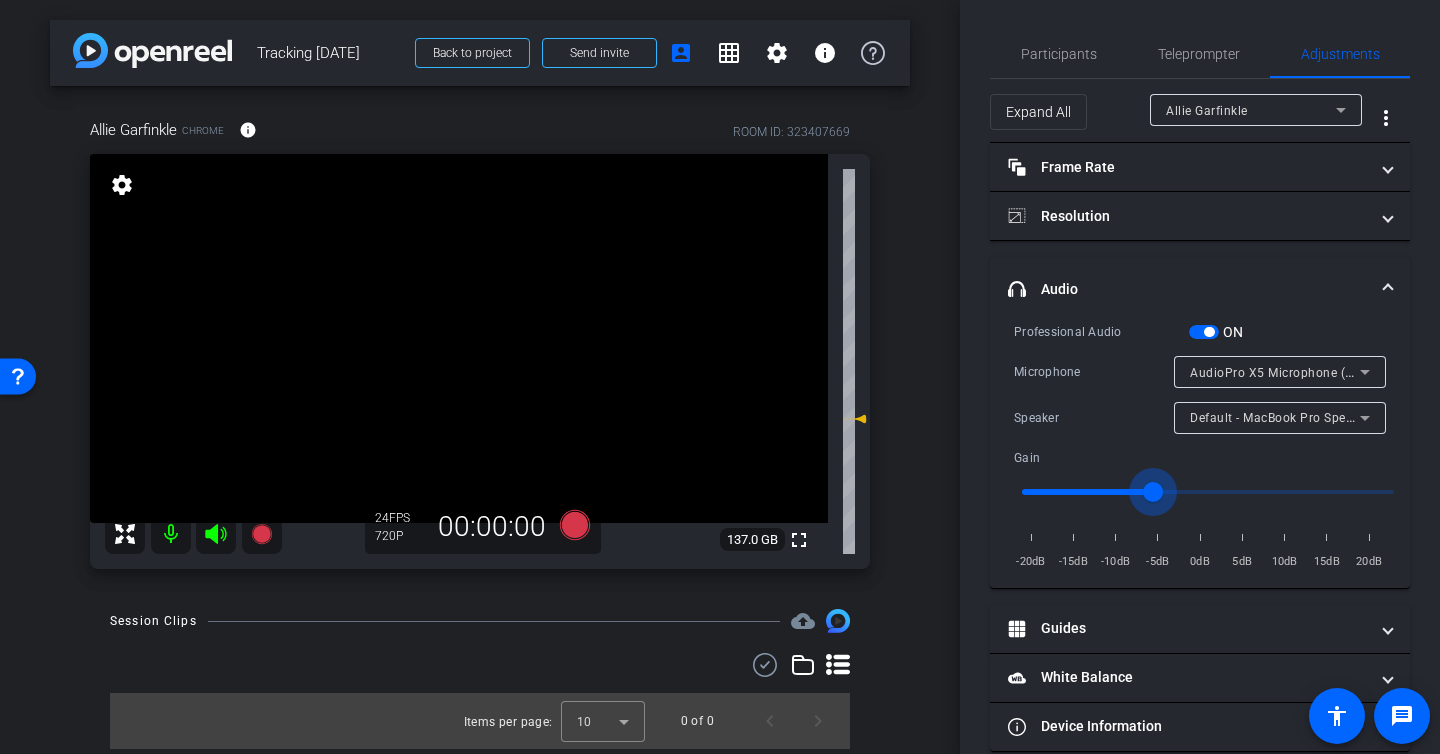 click at bounding box center (1208, 492) 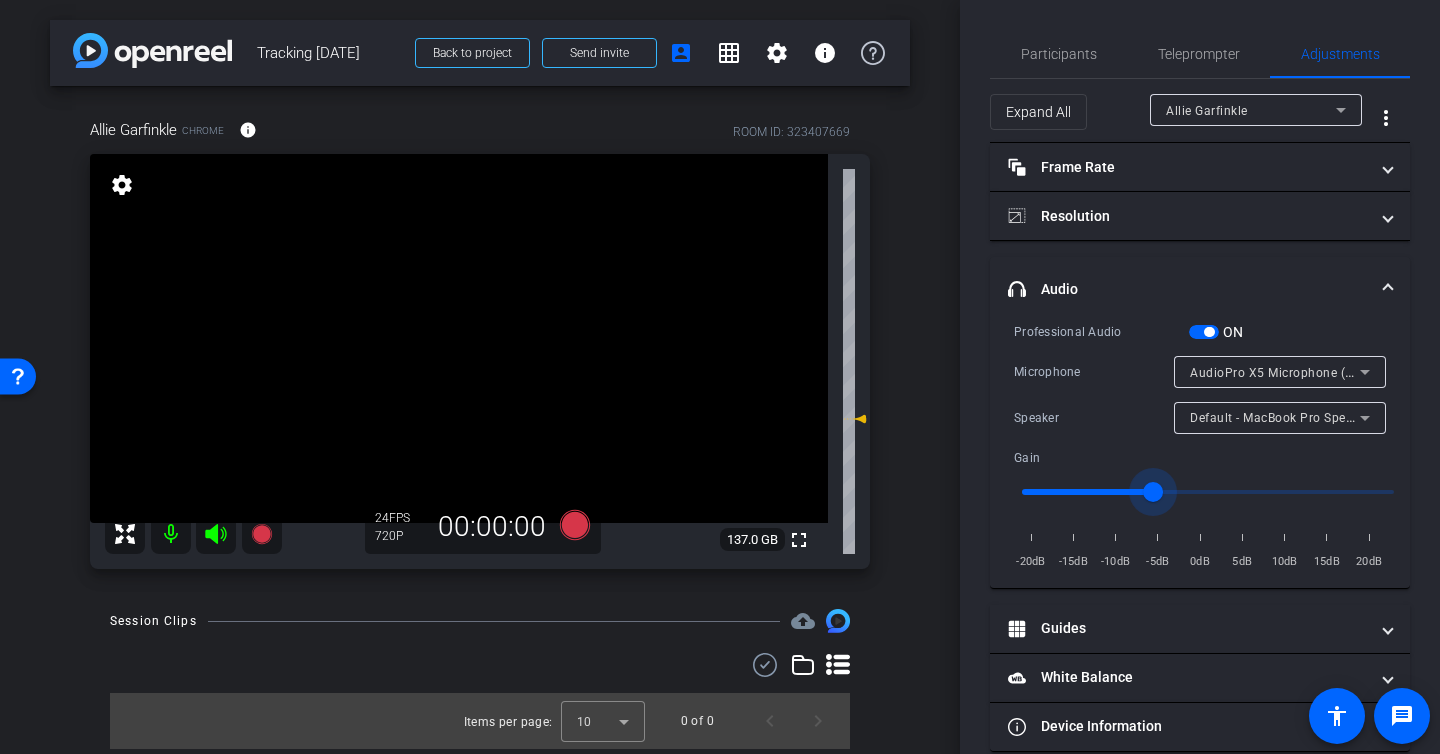 click at bounding box center (1208, 492) 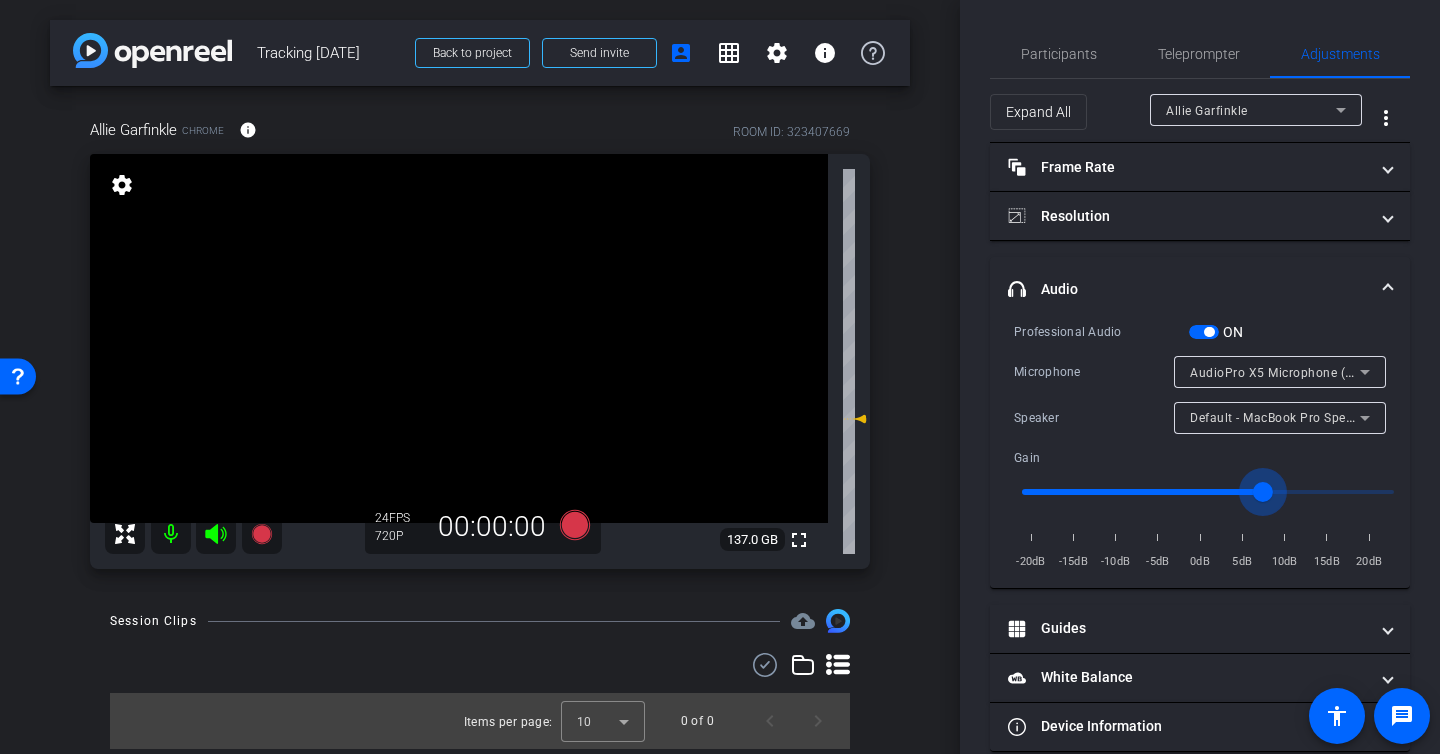 click at bounding box center (1208, 492) 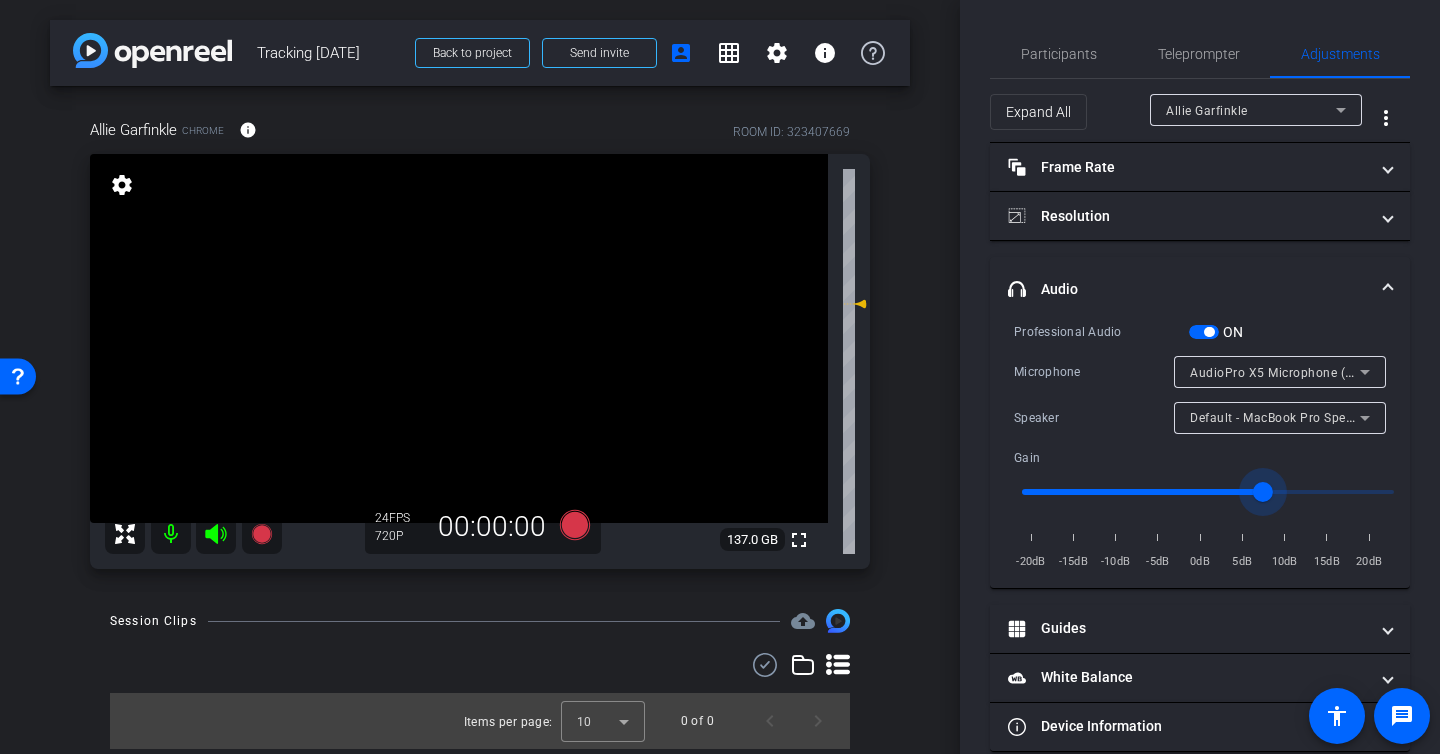 click at bounding box center [1208, 492] 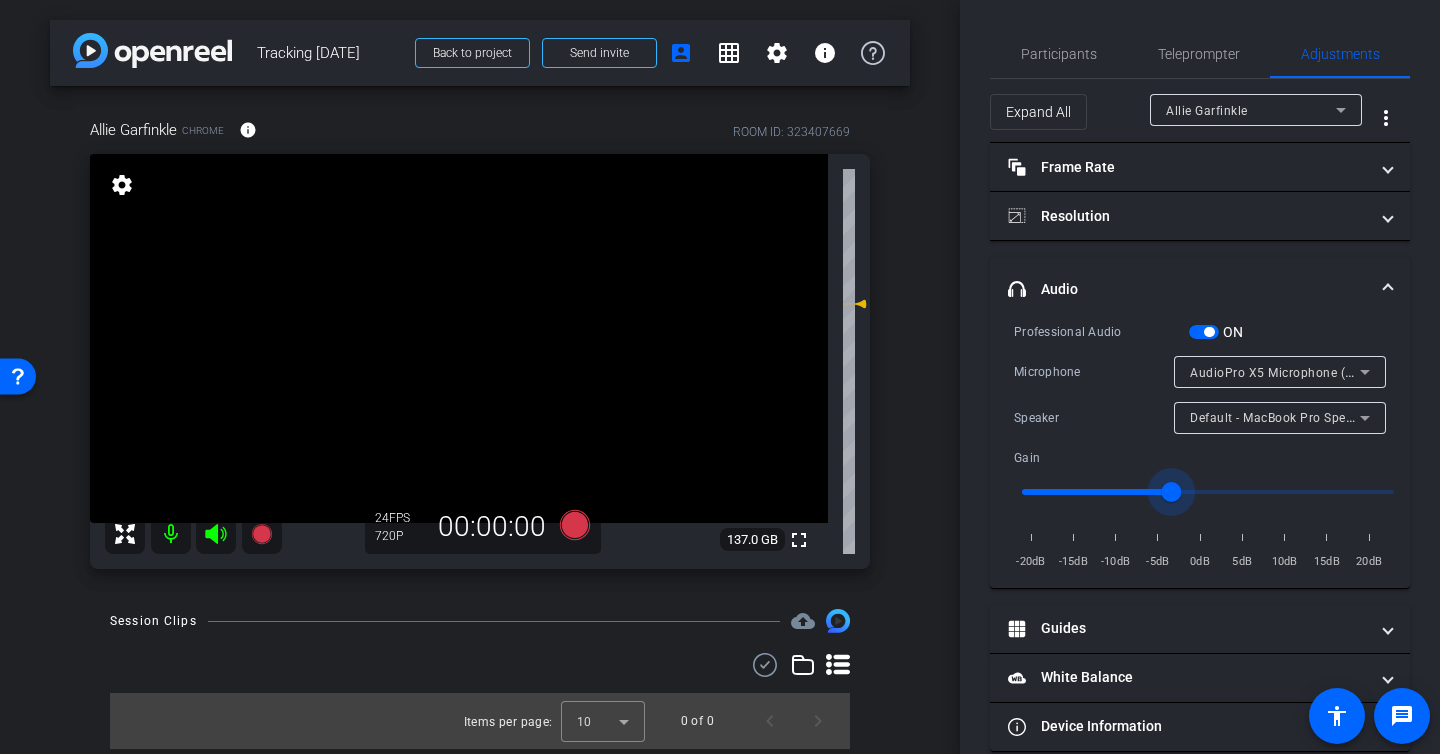 click at bounding box center (1208, 492) 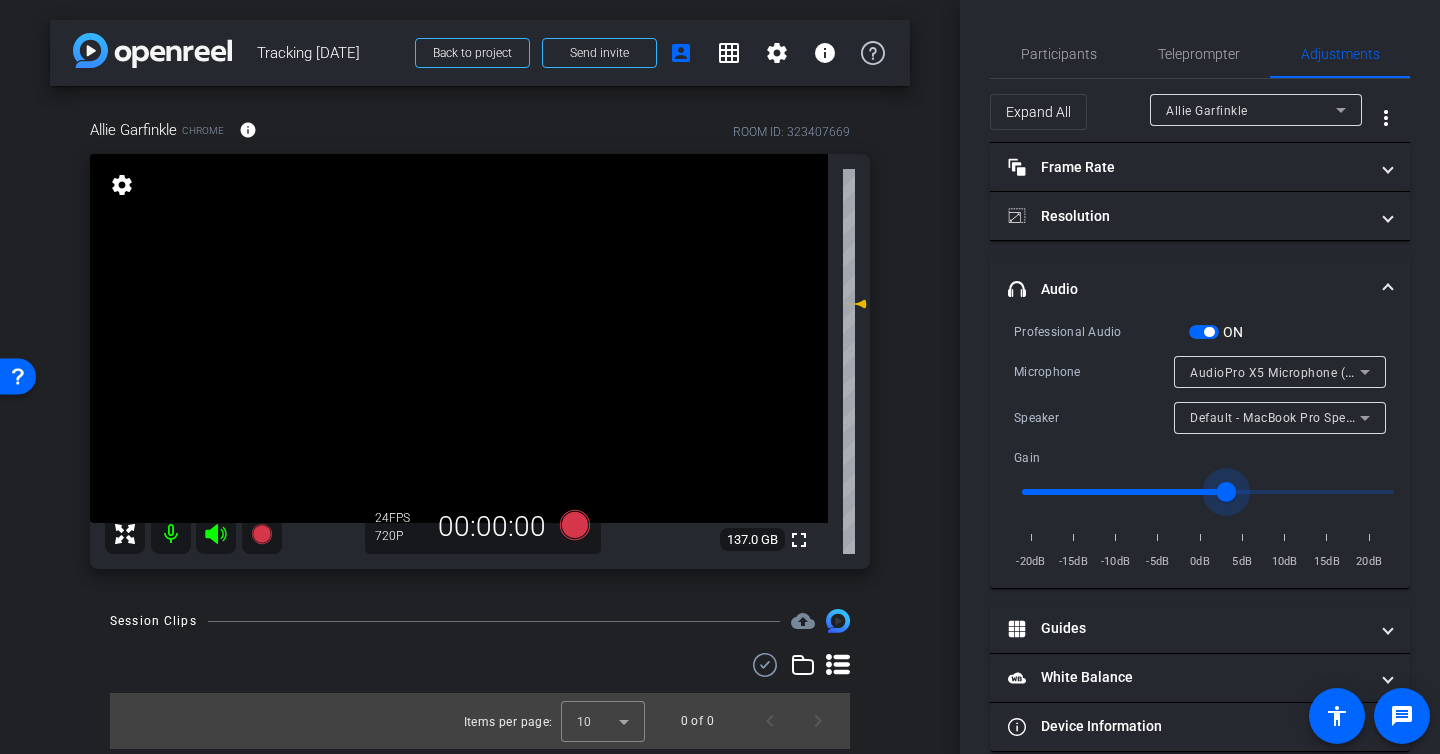 click at bounding box center [1208, 492] 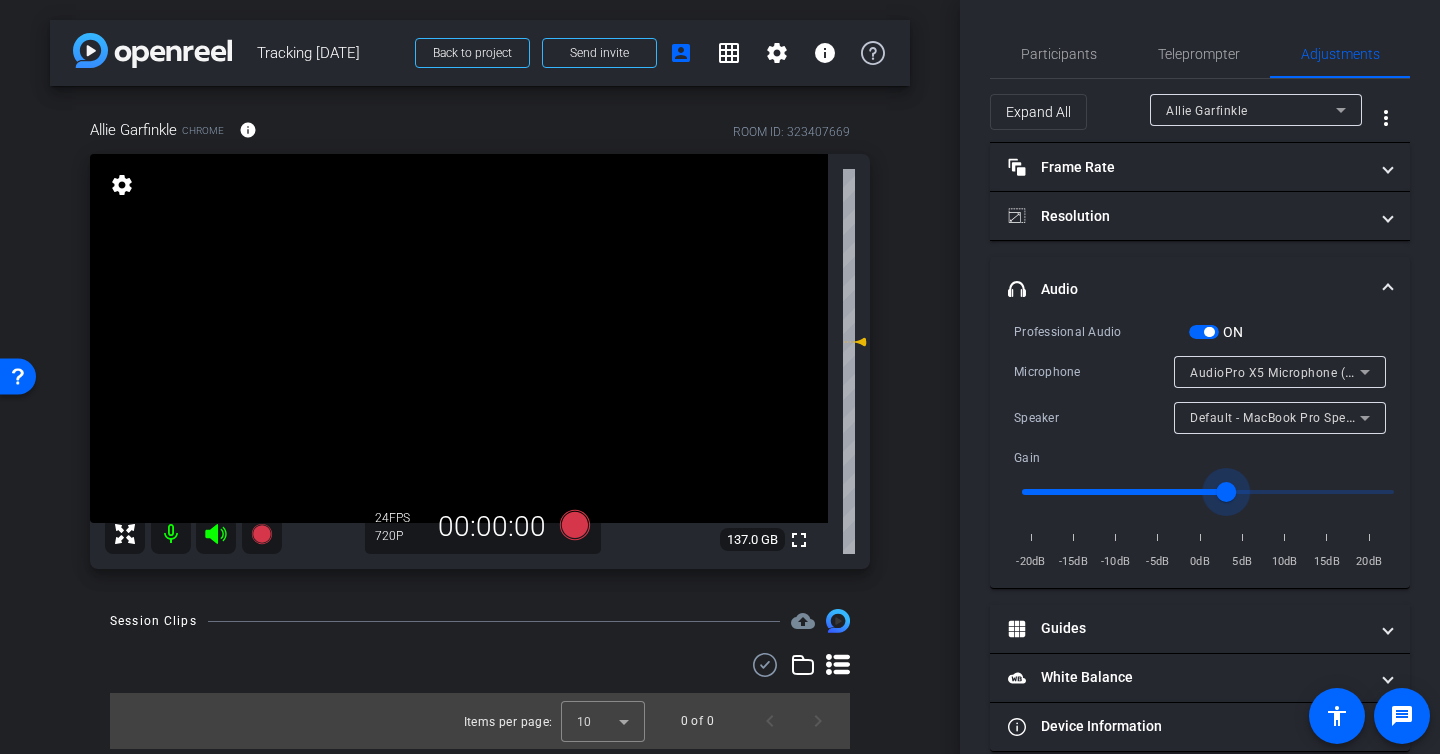 click at bounding box center (1208, 492) 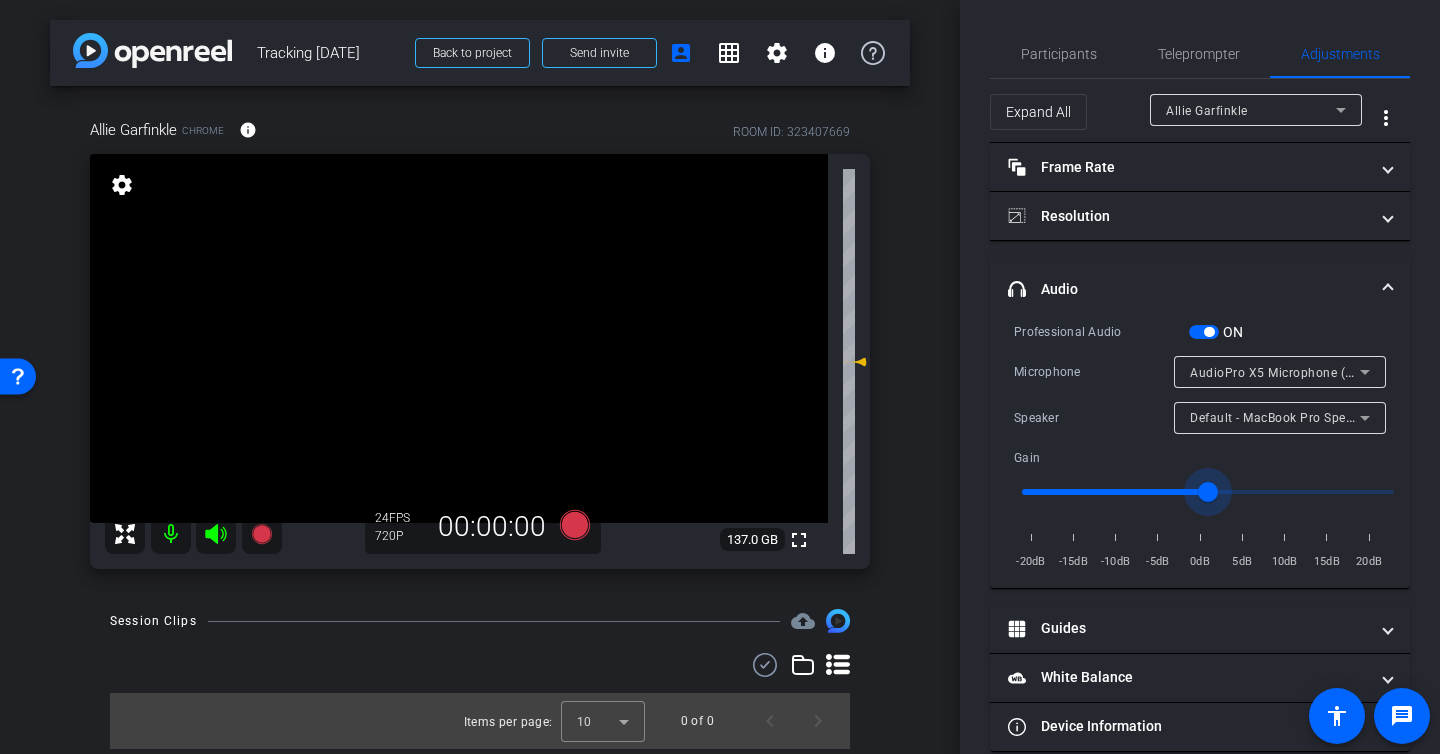 click at bounding box center [1208, 492] 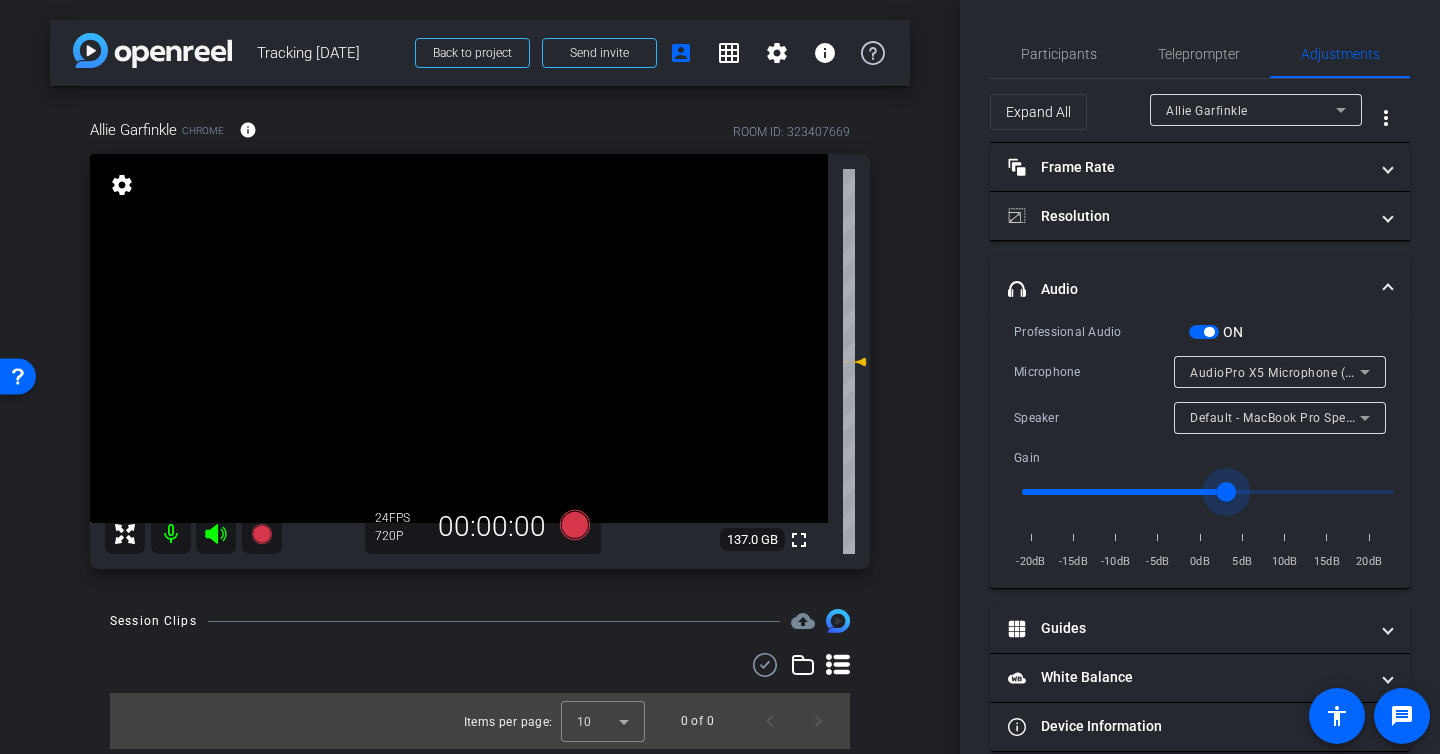 click at bounding box center [1208, 492] 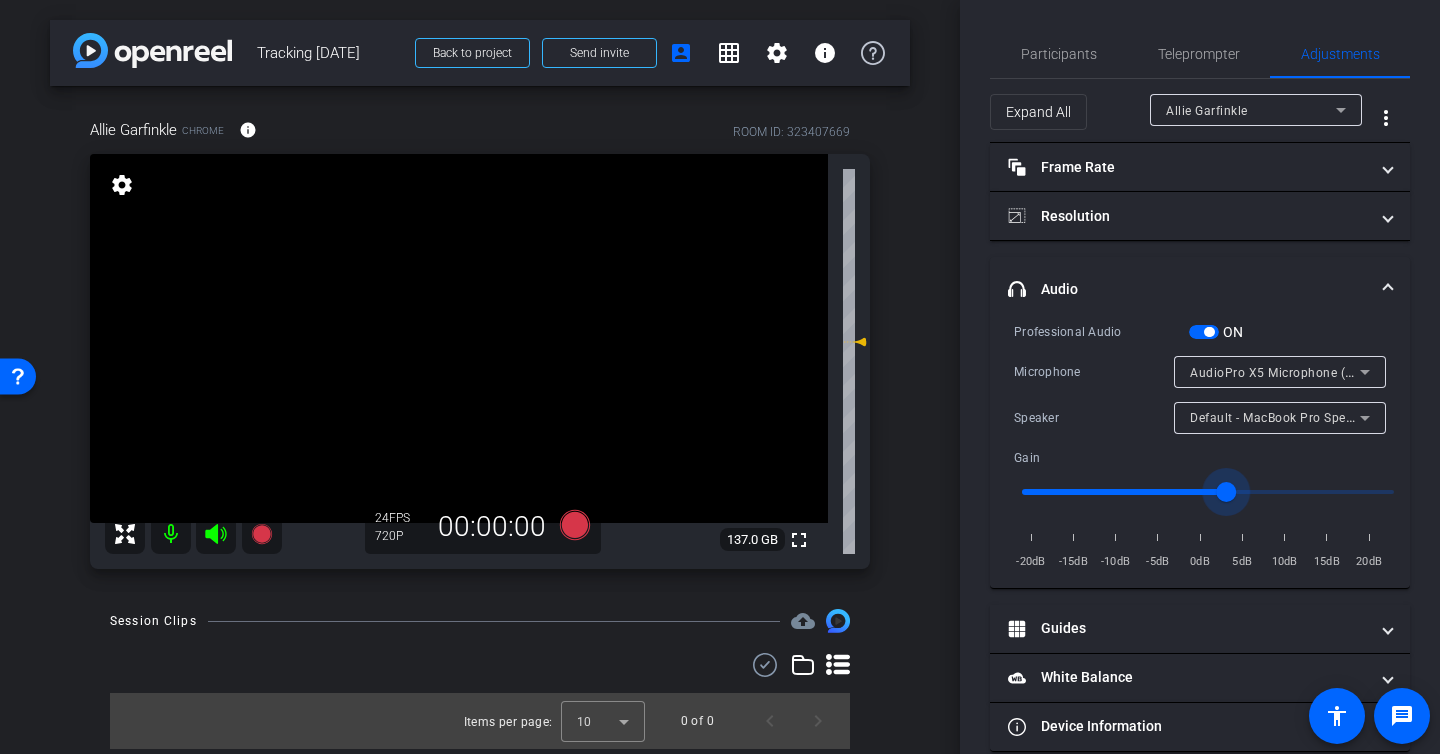 click at bounding box center (1208, 492) 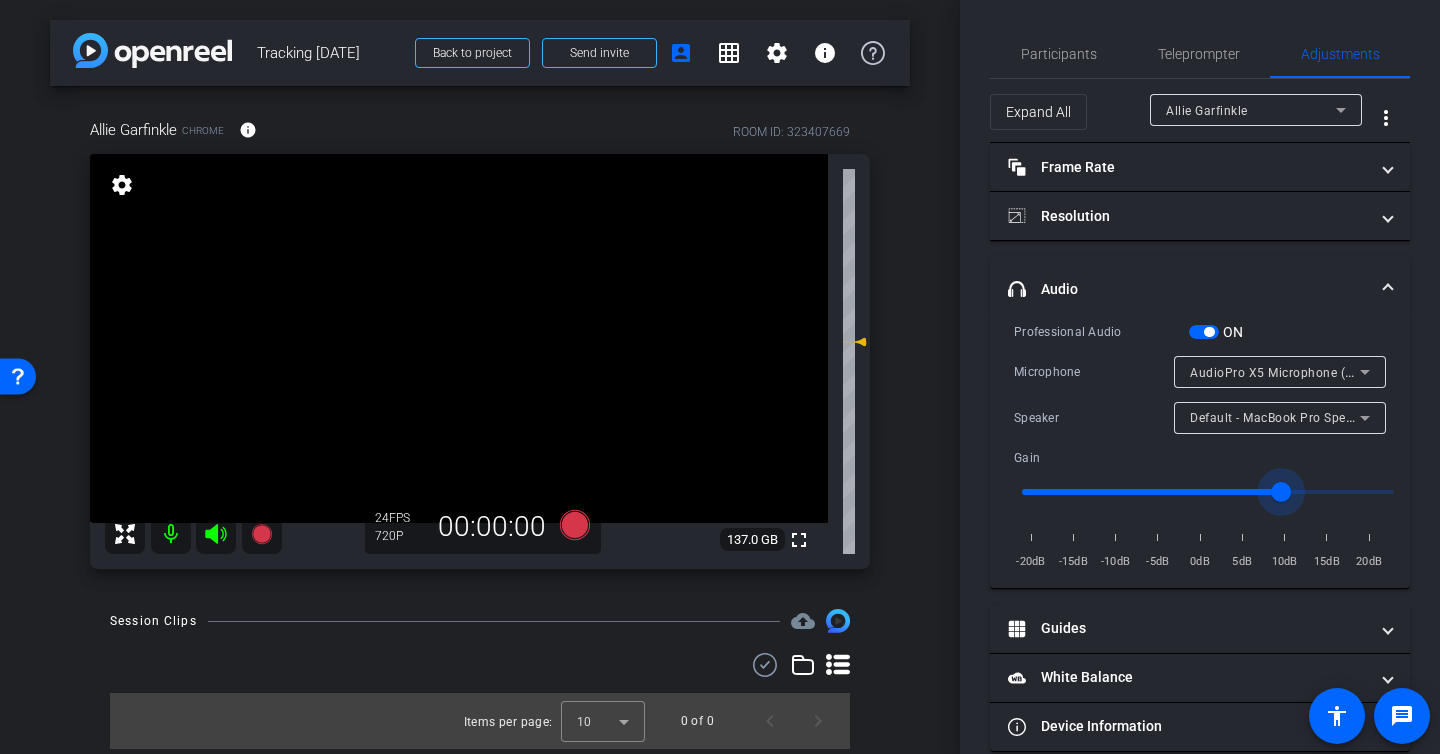 click at bounding box center (1208, 492) 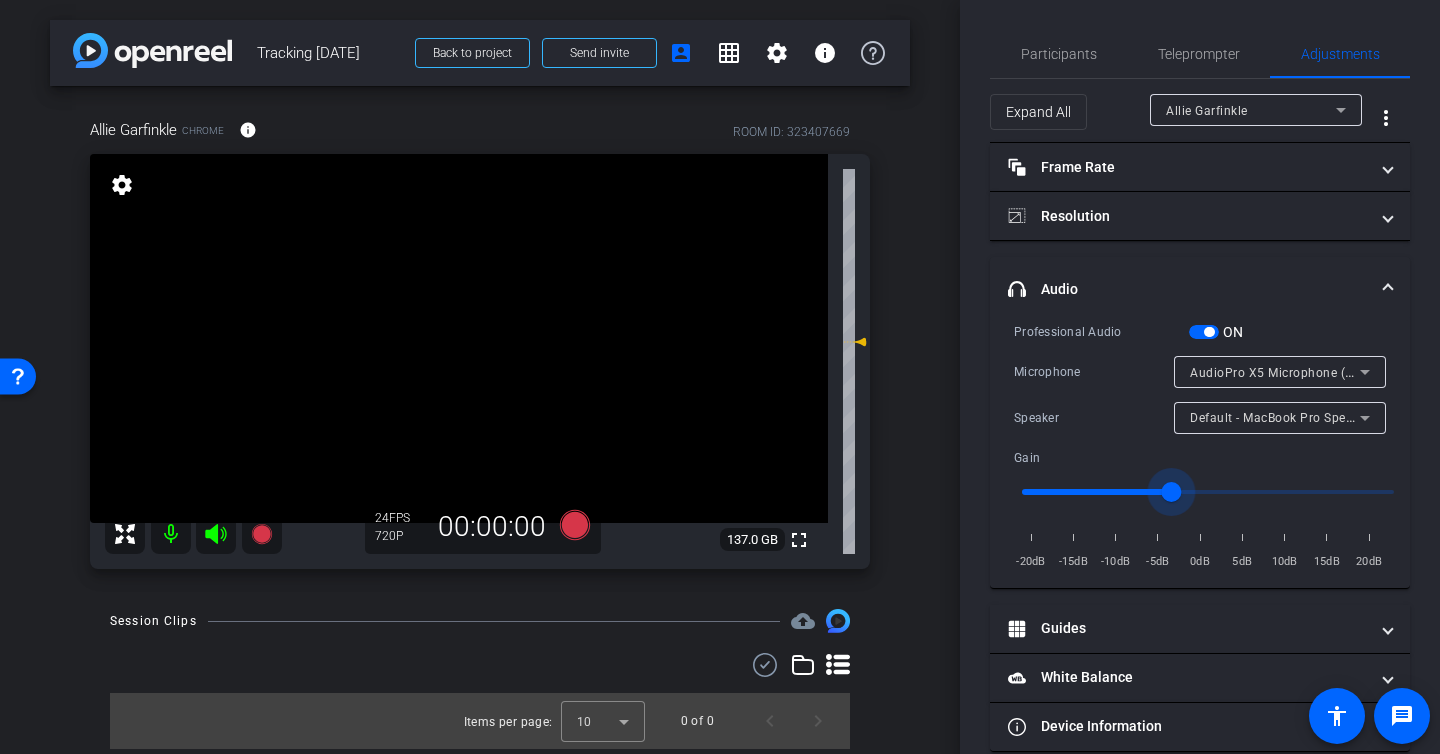 click at bounding box center [1208, 492] 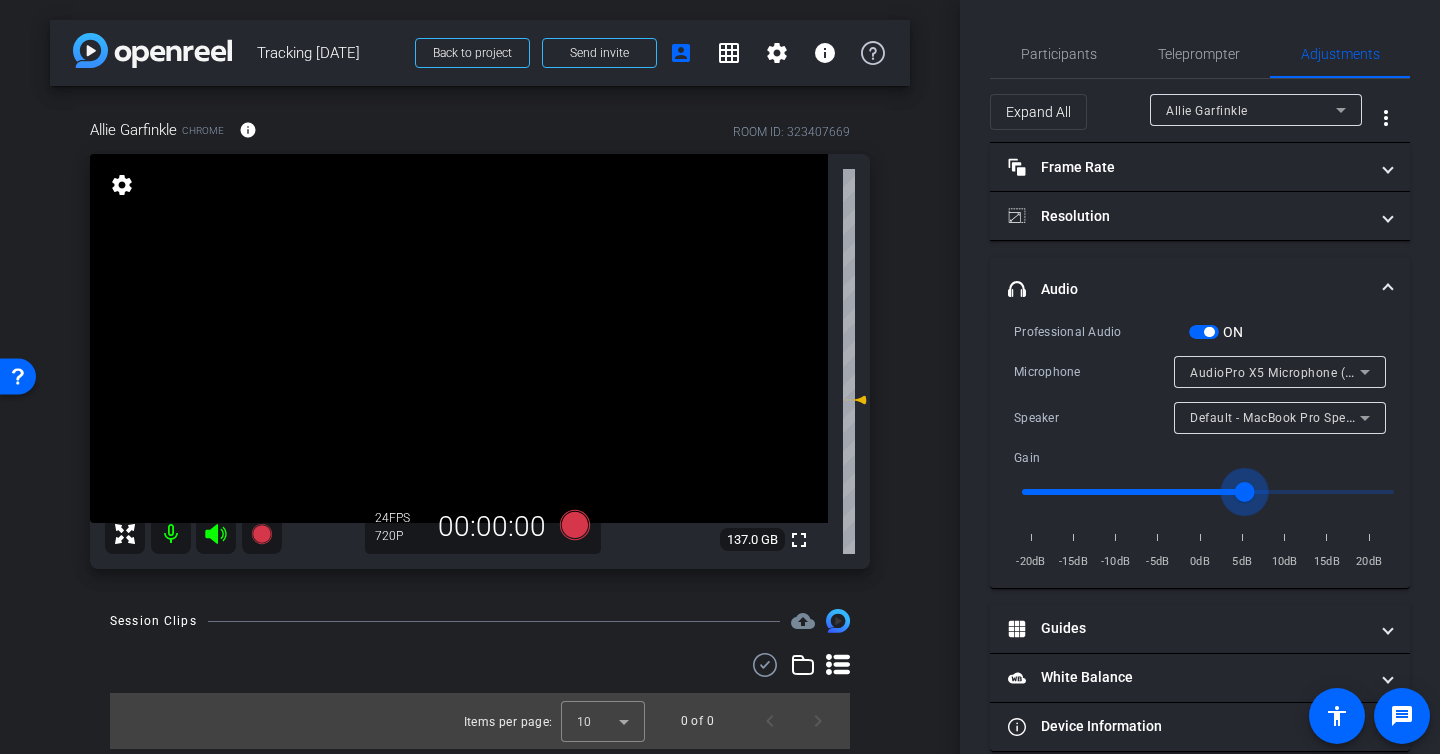 drag, startPoint x: 1170, startPoint y: 492, endPoint x: 1235, endPoint y: 494, distance: 65.03076 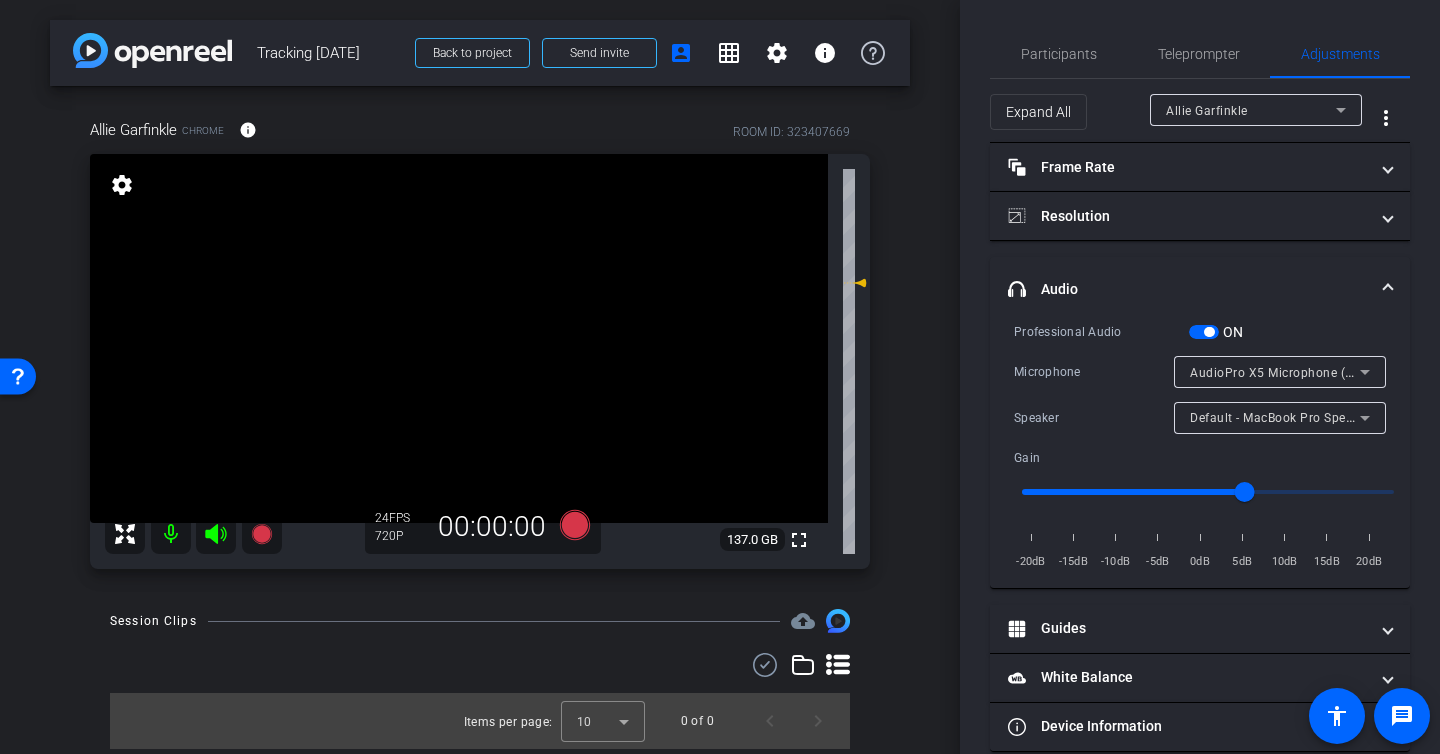 drag, startPoint x: 854, startPoint y: 325, endPoint x: 855, endPoint y: 283, distance: 42.0119 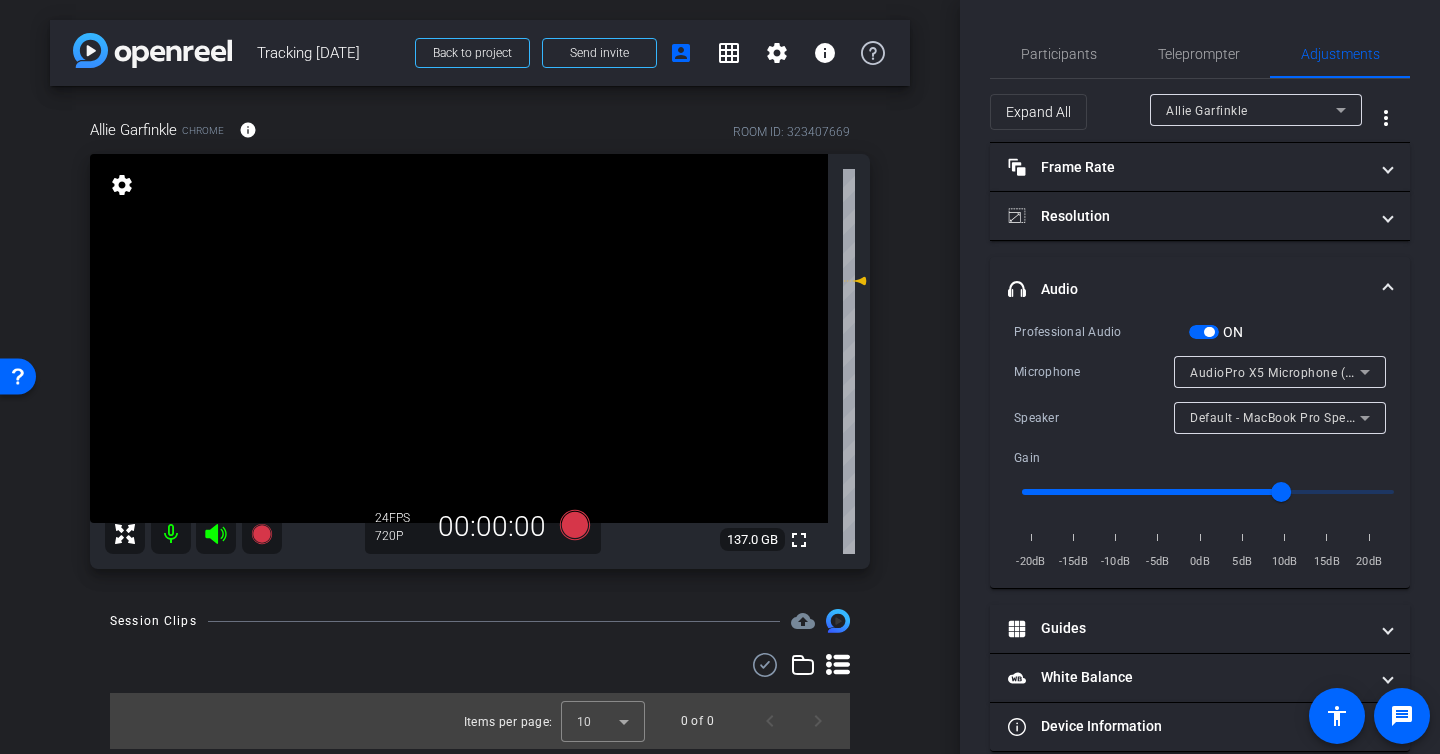 click 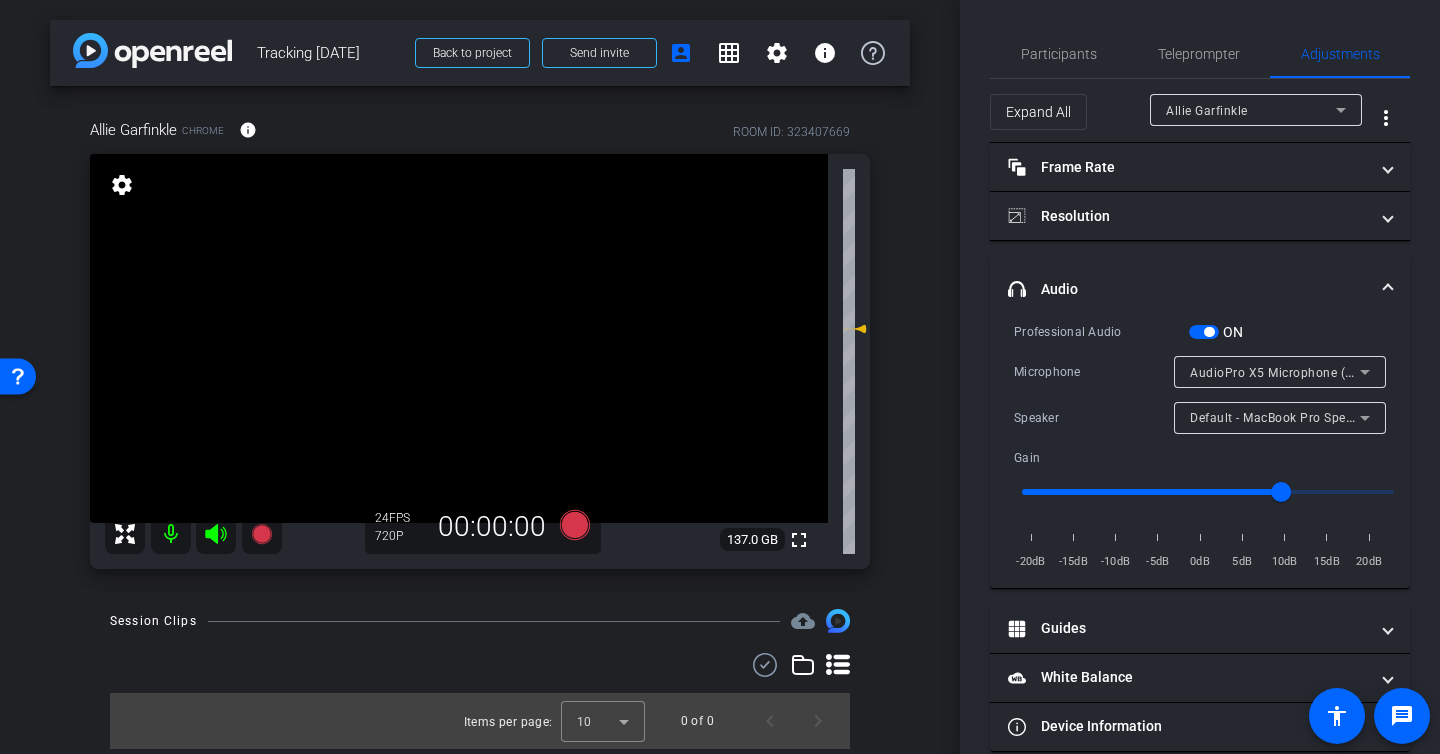 drag, startPoint x: 855, startPoint y: 283, endPoint x: 852, endPoint y: 331, distance: 48.09366 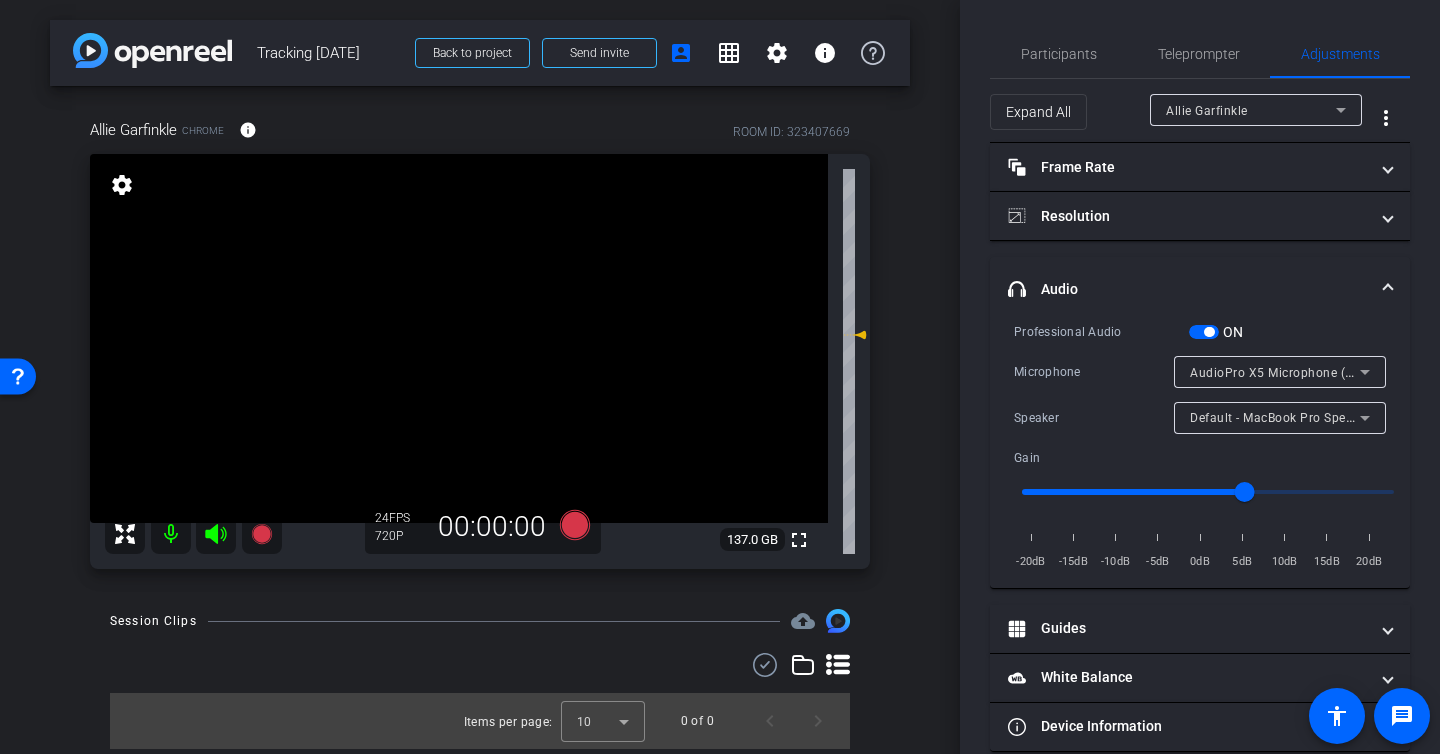 click 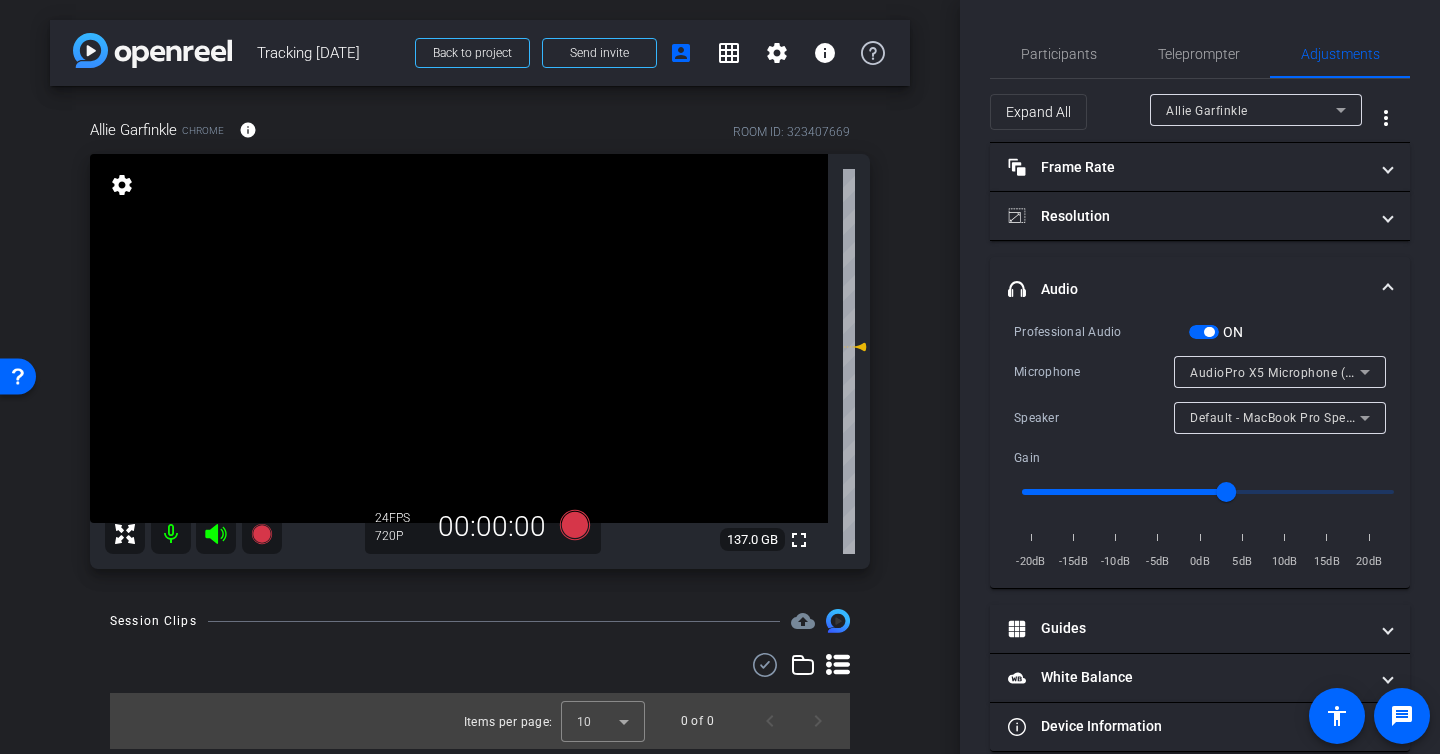 drag, startPoint x: 848, startPoint y: 337, endPoint x: 848, endPoint y: 351, distance: 14 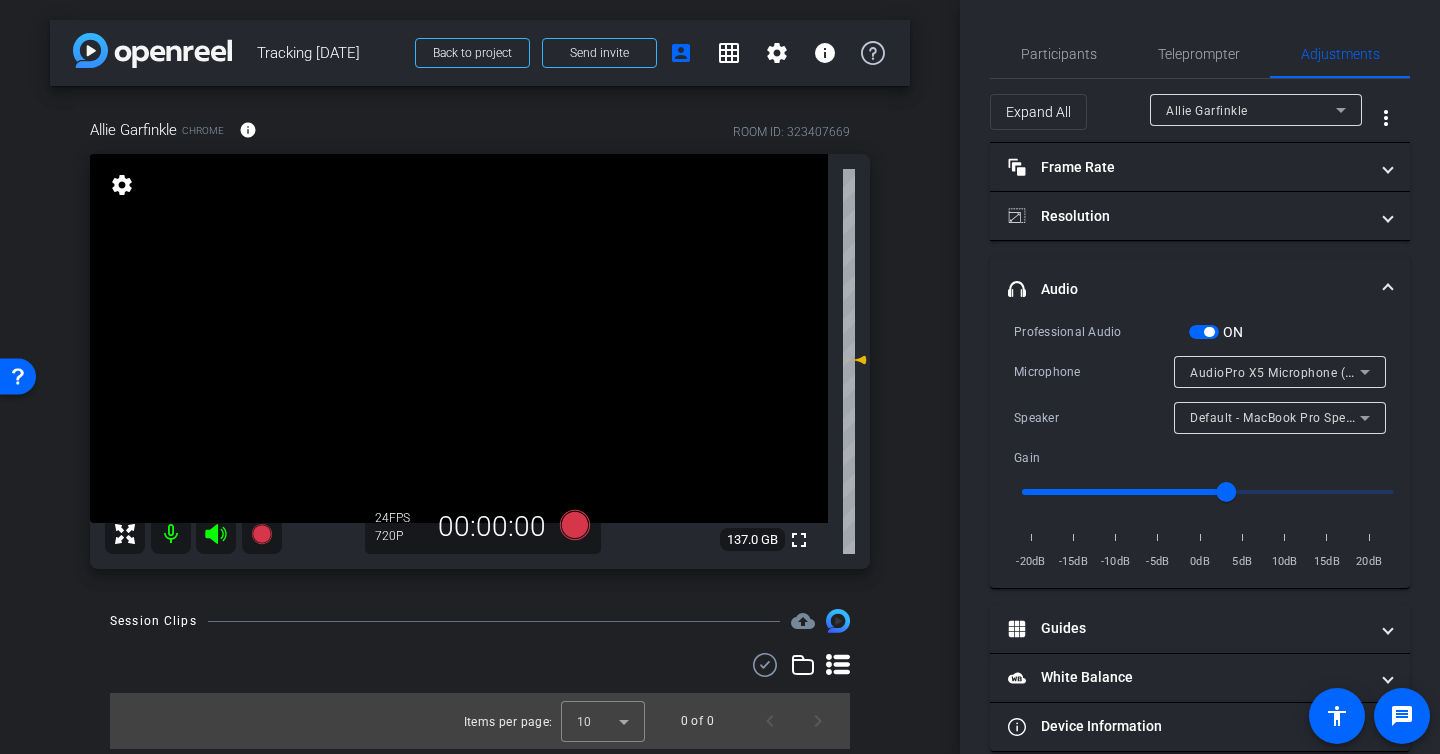 drag, startPoint x: 854, startPoint y: 351, endPoint x: 854, endPoint y: 362, distance: 11 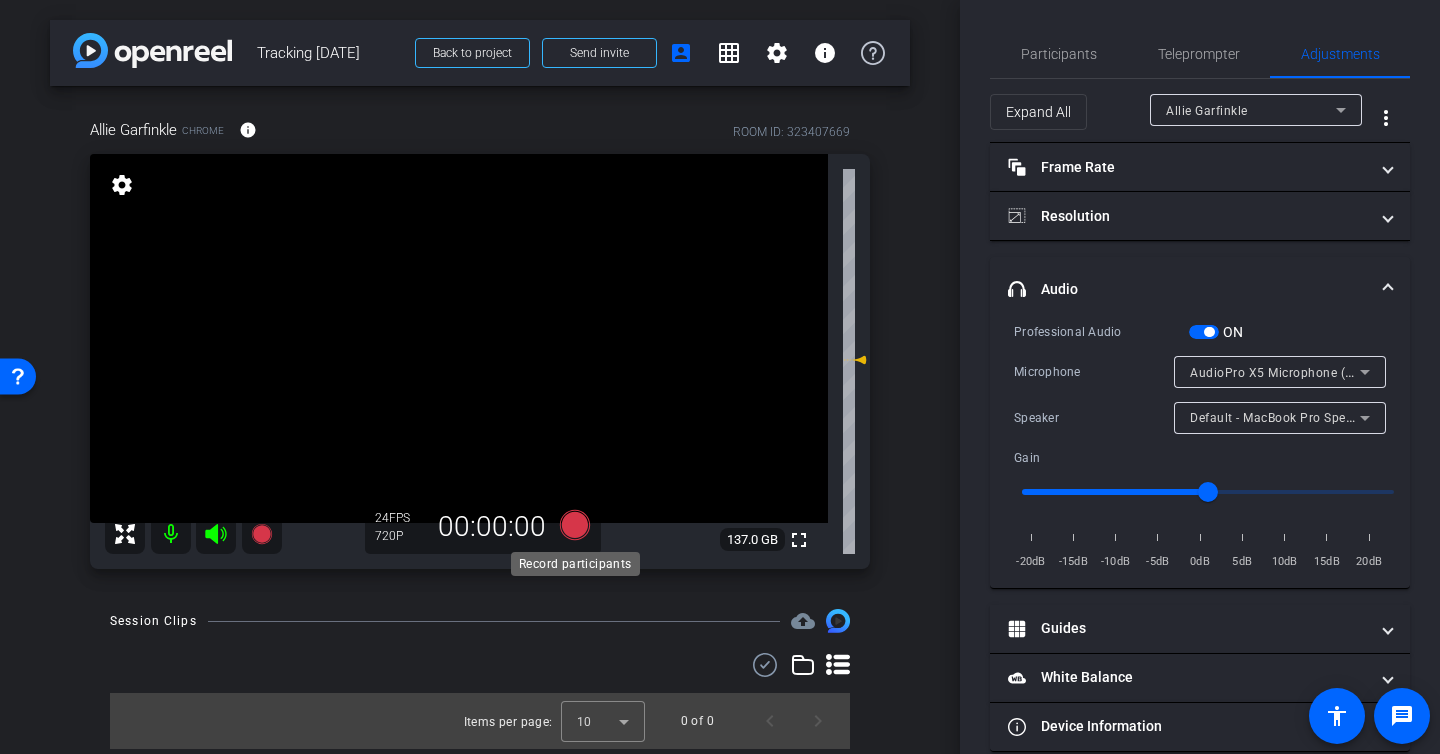 click 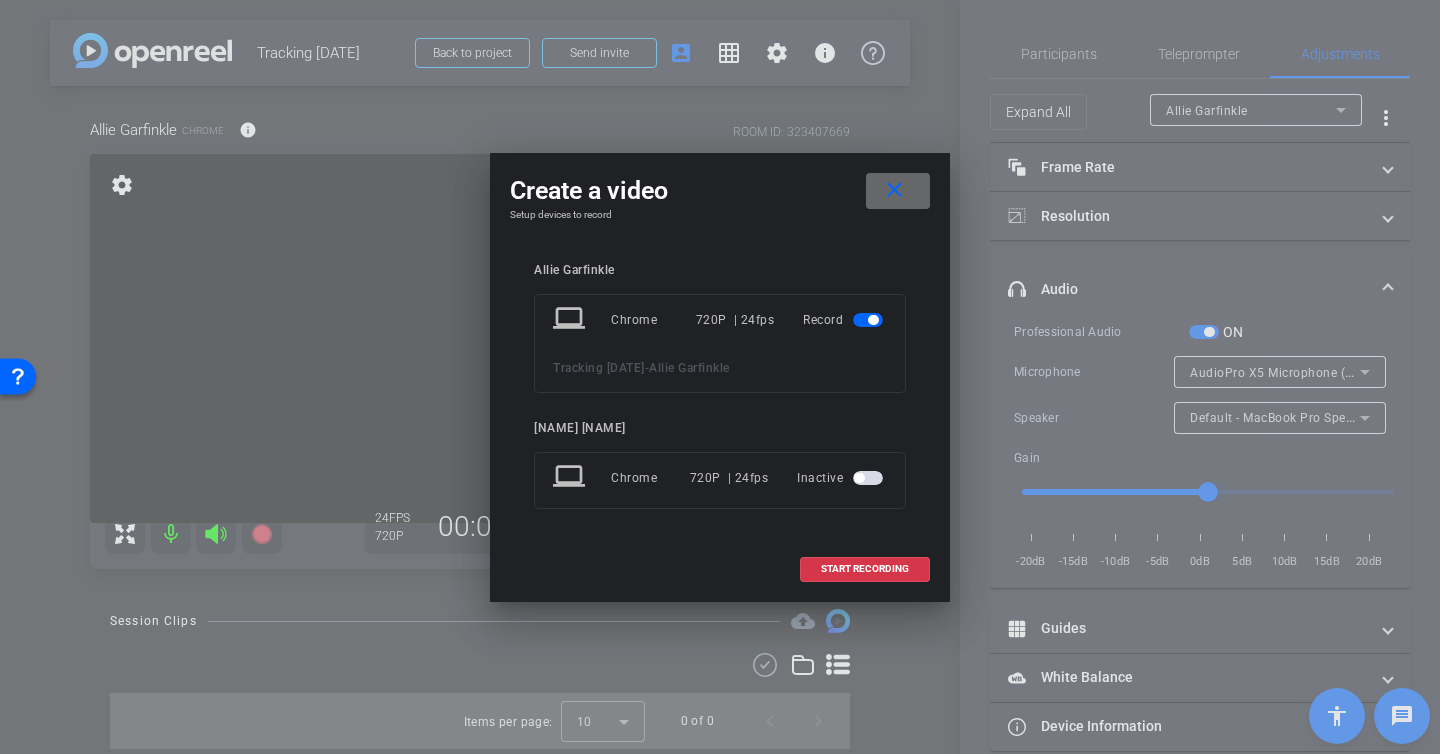 click at bounding box center [898, 191] 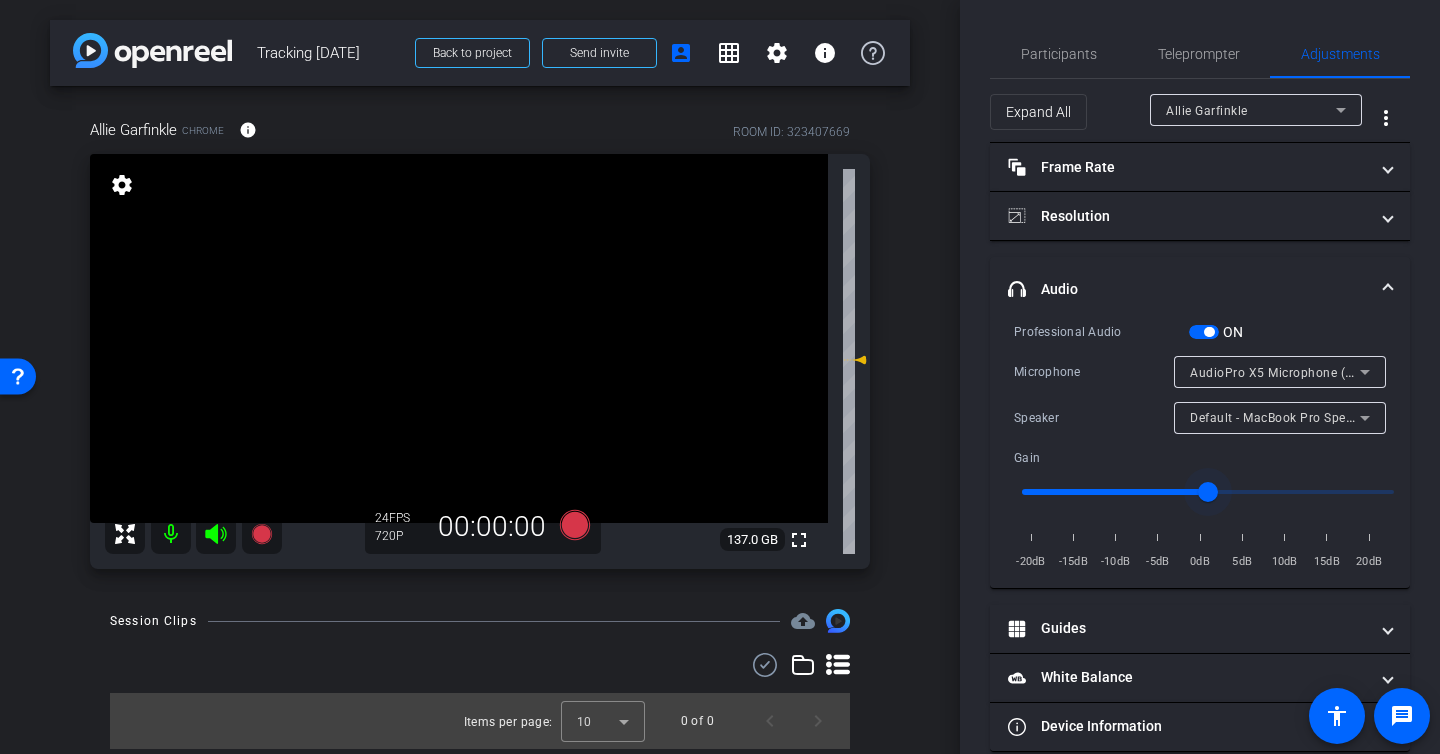 type on "0.9" 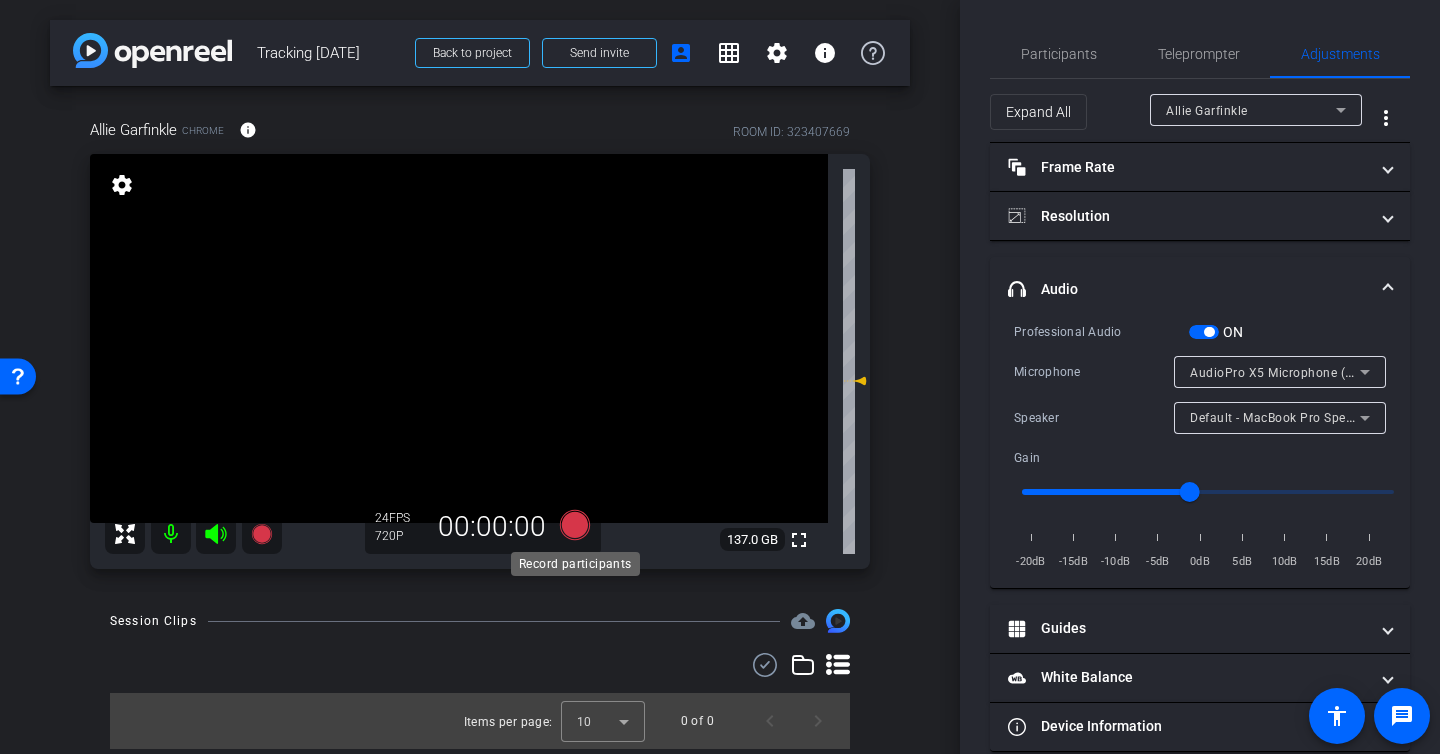 click 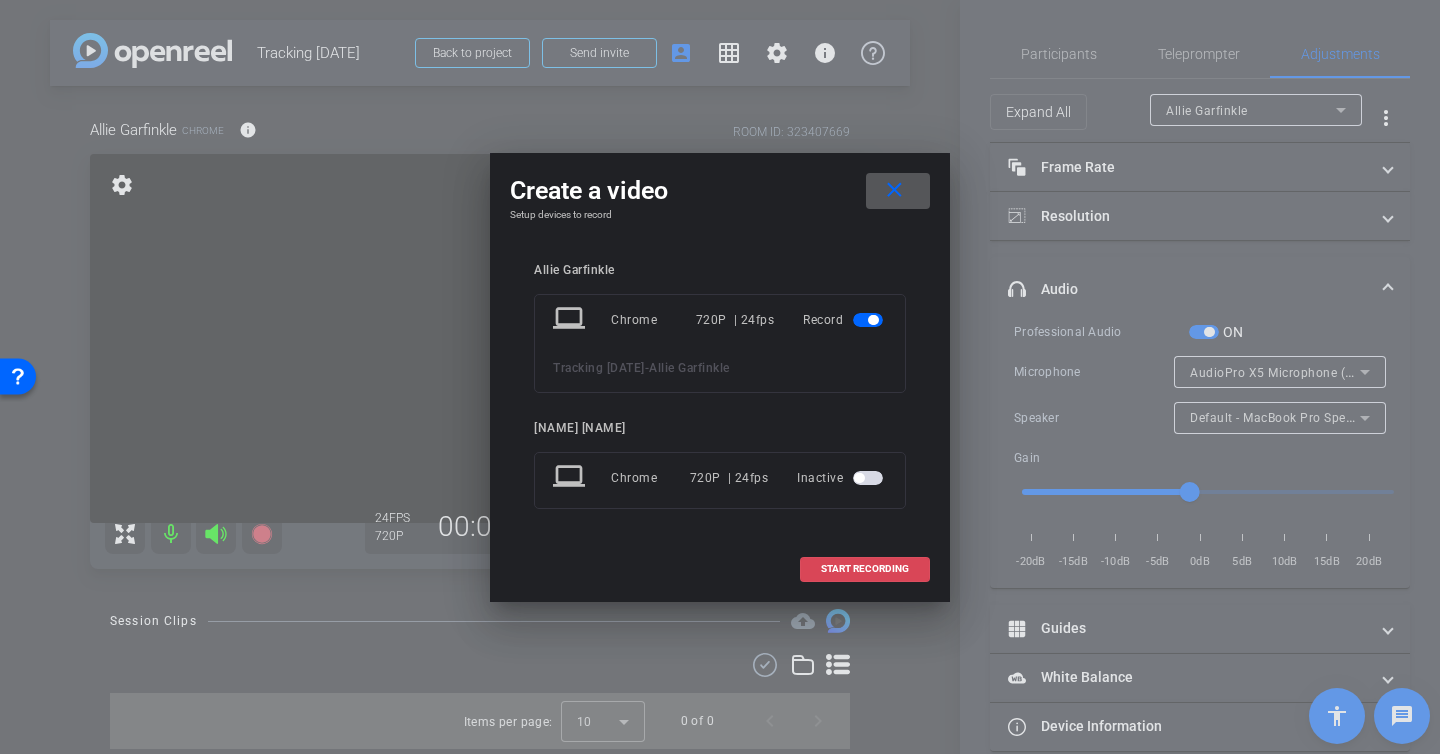 click on "START RECORDING" at bounding box center [865, 569] 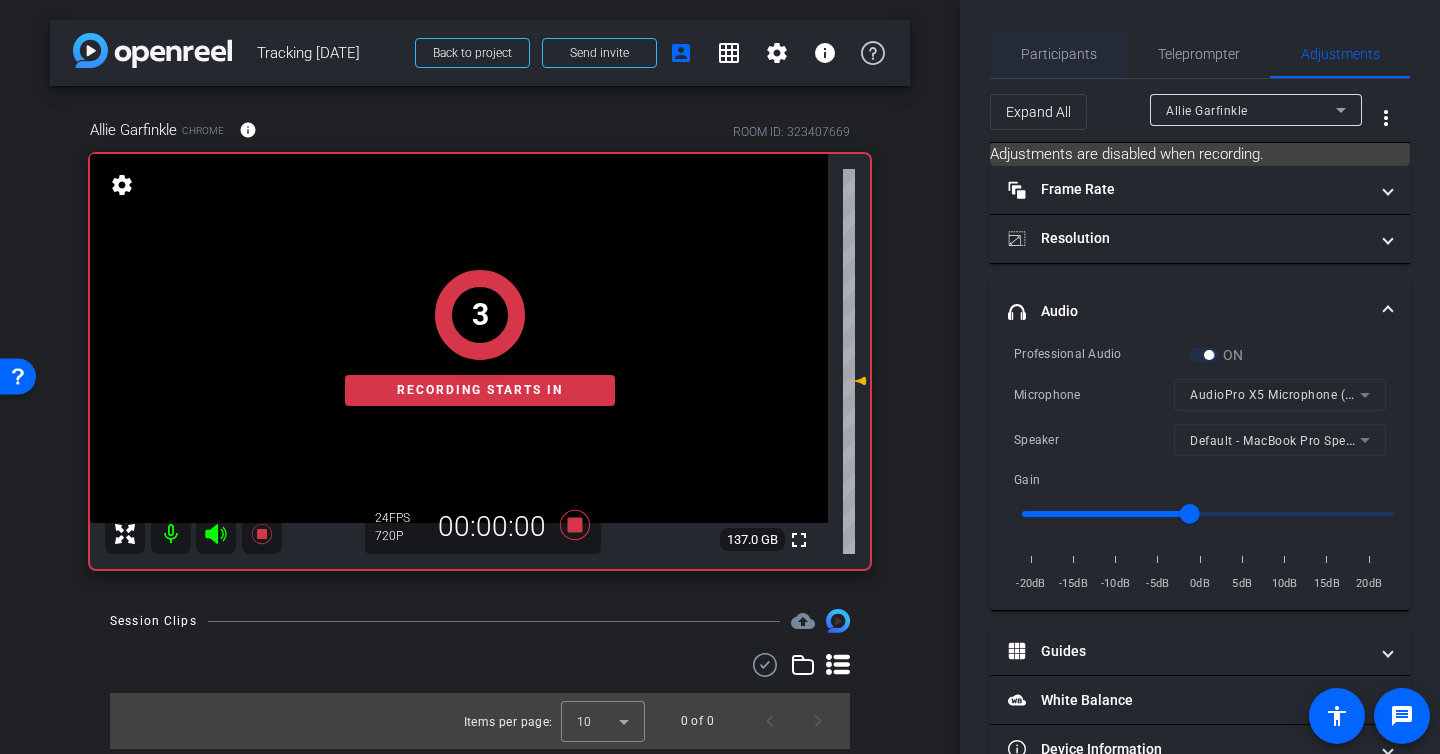 click on "Participants" at bounding box center (1059, 54) 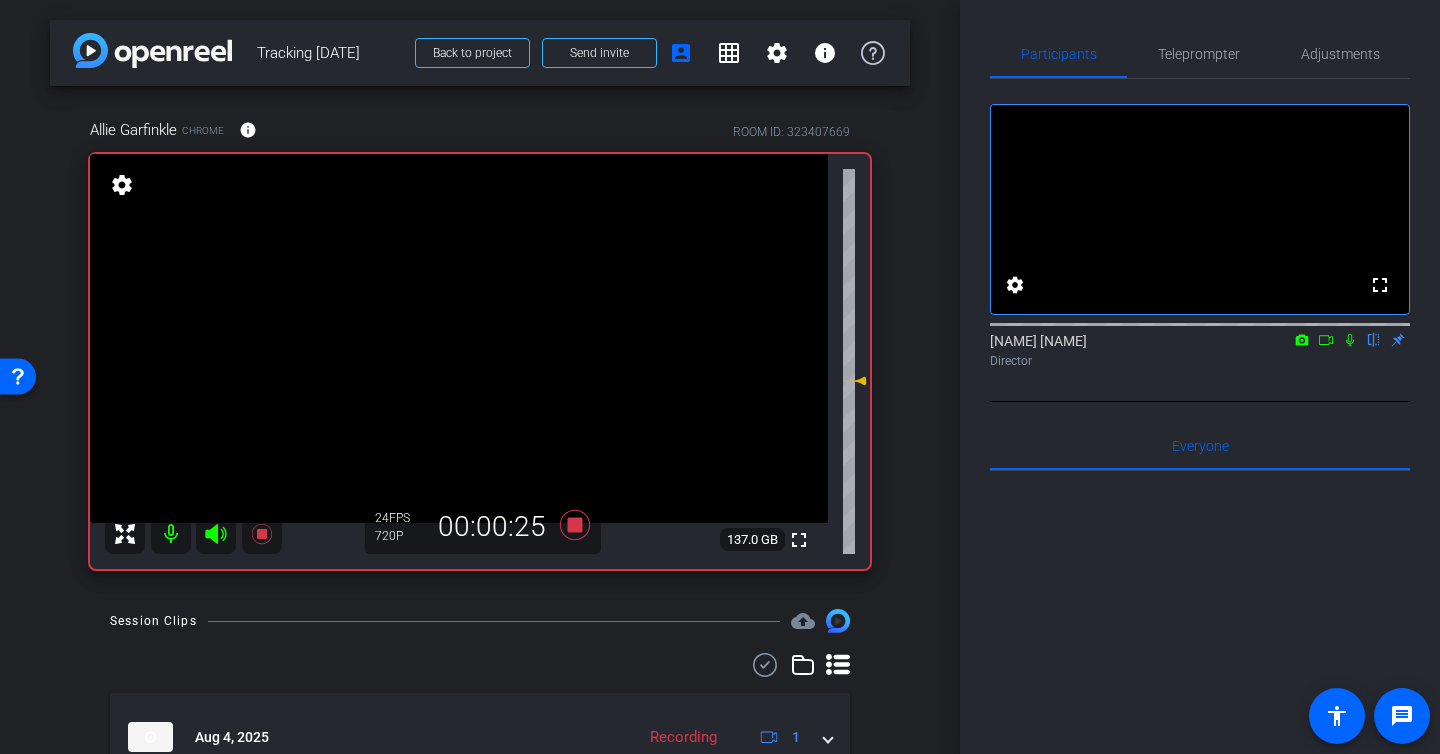 click 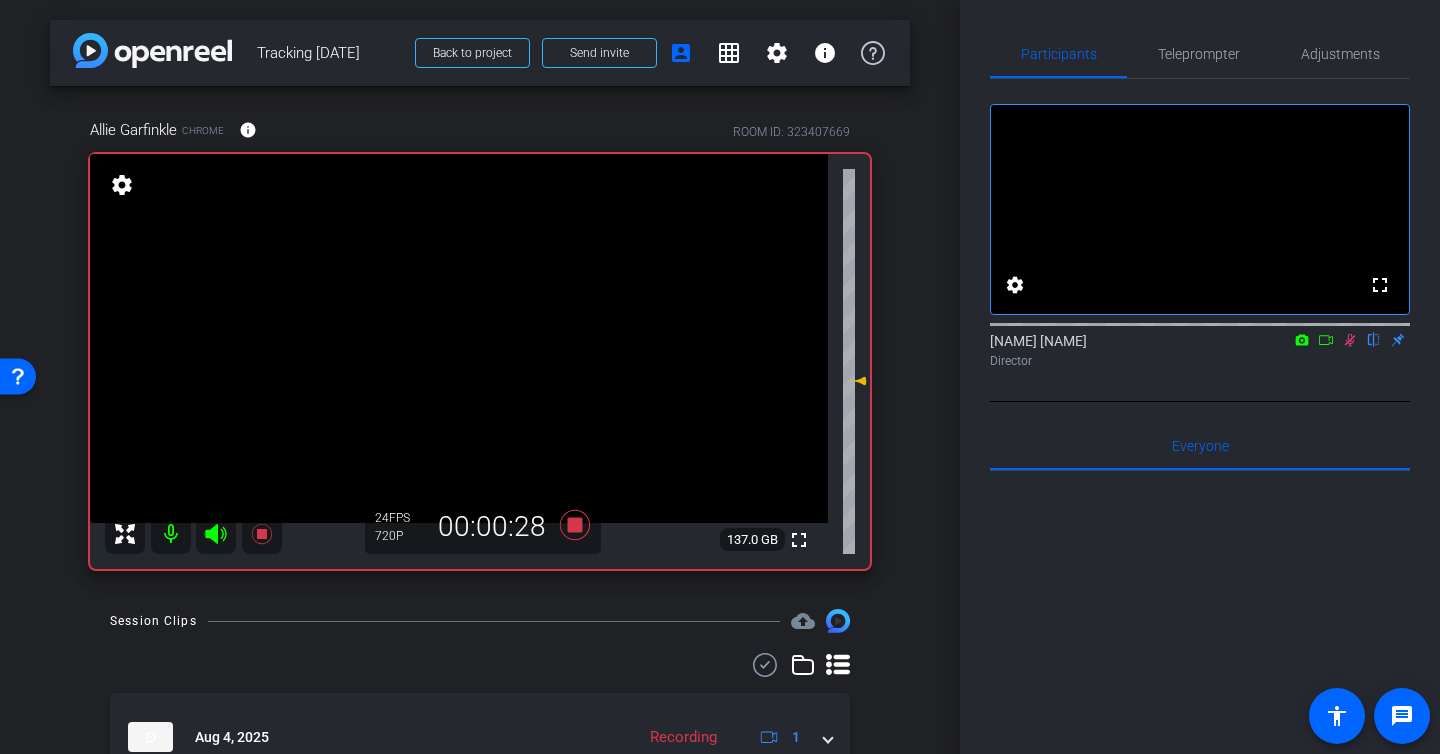 click 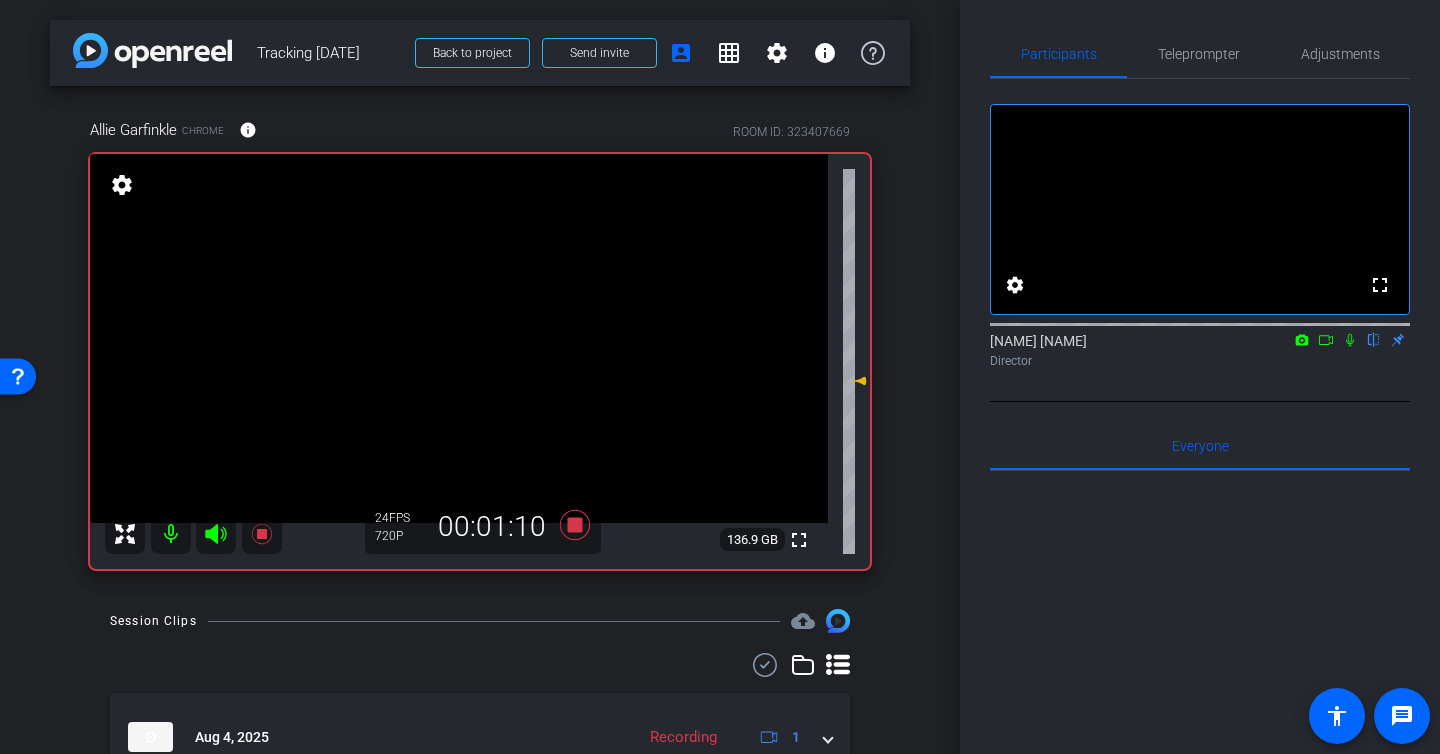 click 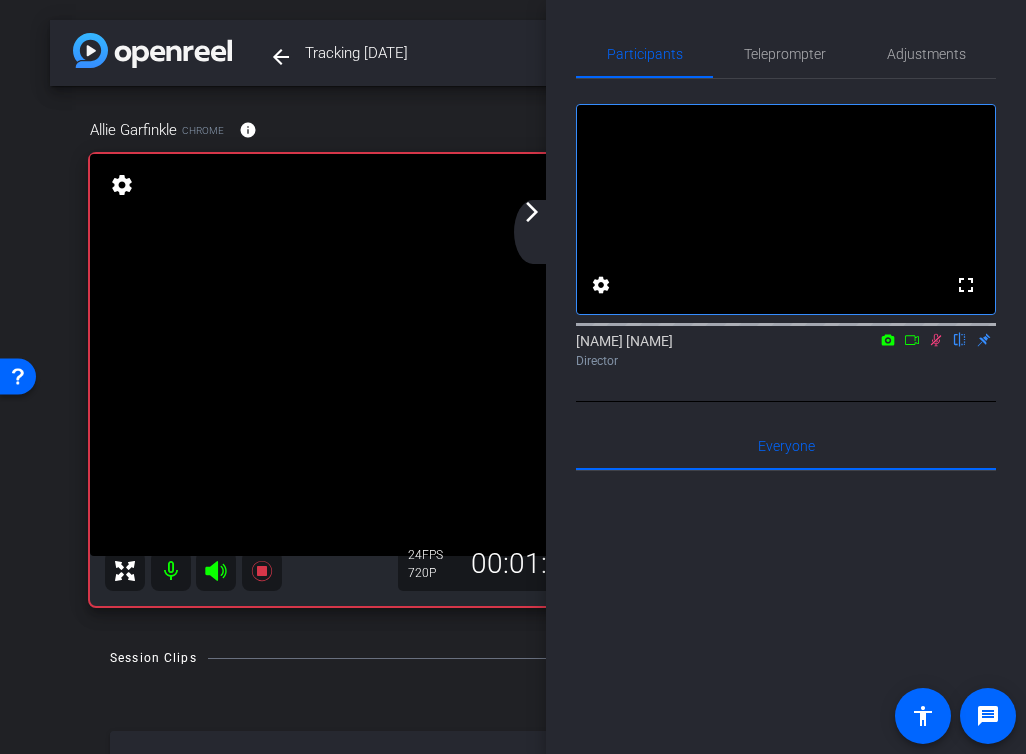 click on "arrow_forward_ios" 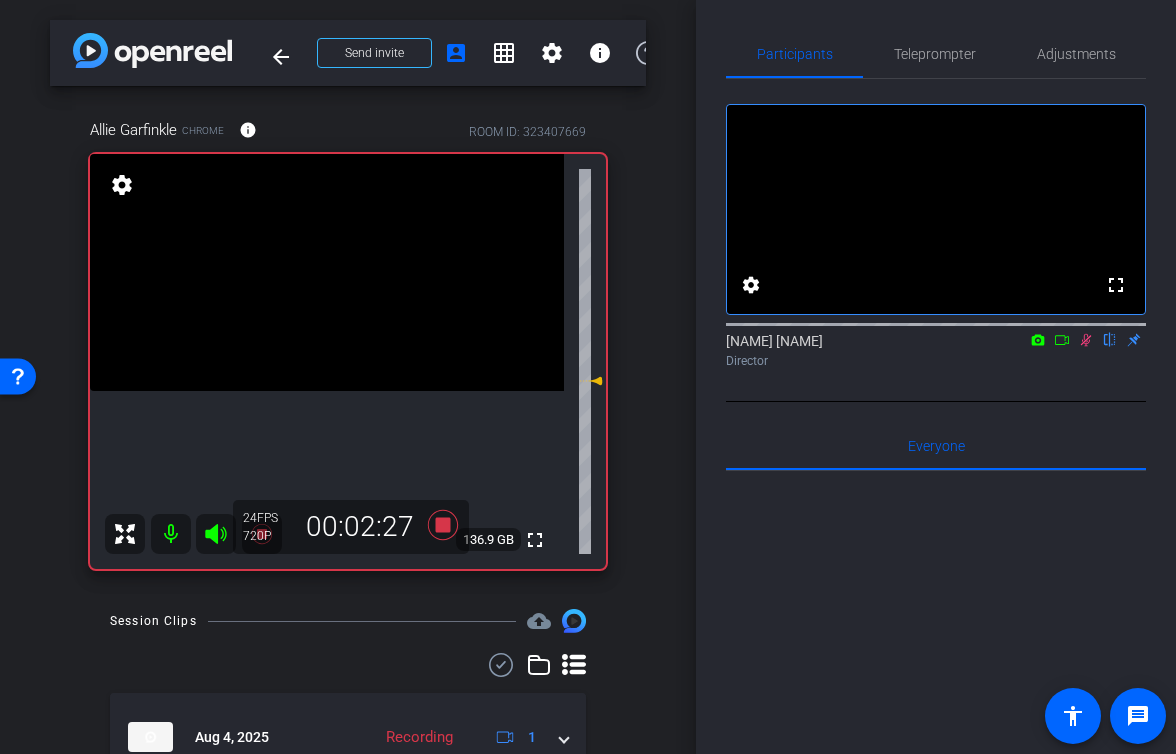click 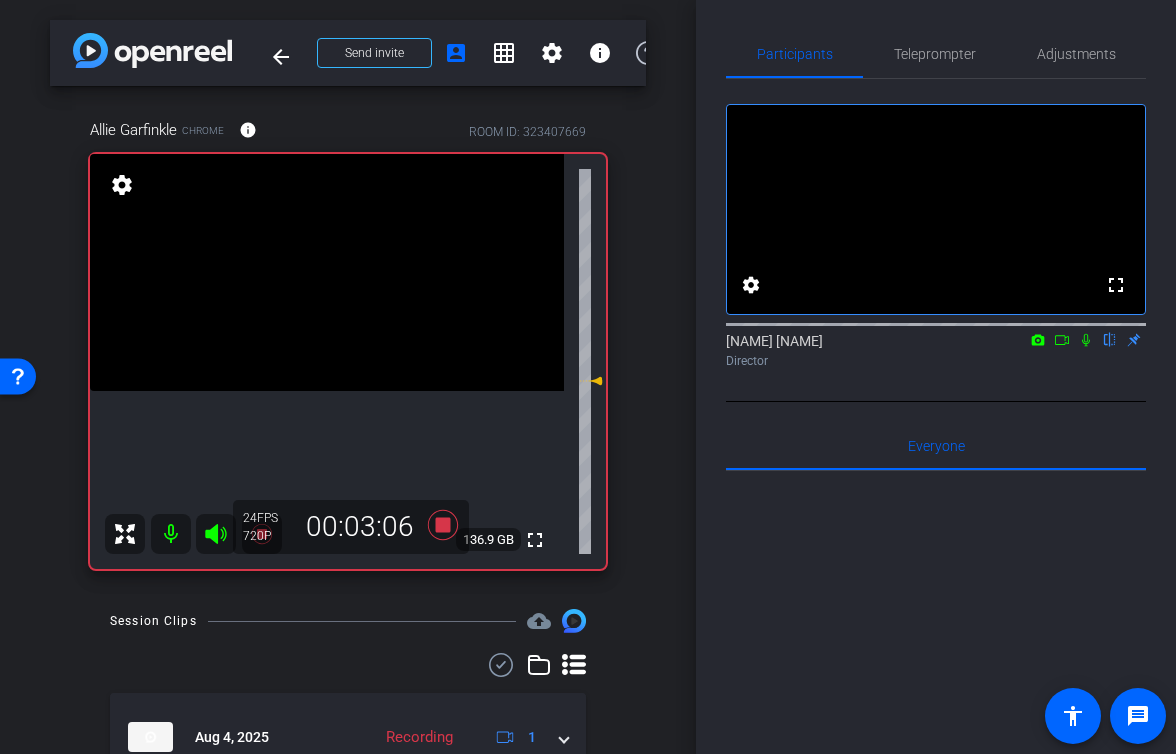 click 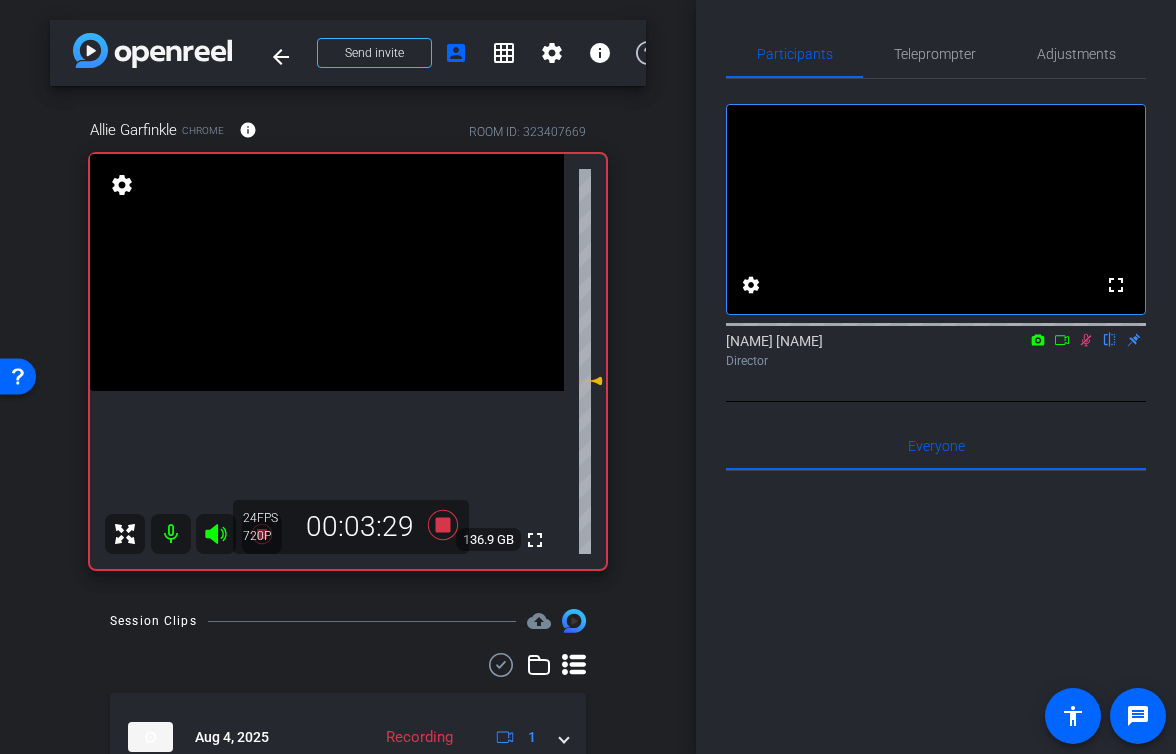 click 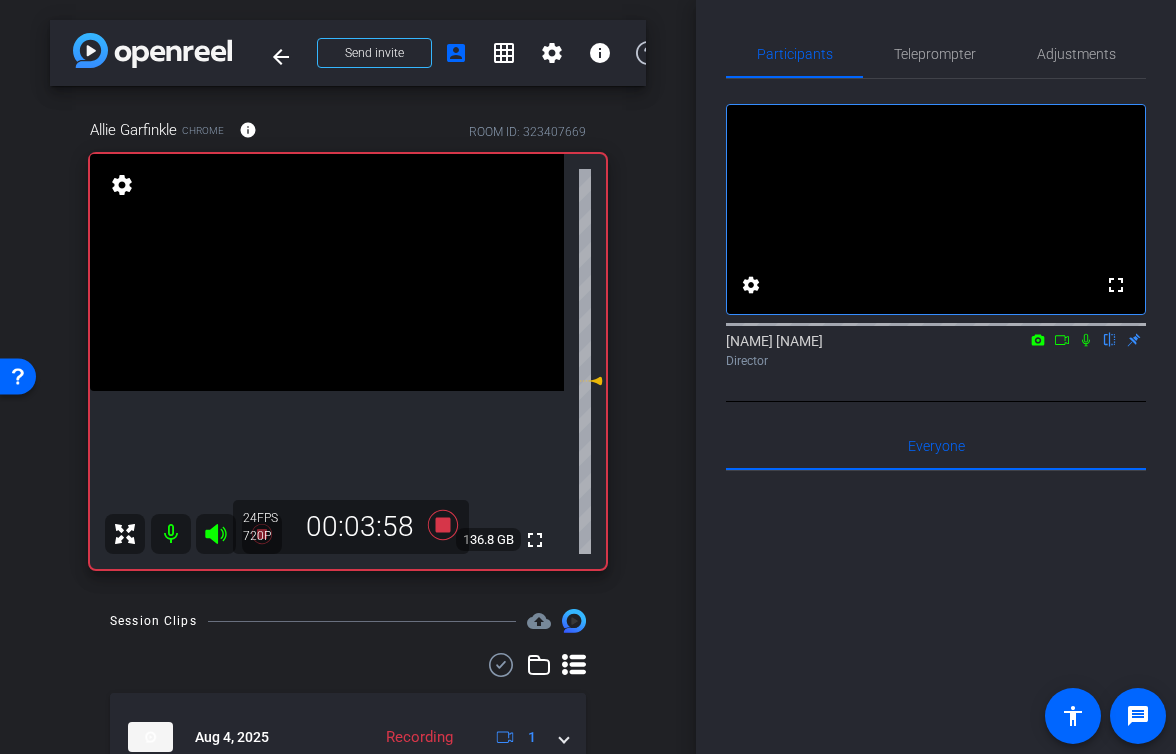 click 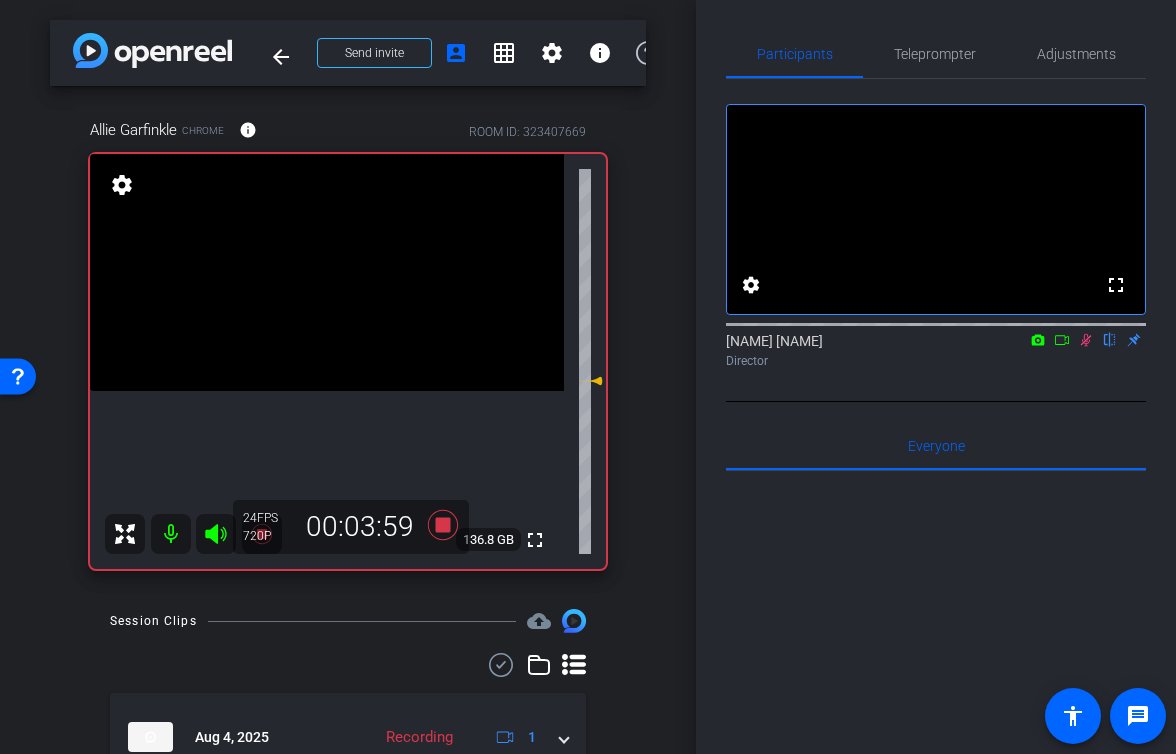 click 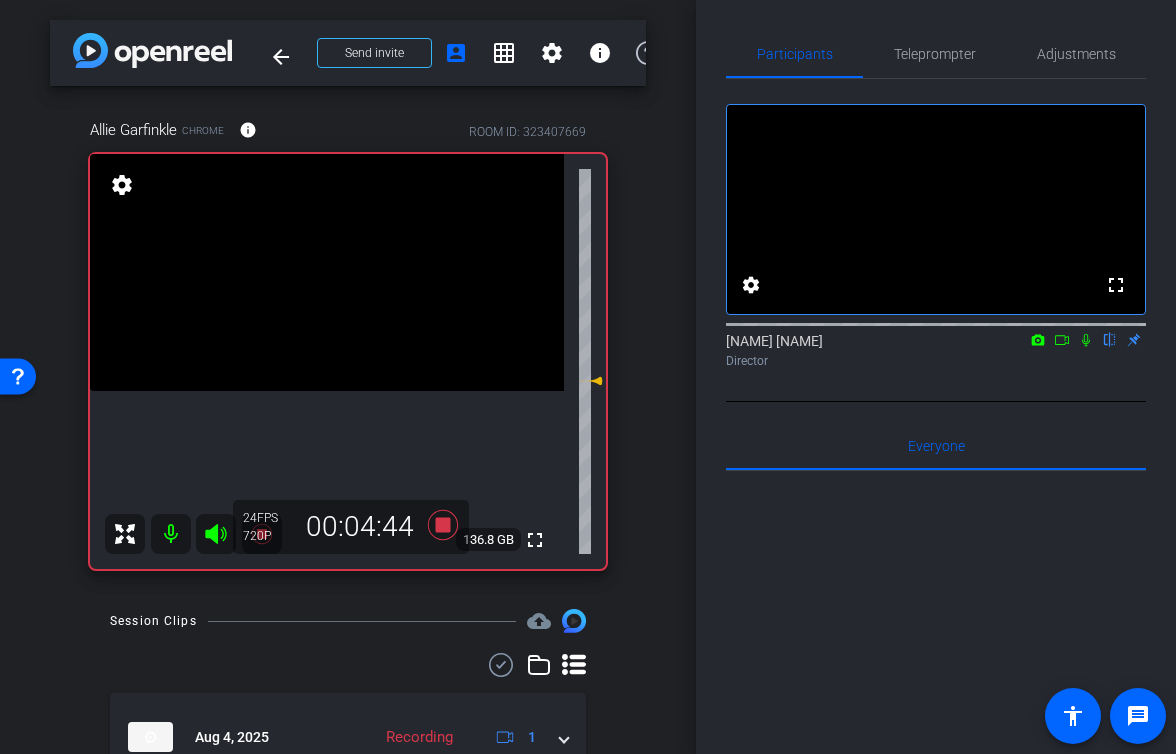 click 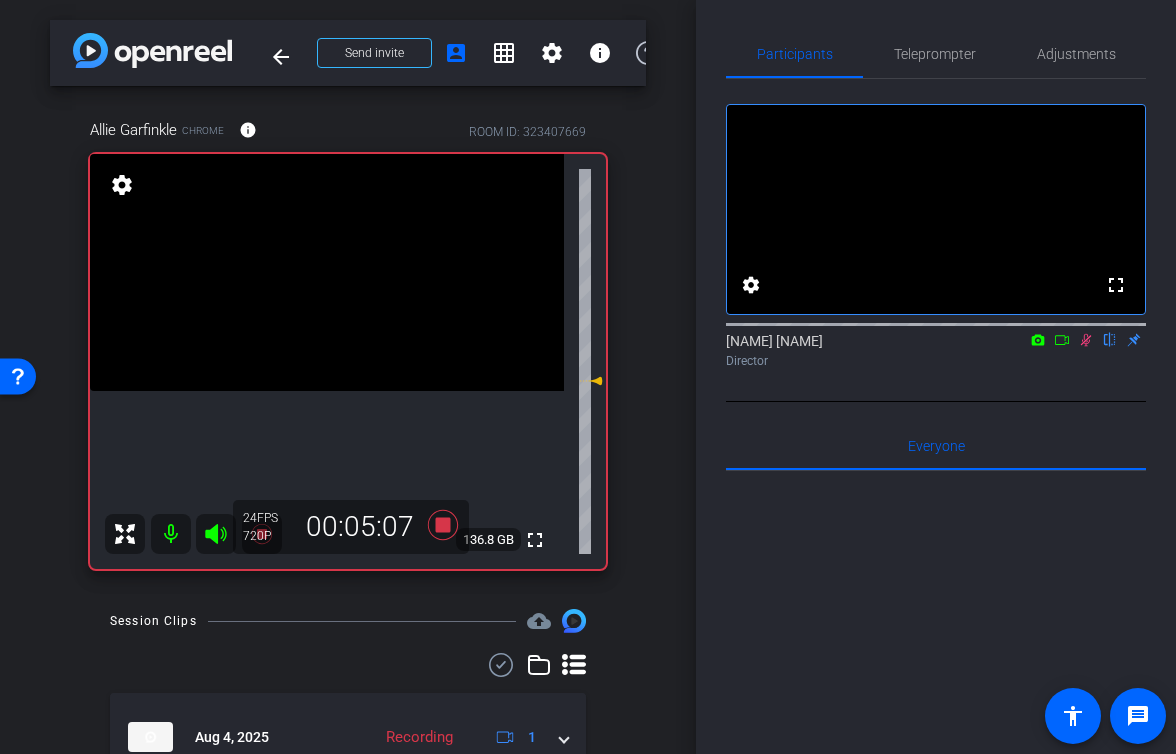 click 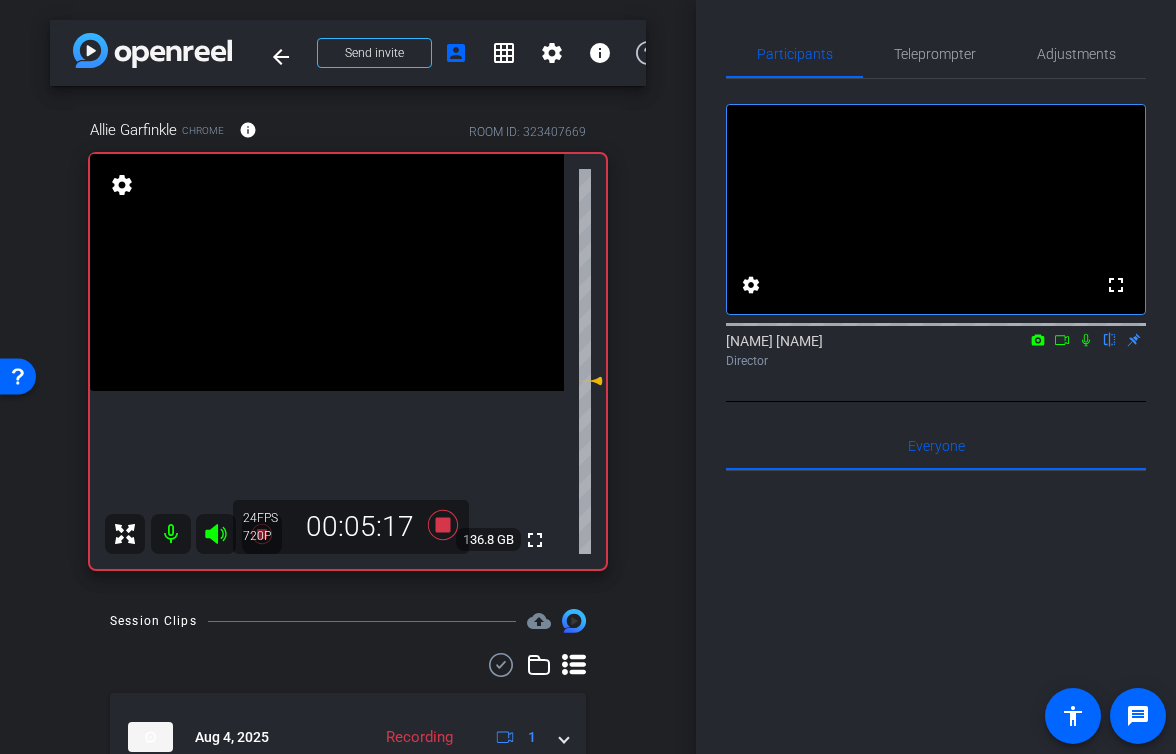 click 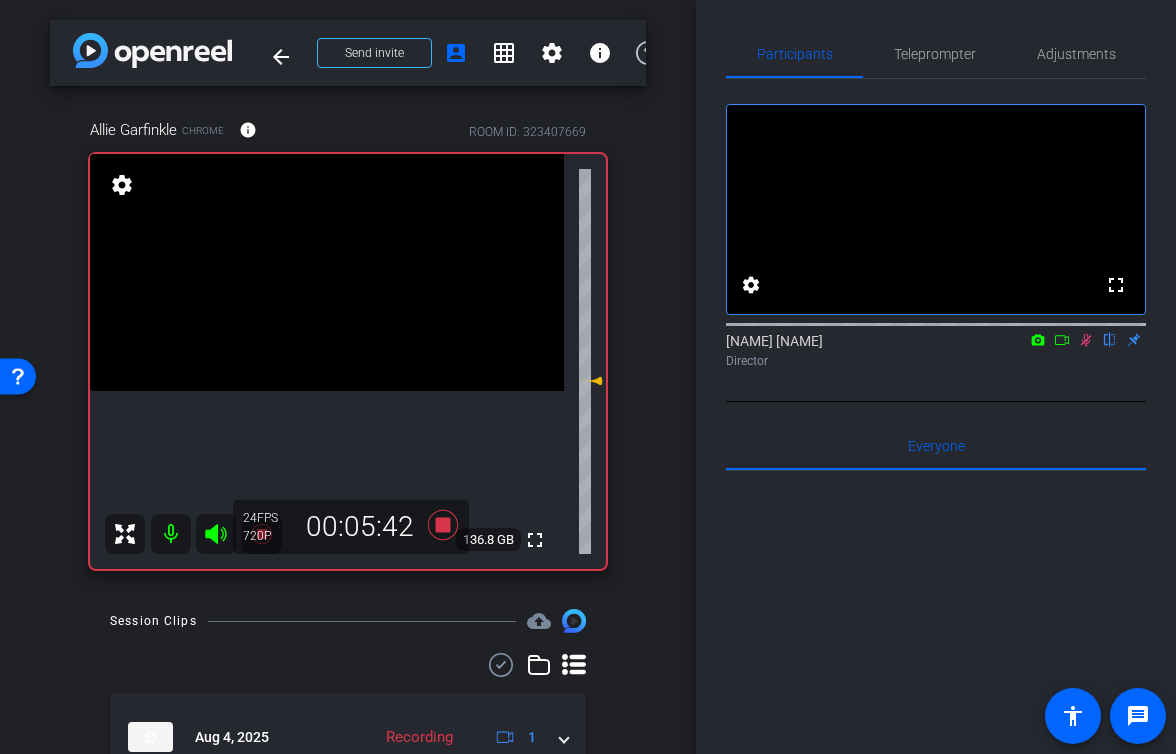 click 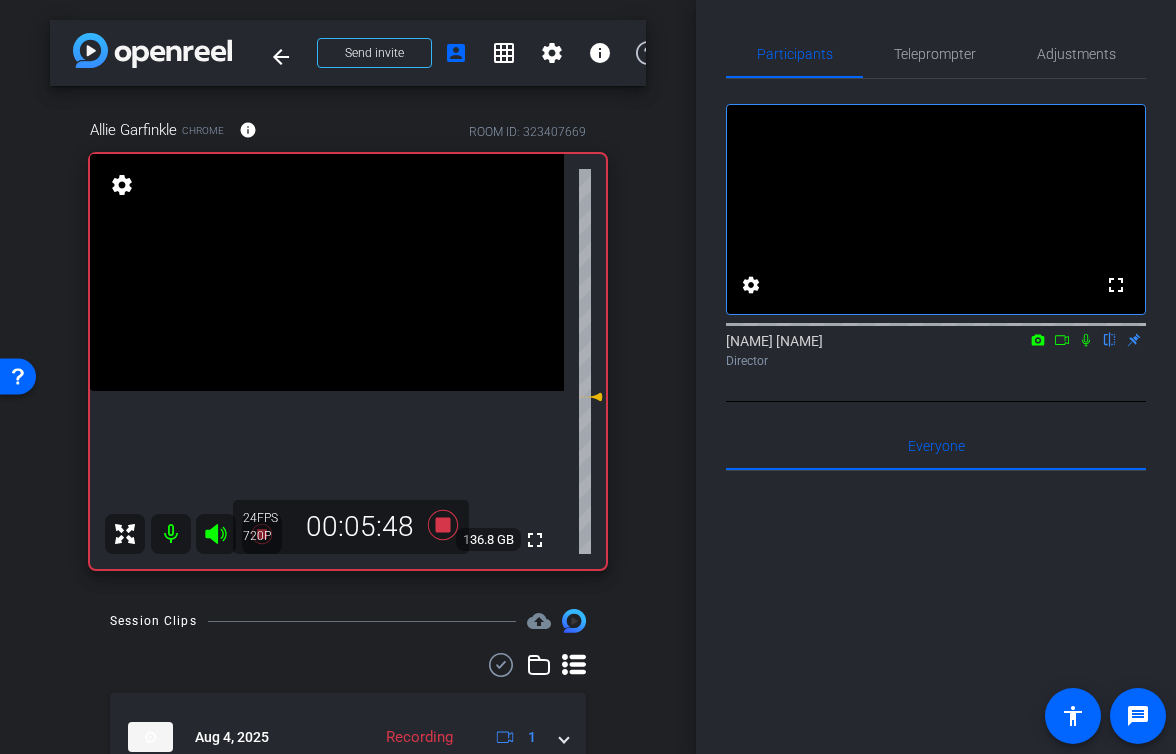 drag, startPoint x: 597, startPoint y: 382, endPoint x: 598, endPoint y: 399, distance: 17.029387 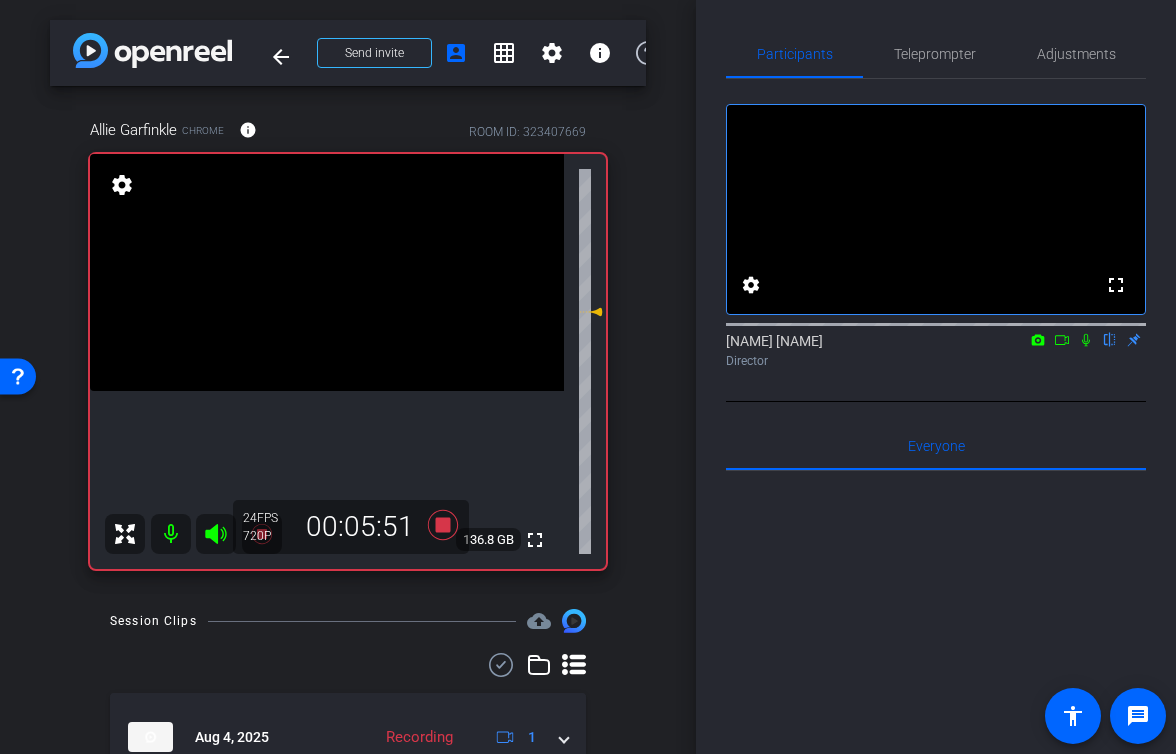 drag, startPoint x: 598, startPoint y: 399, endPoint x: 599, endPoint y: 313, distance: 86.00581 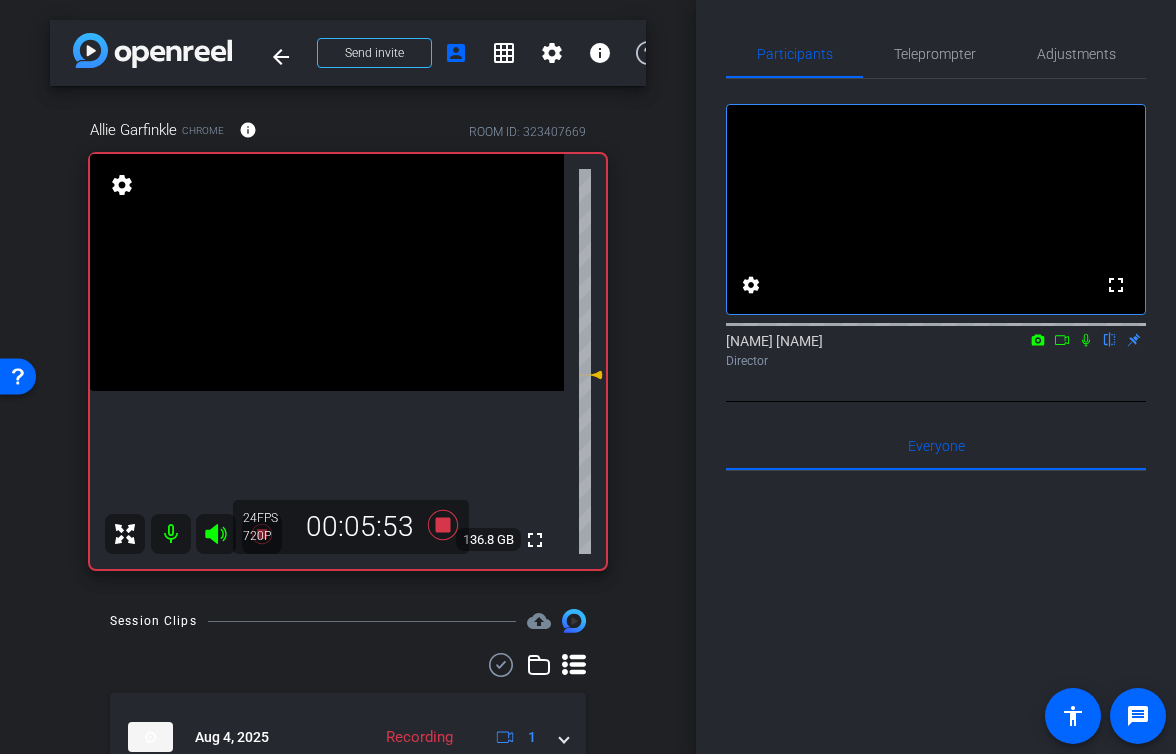 drag, startPoint x: 598, startPoint y: 311, endPoint x: 598, endPoint y: 374, distance: 63 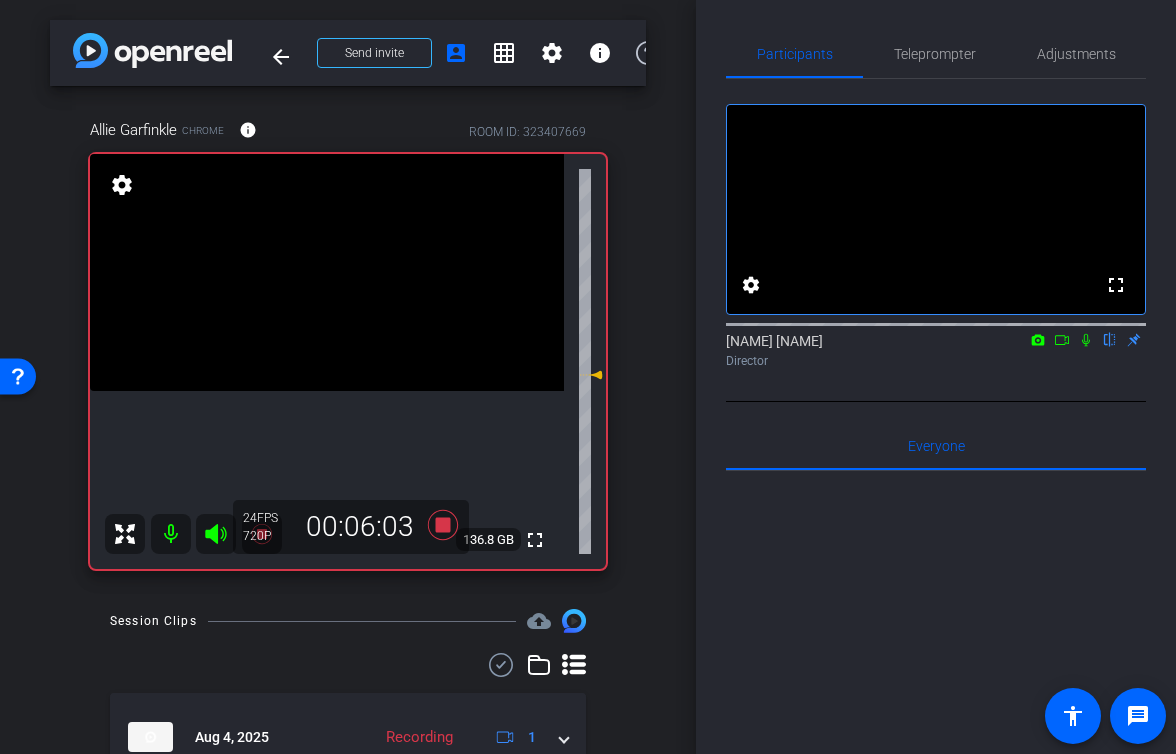 click 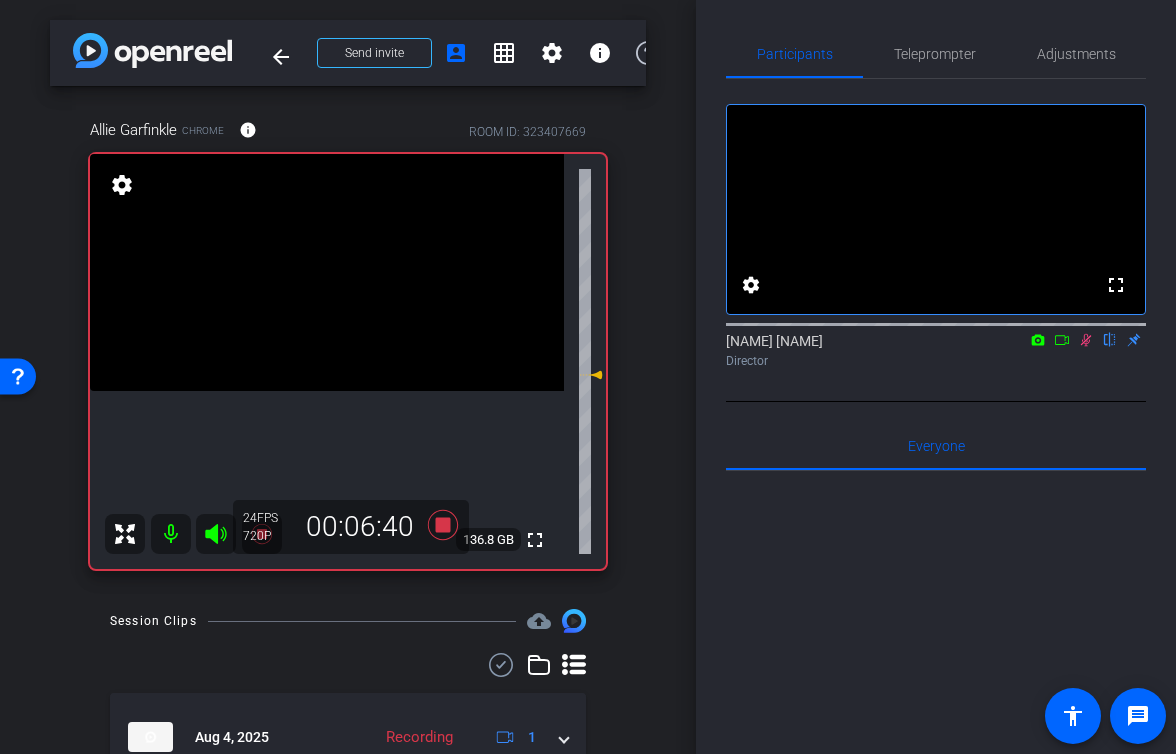click 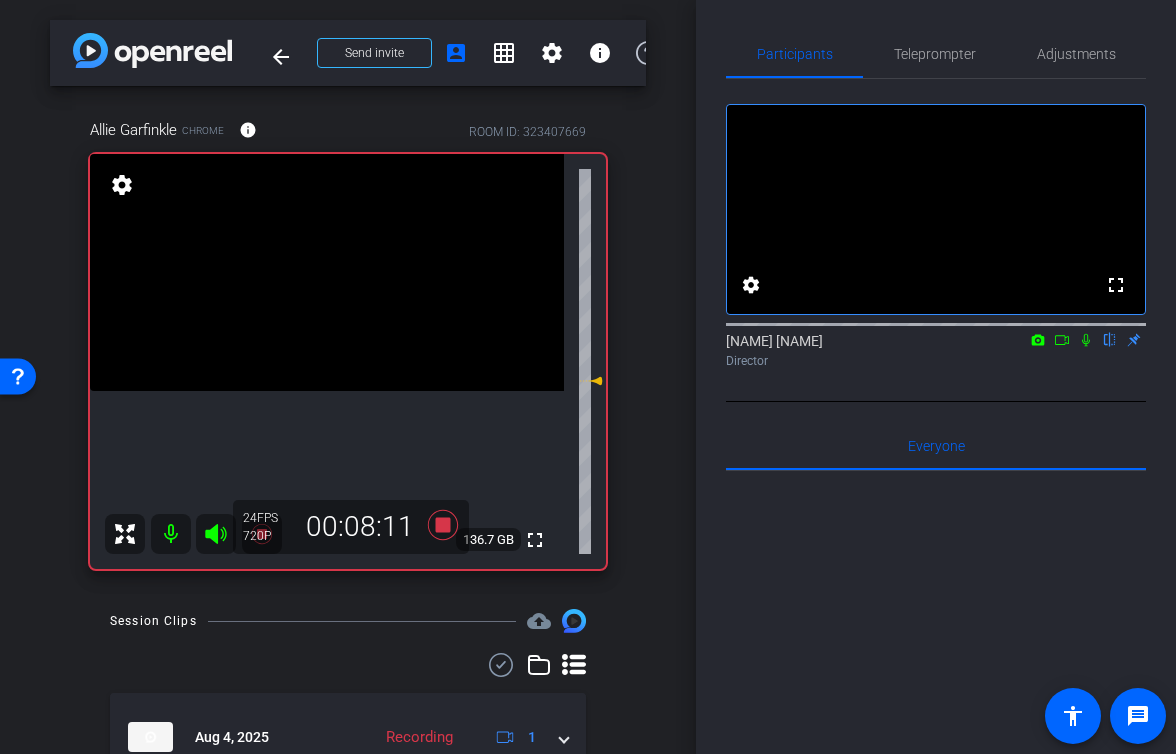 click 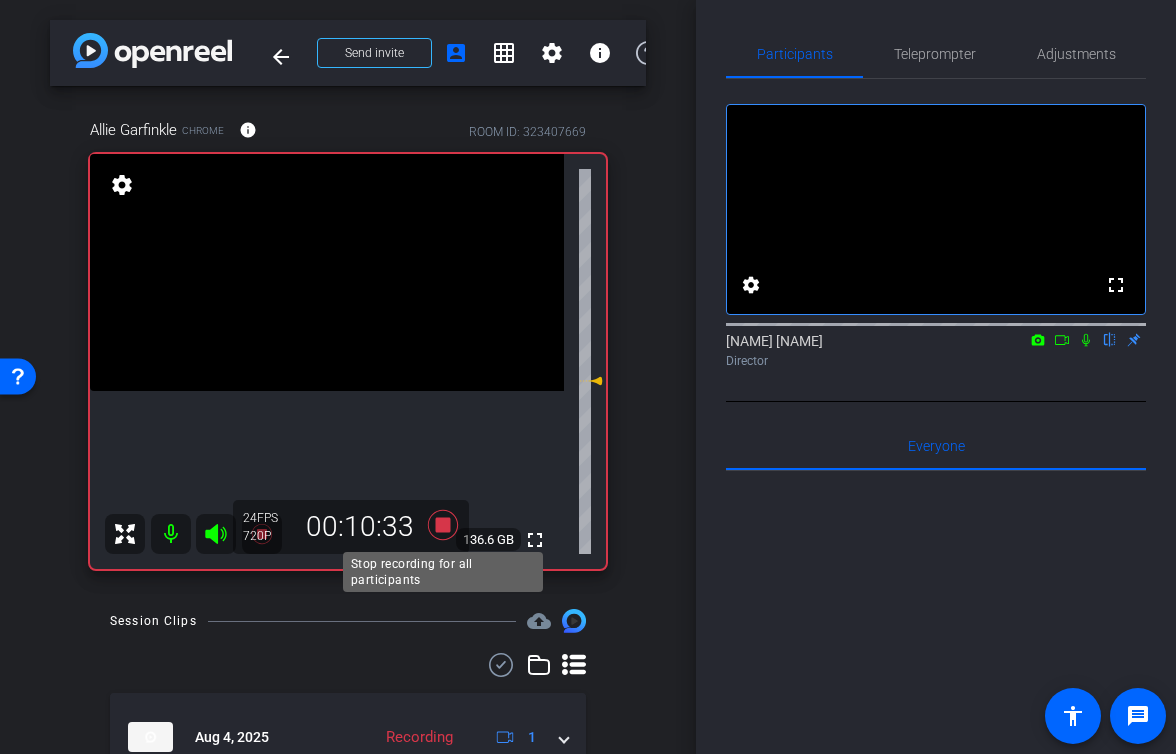 click 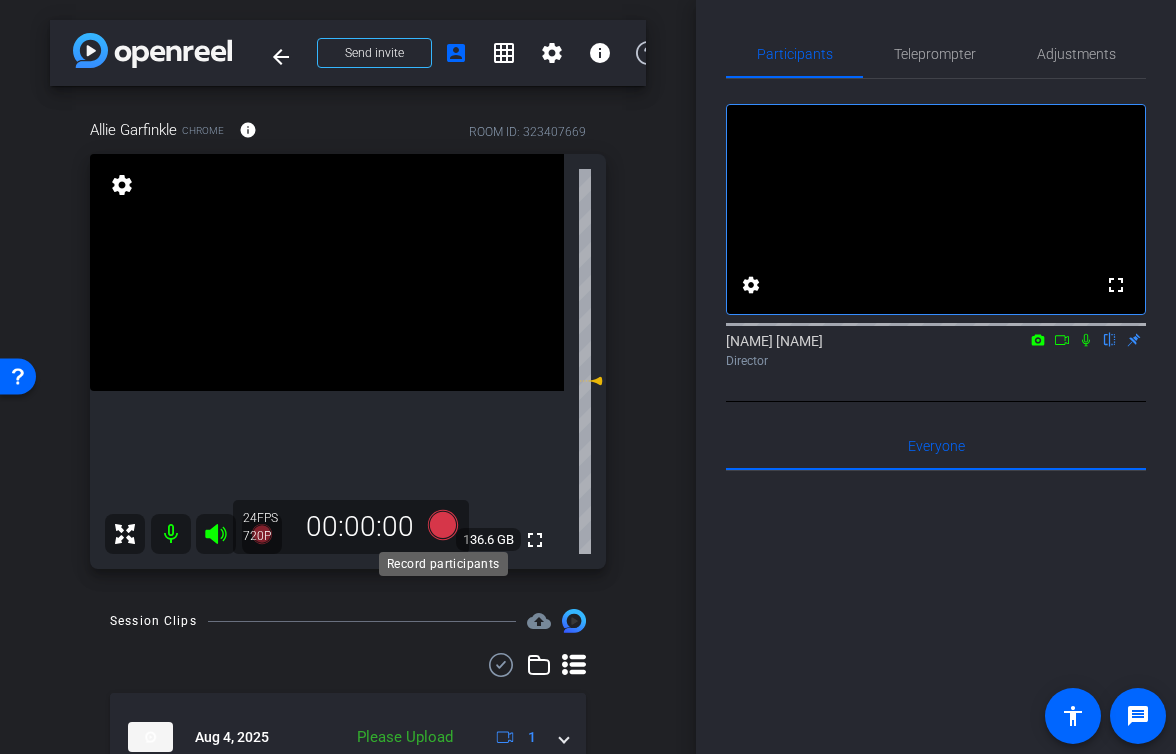 scroll, scrollTop: 98, scrollLeft: 0, axis: vertical 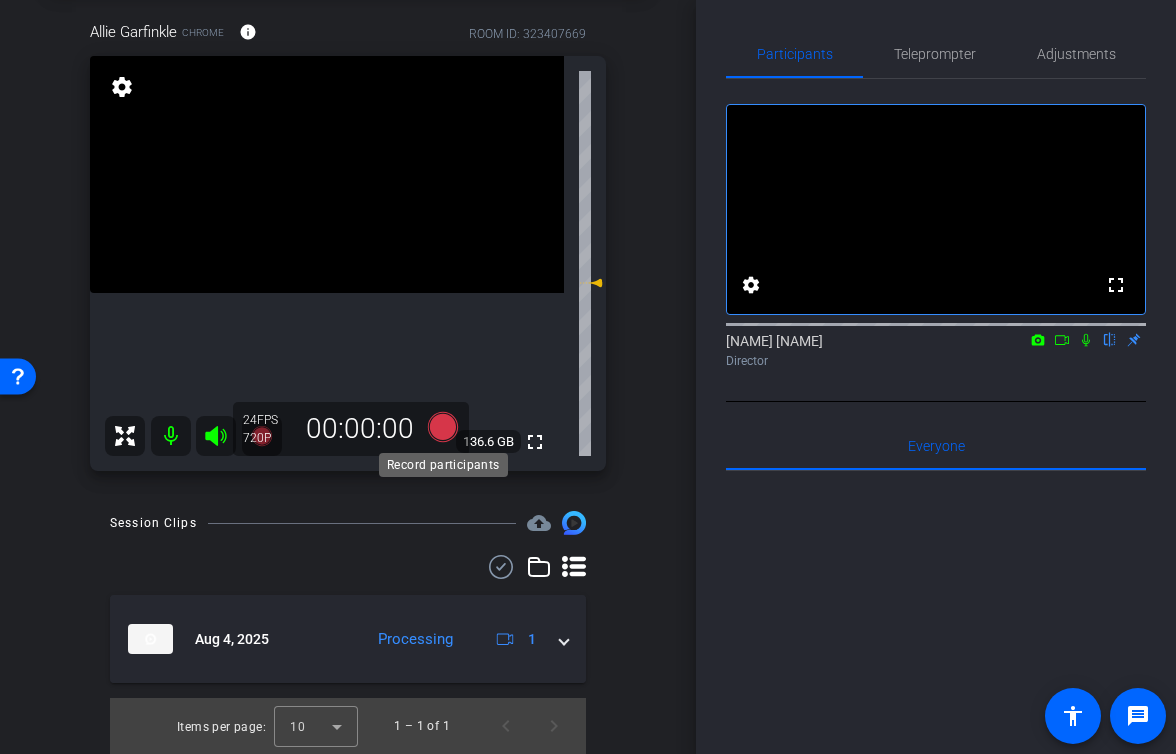 click 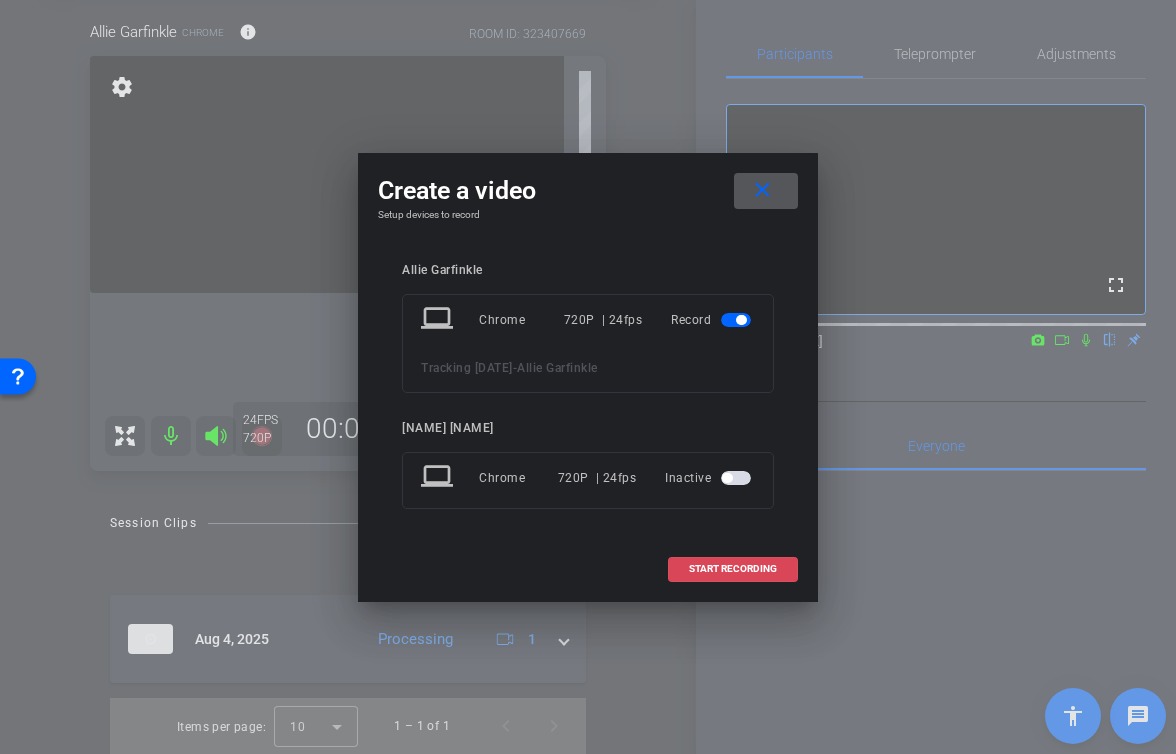 click on "START RECORDING" at bounding box center [733, 569] 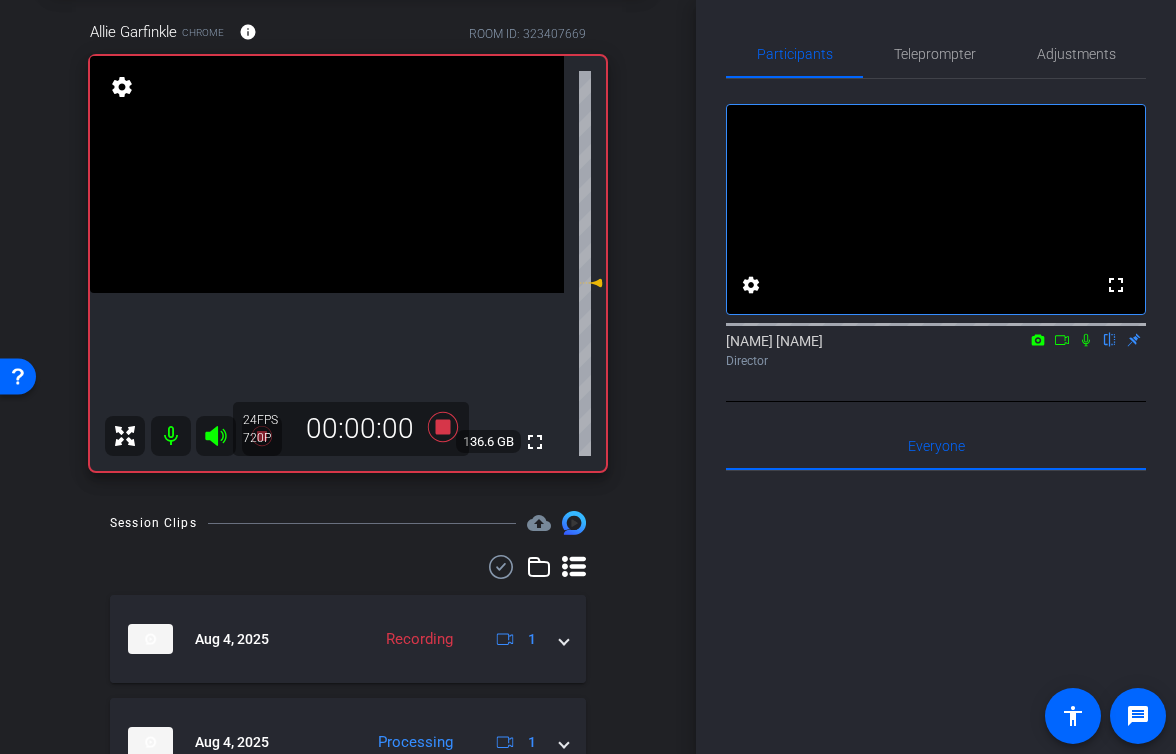 click 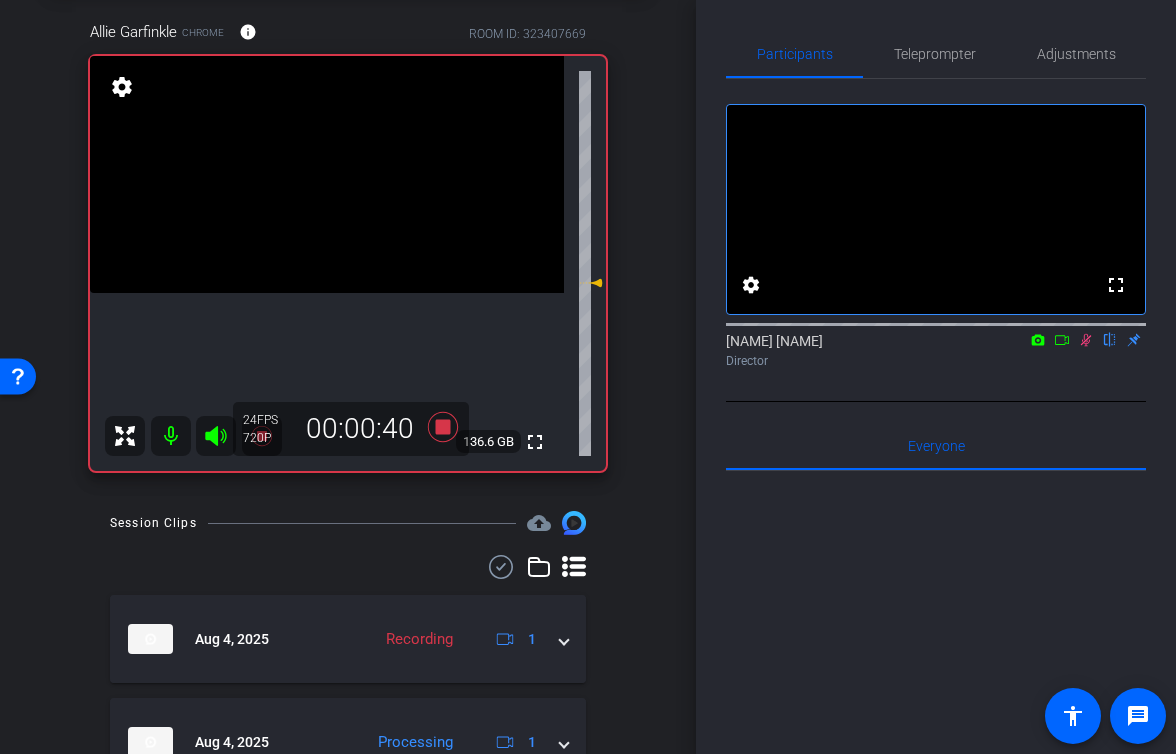 click 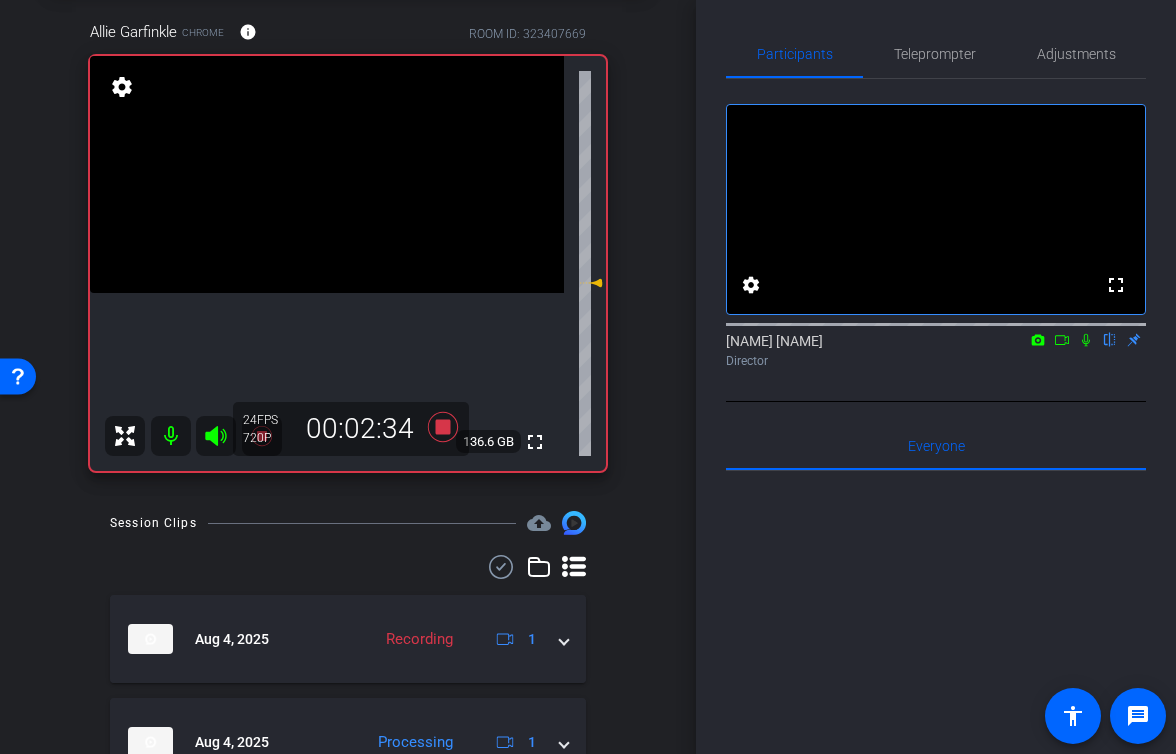 click 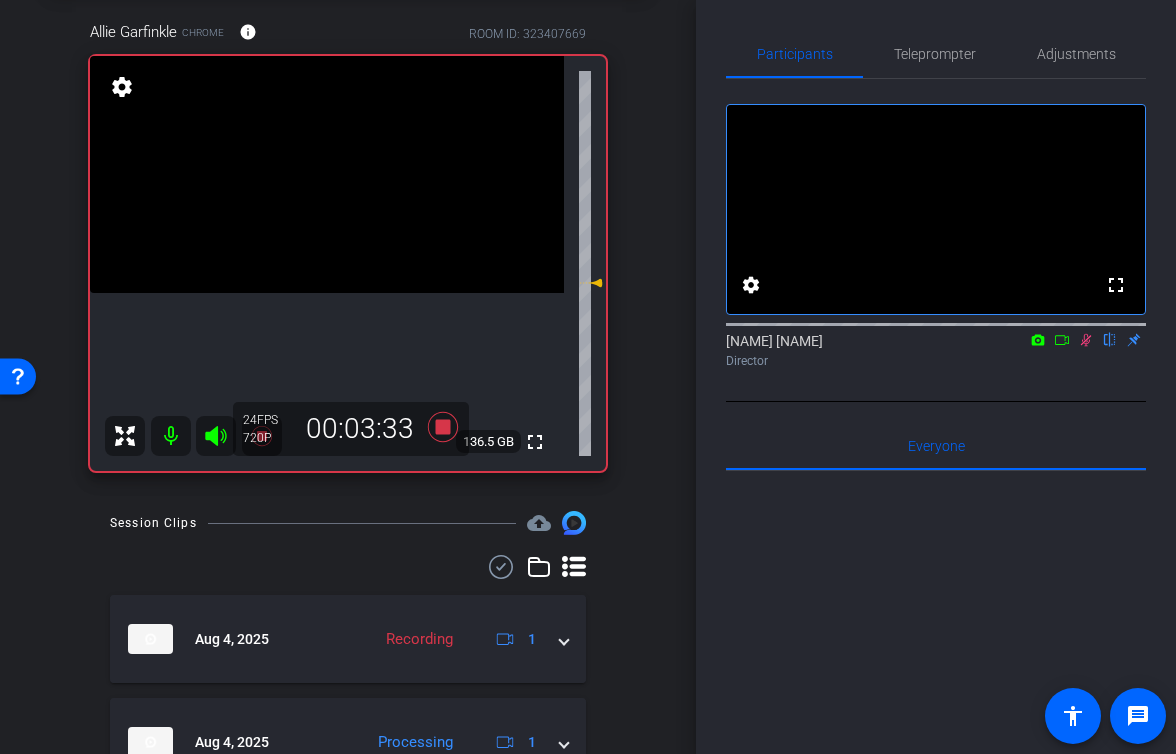 click 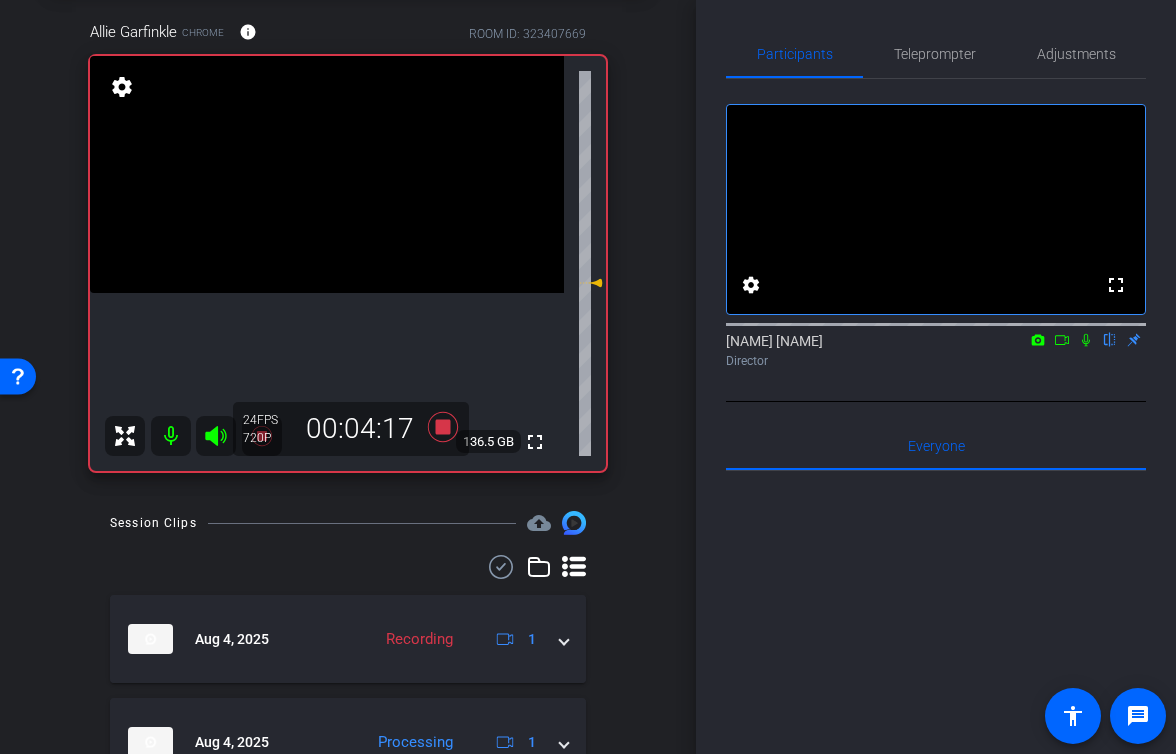 click 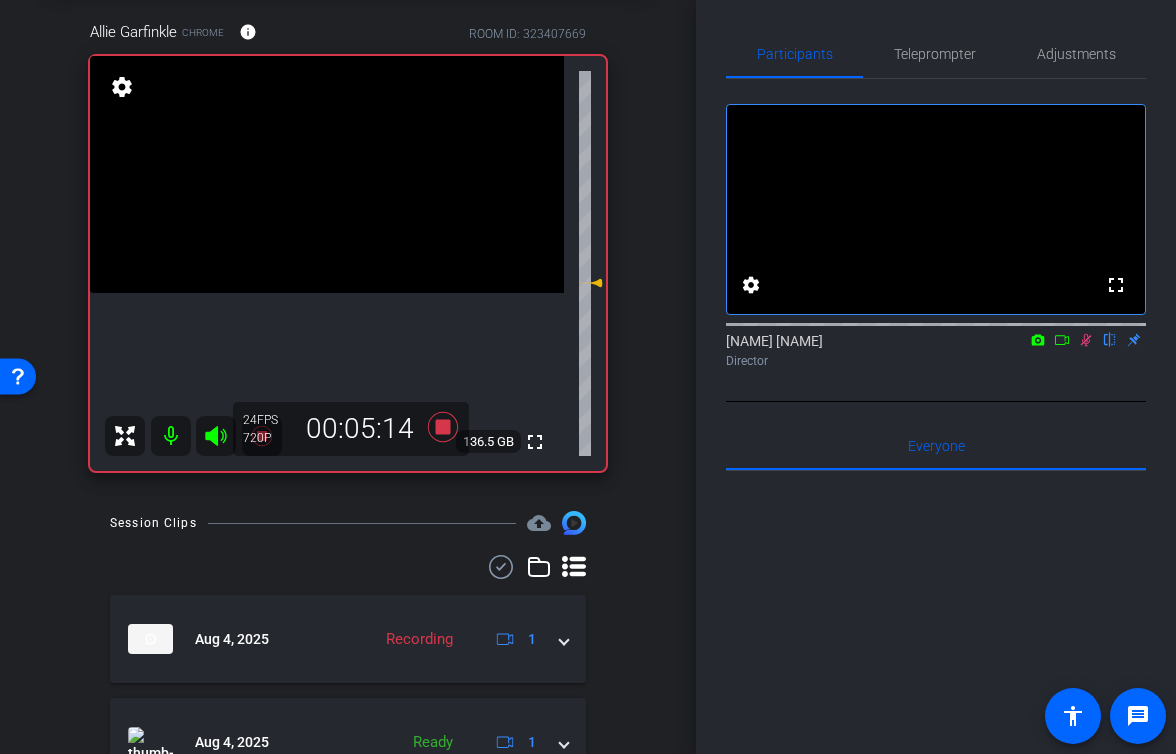 click 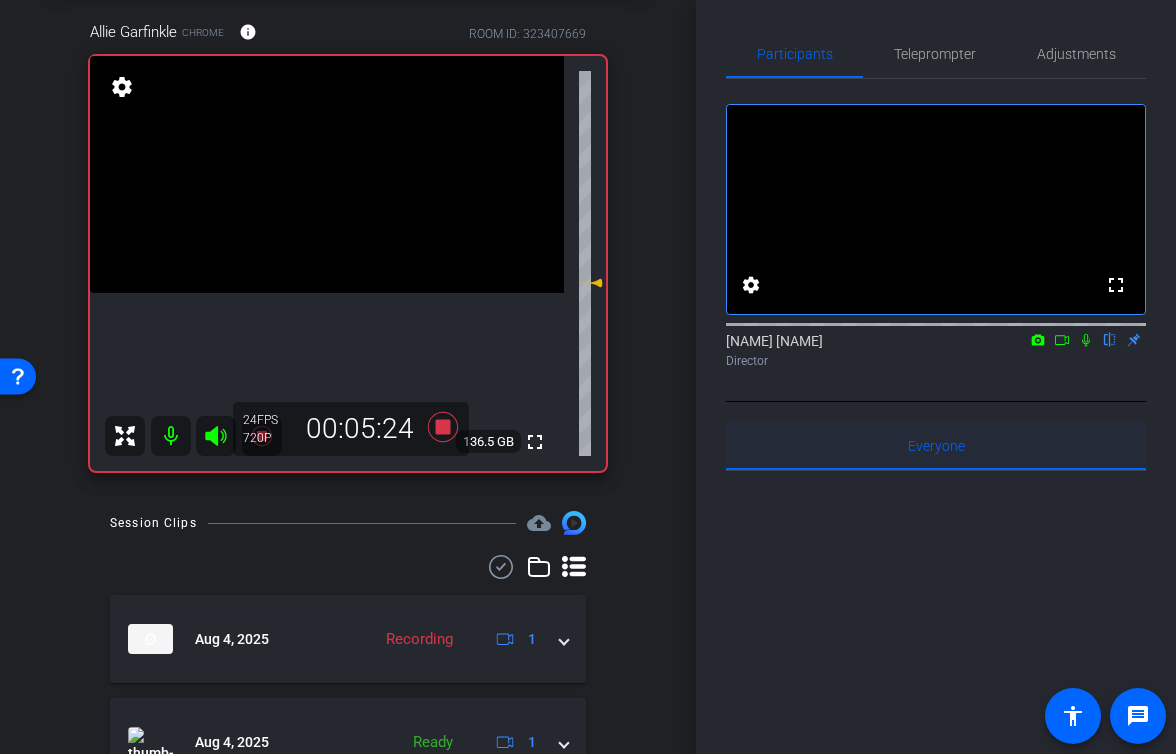 click on "Everyone  0" at bounding box center [936, 446] 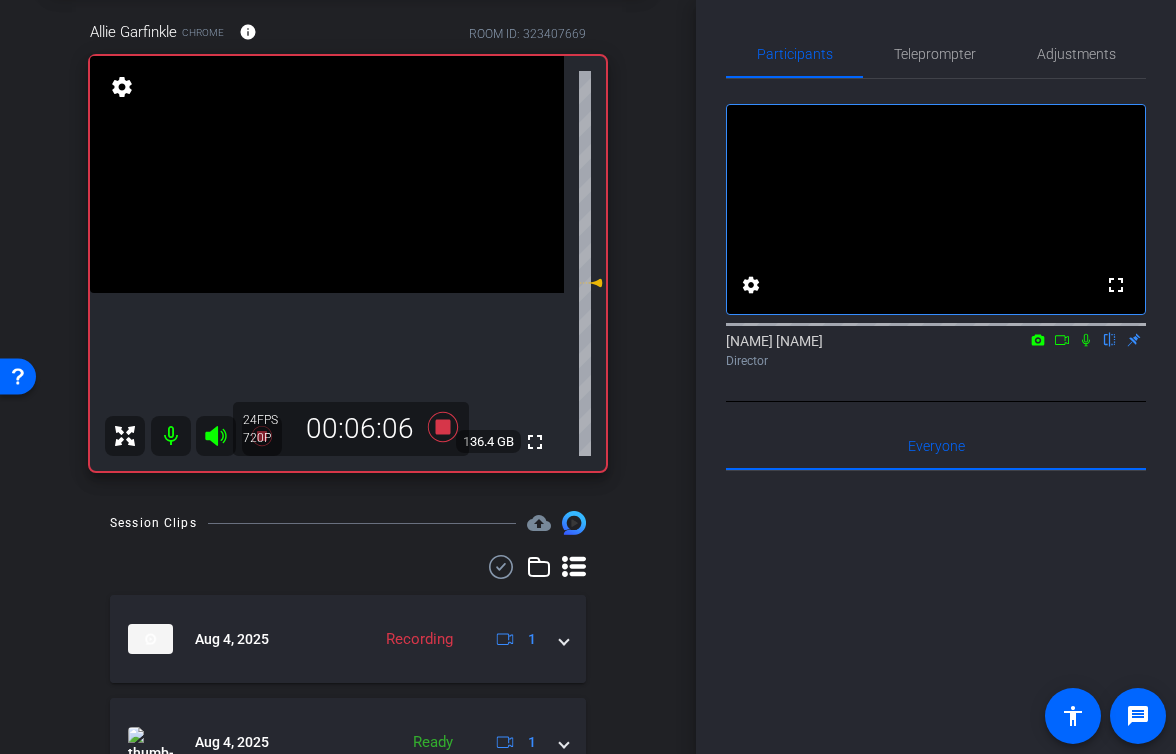 click 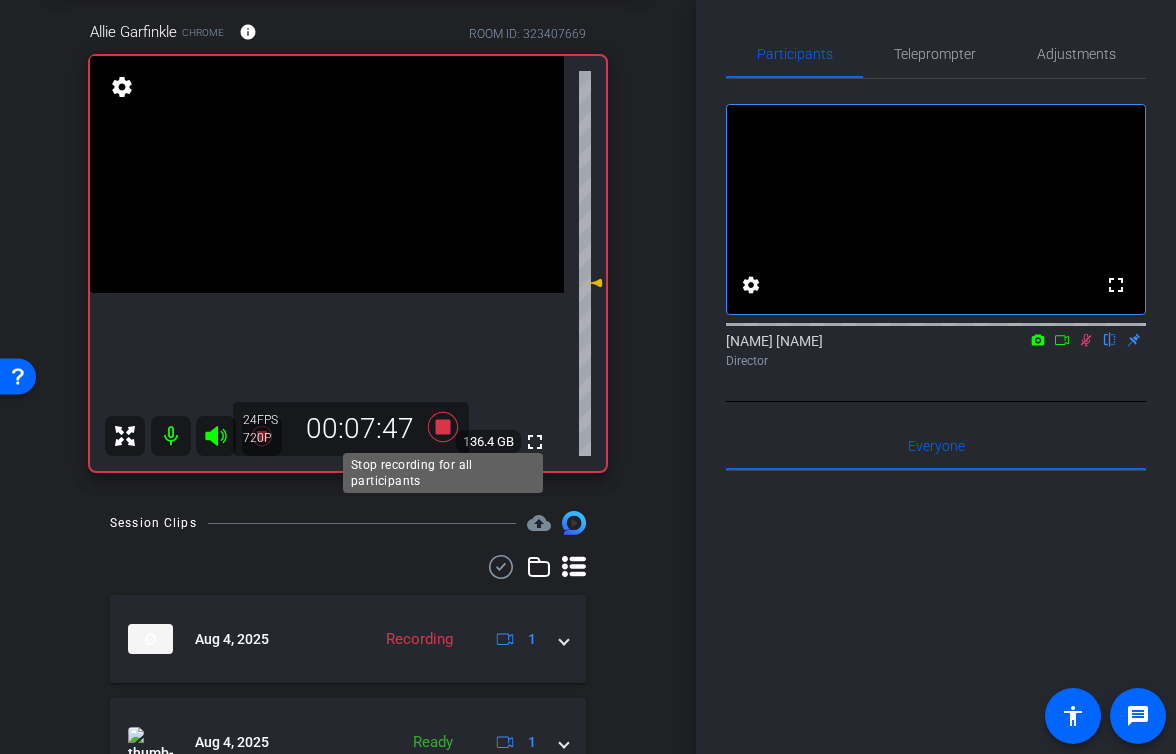 click 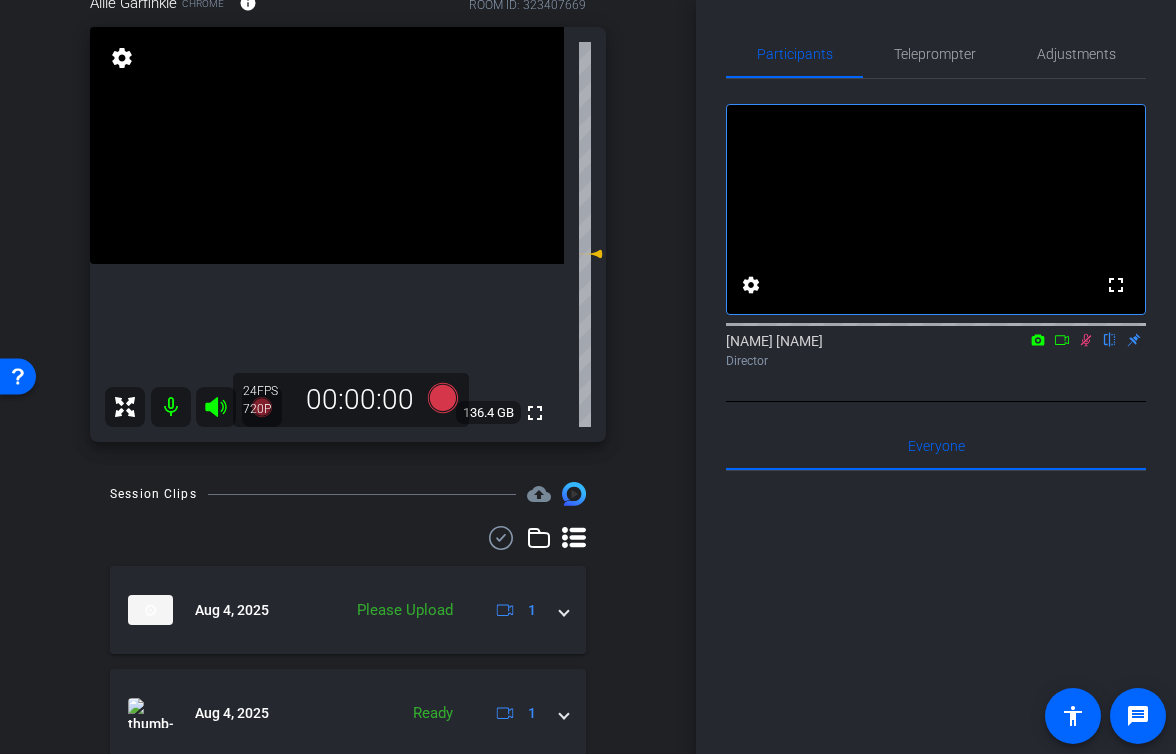 scroll, scrollTop: 128, scrollLeft: 0, axis: vertical 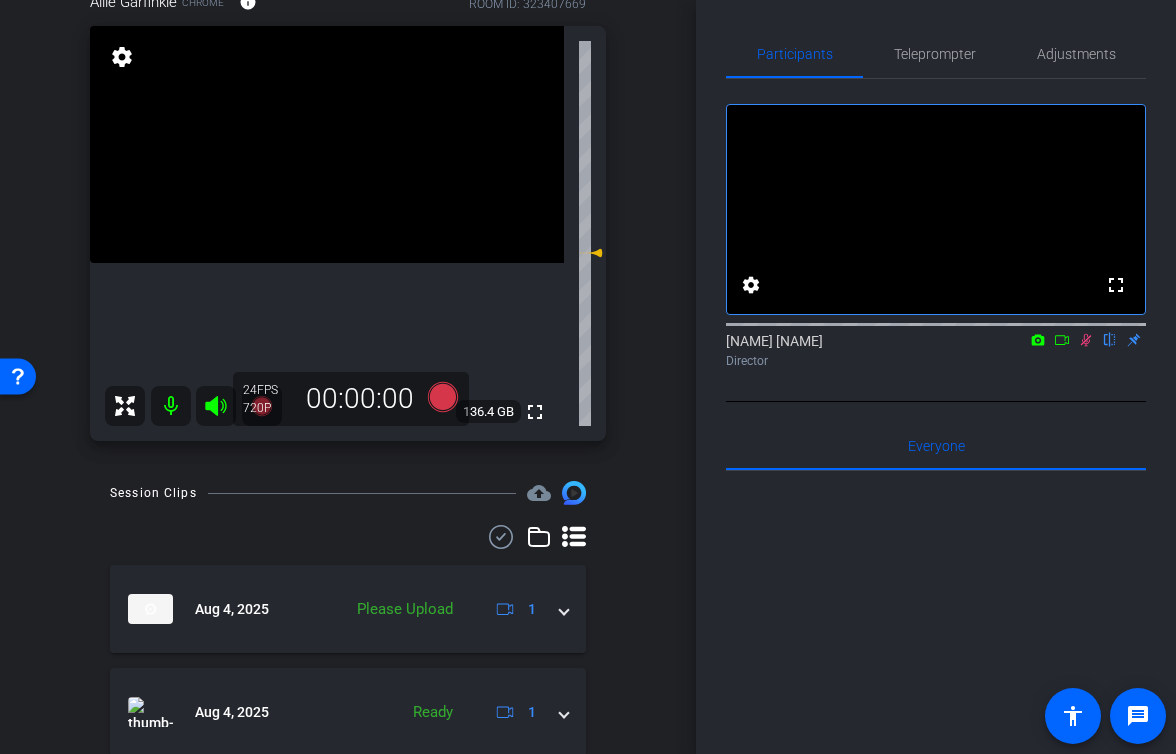 click 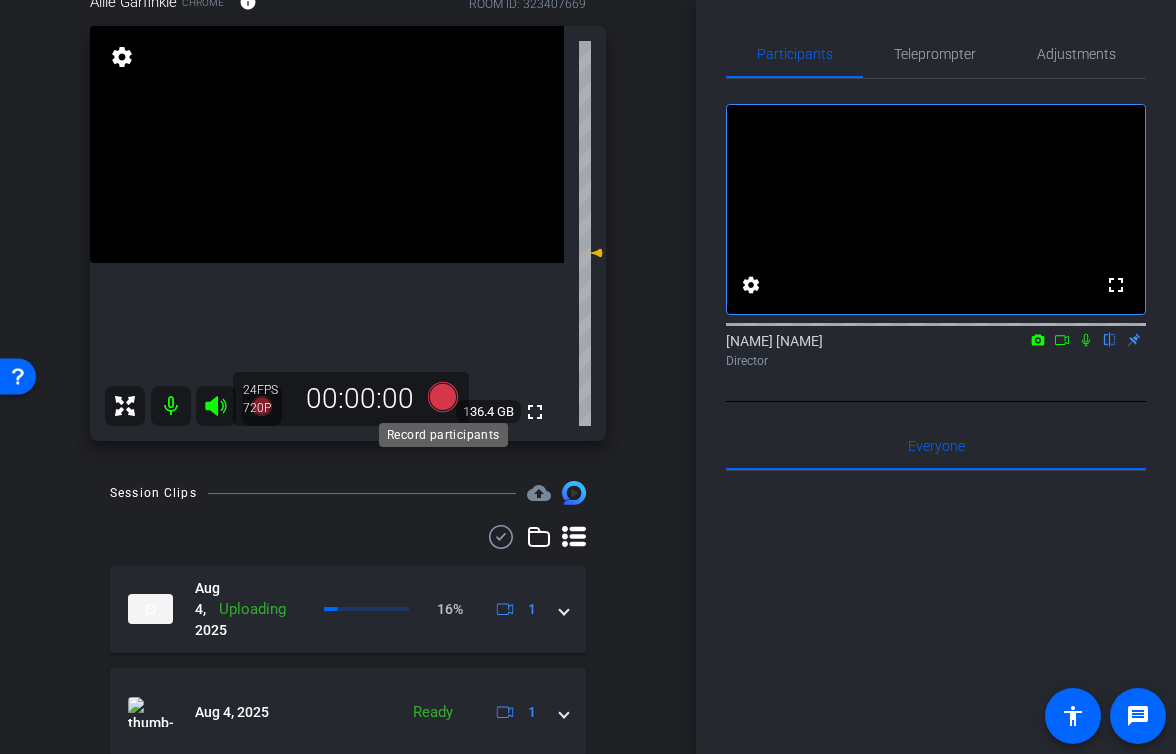 scroll, scrollTop: 123, scrollLeft: 0, axis: vertical 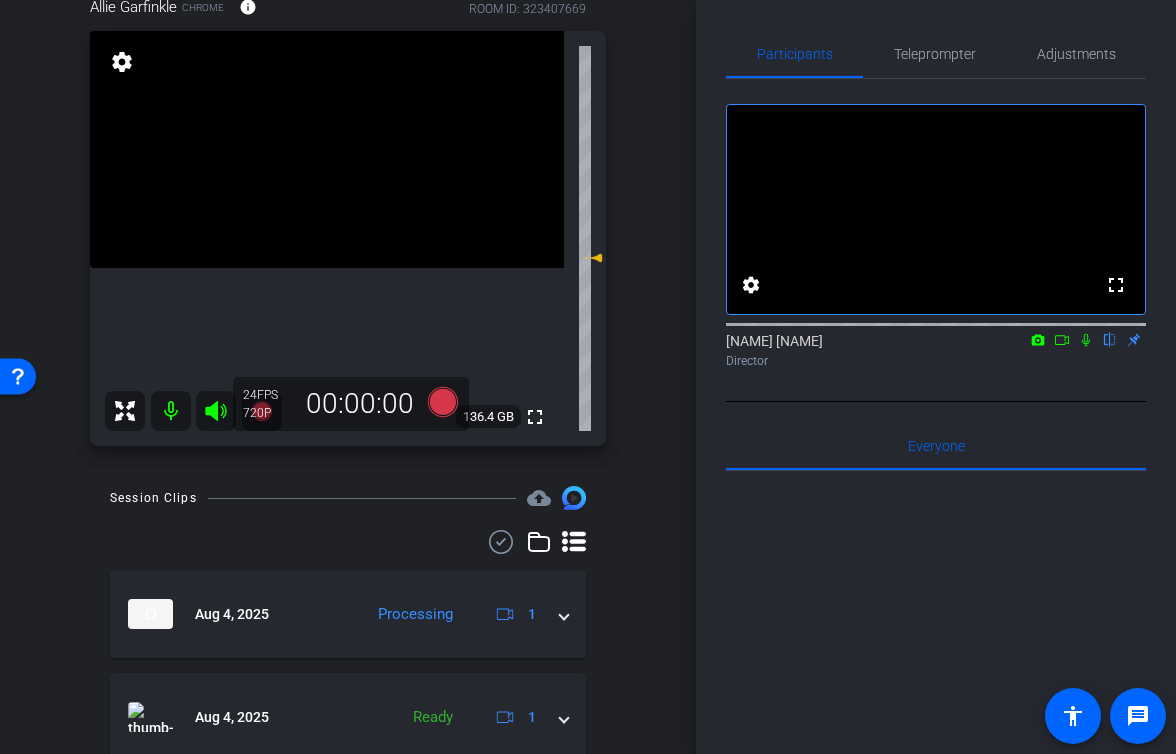 click 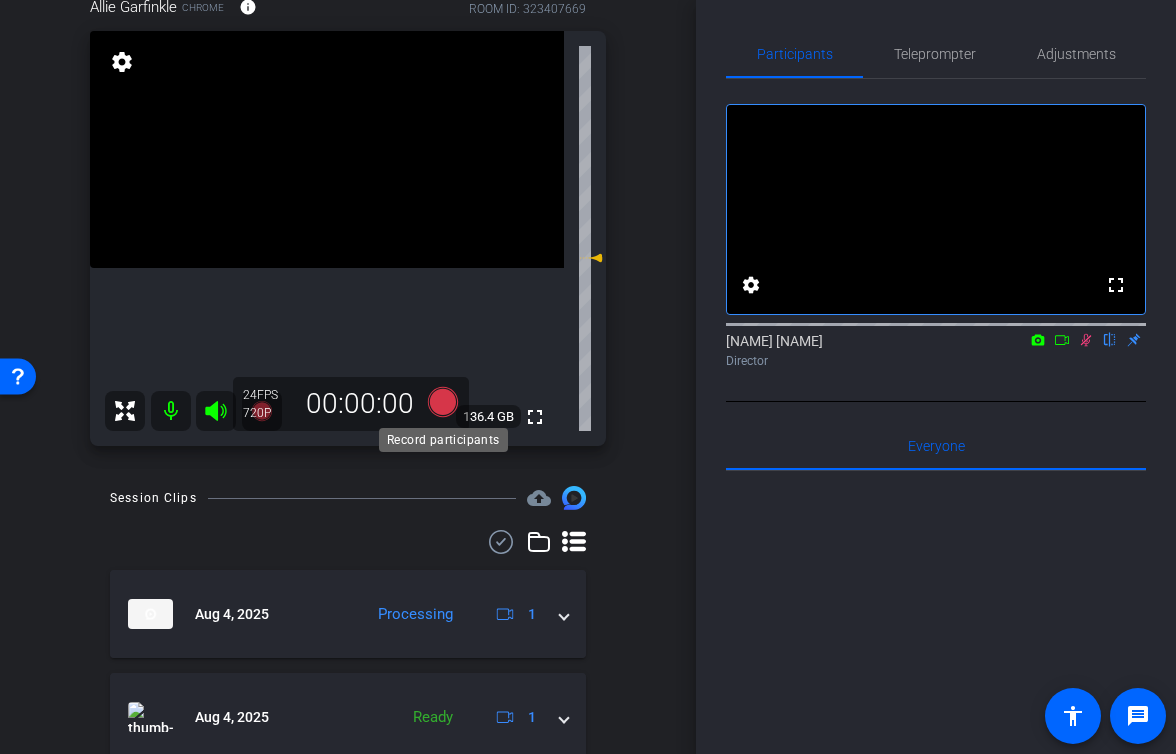 click on "Record participants" at bounding box center (443, 440) 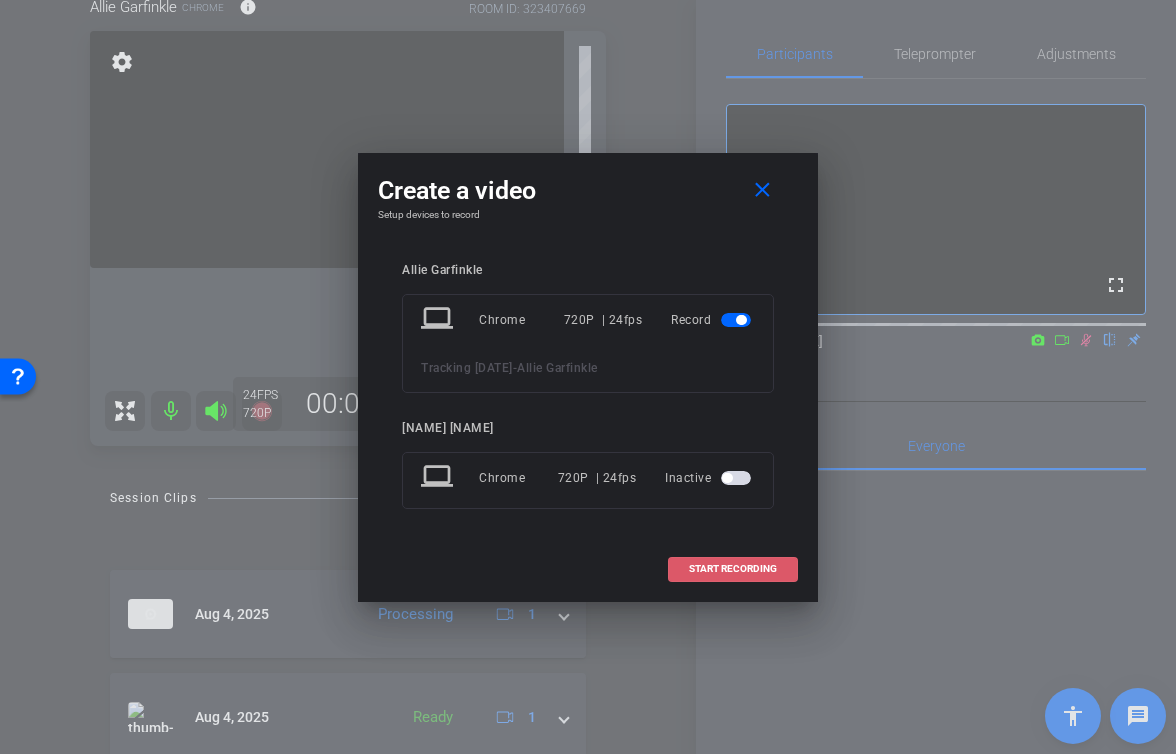 click at bounding box center [733, 569] 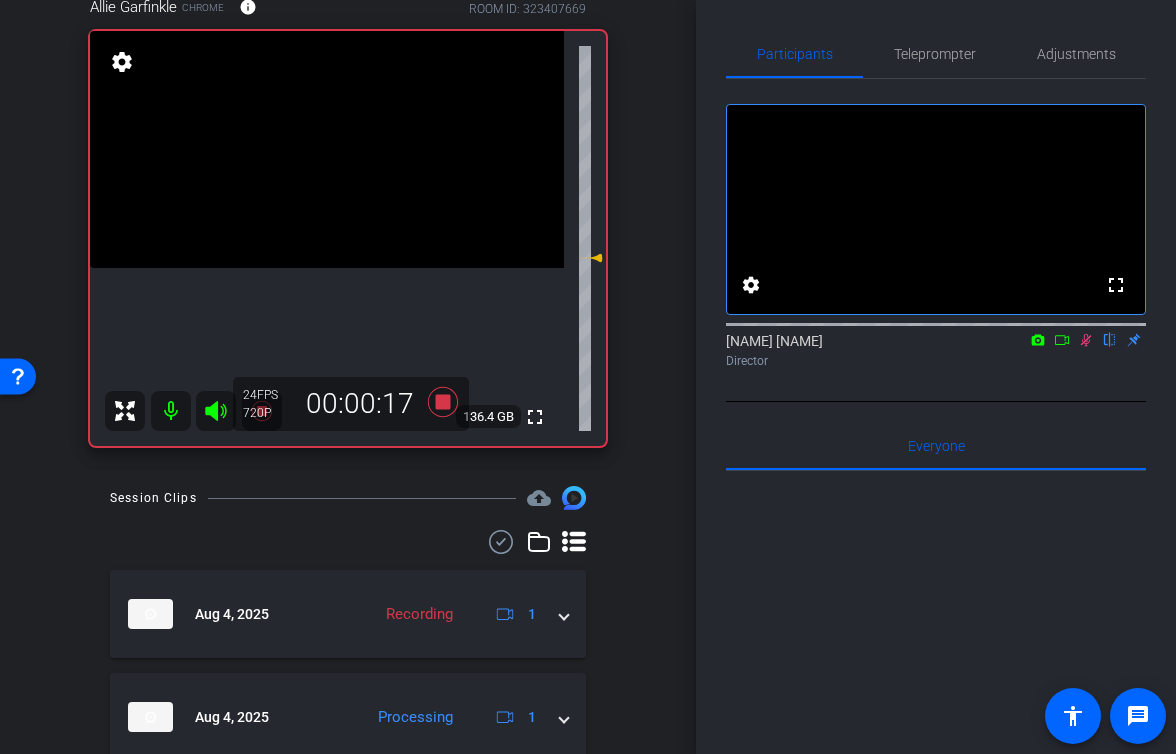 click 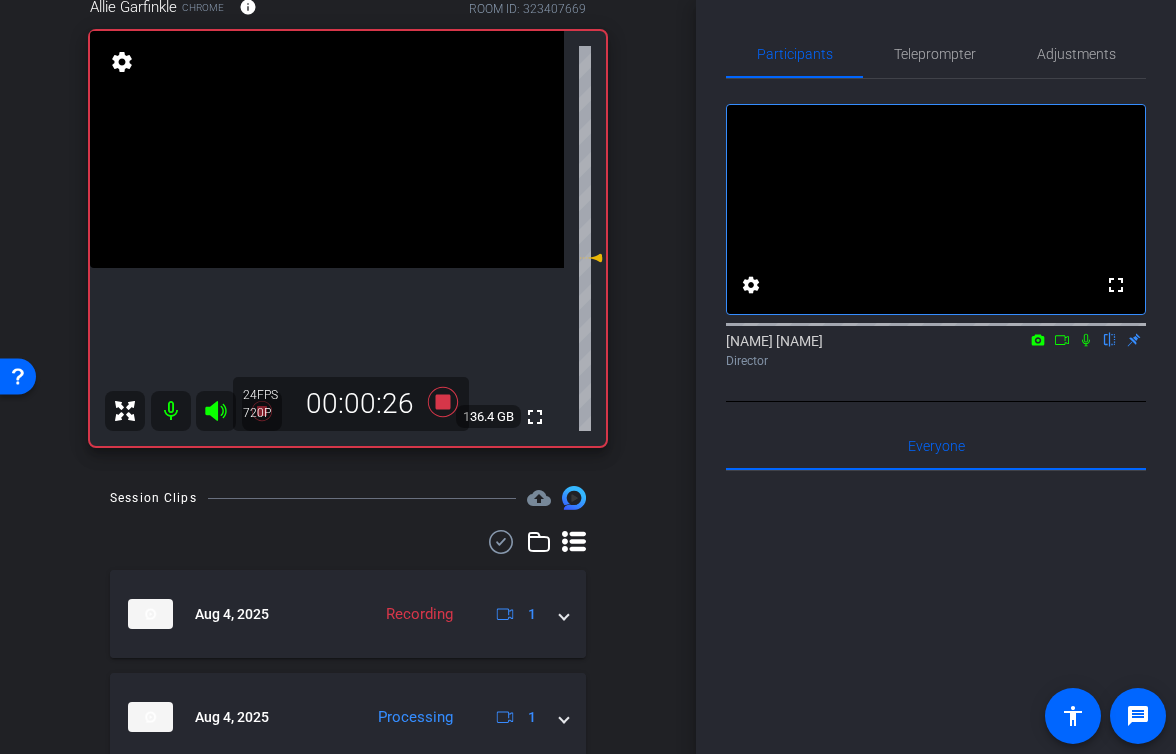 click 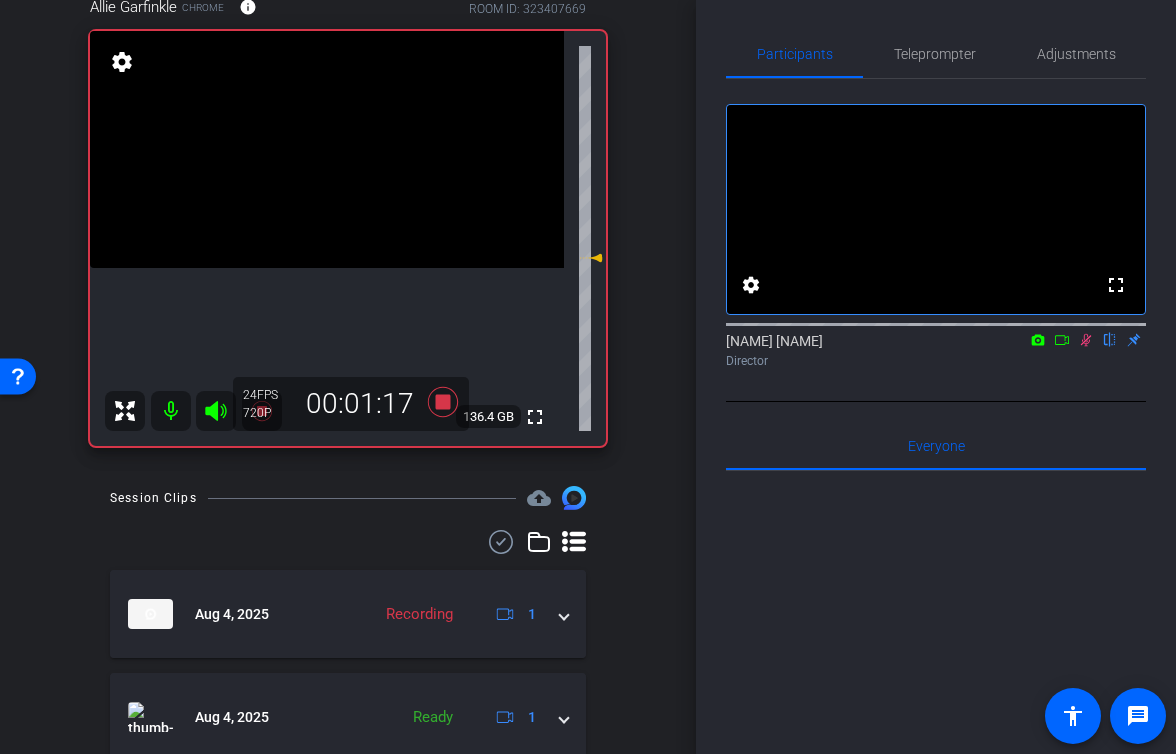 click 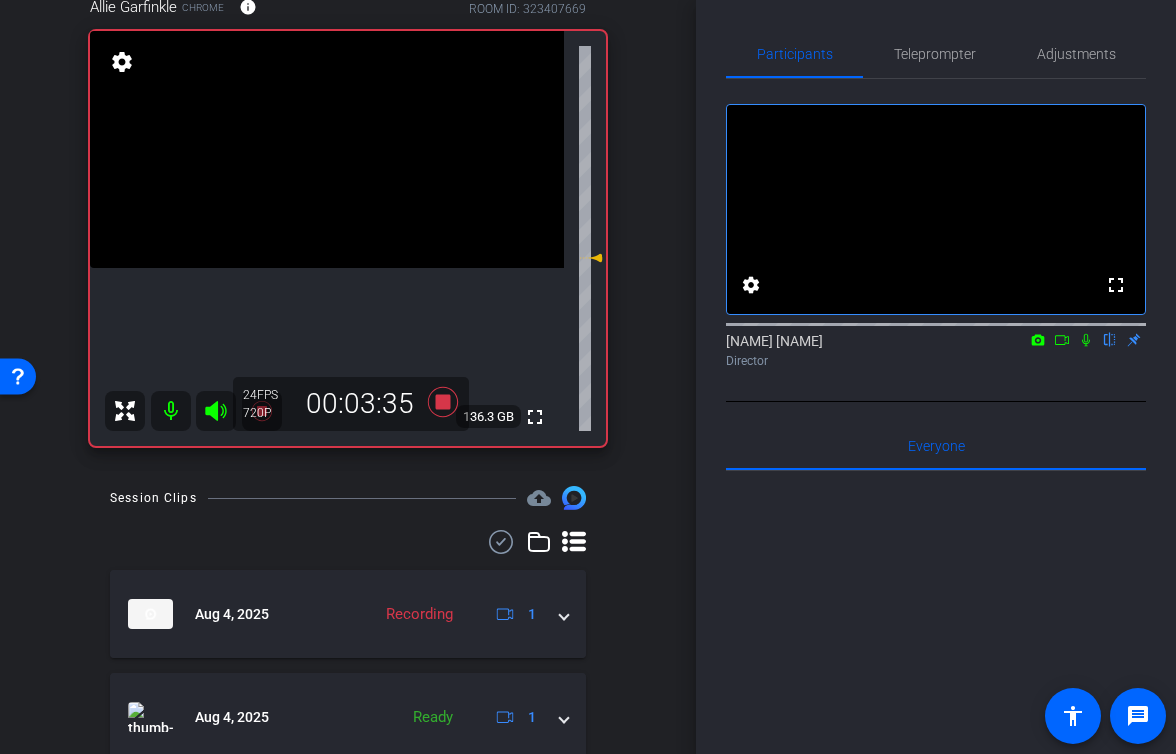 click 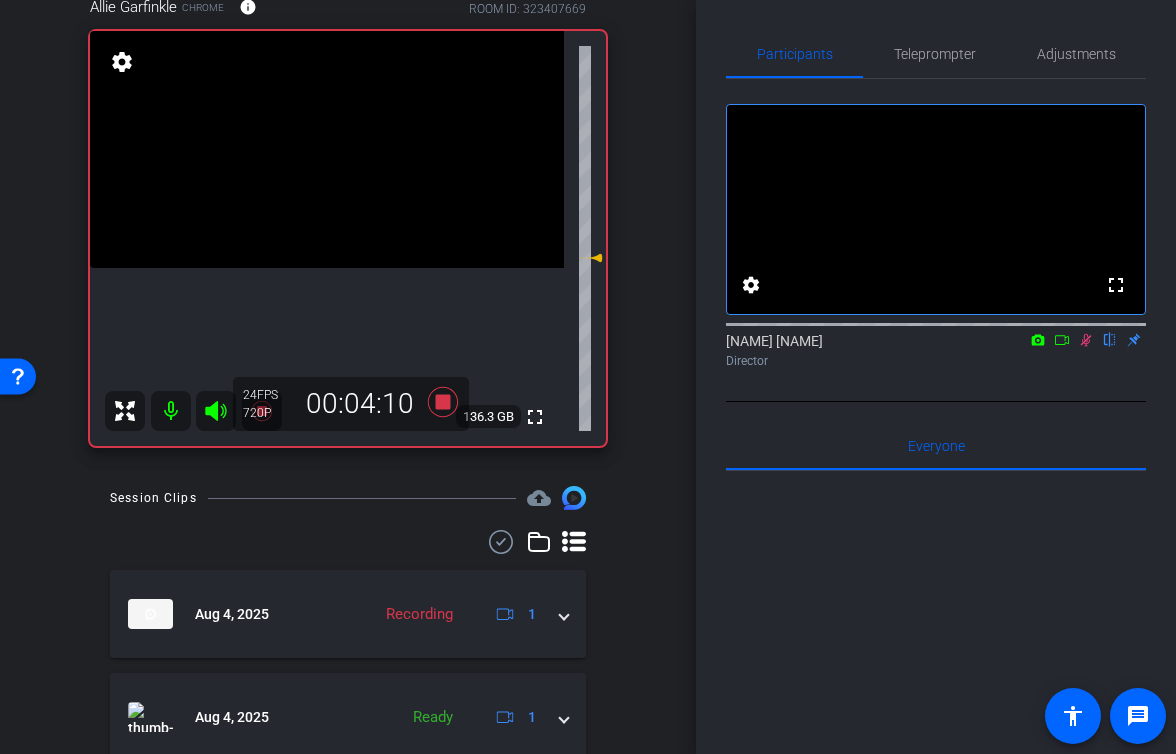click 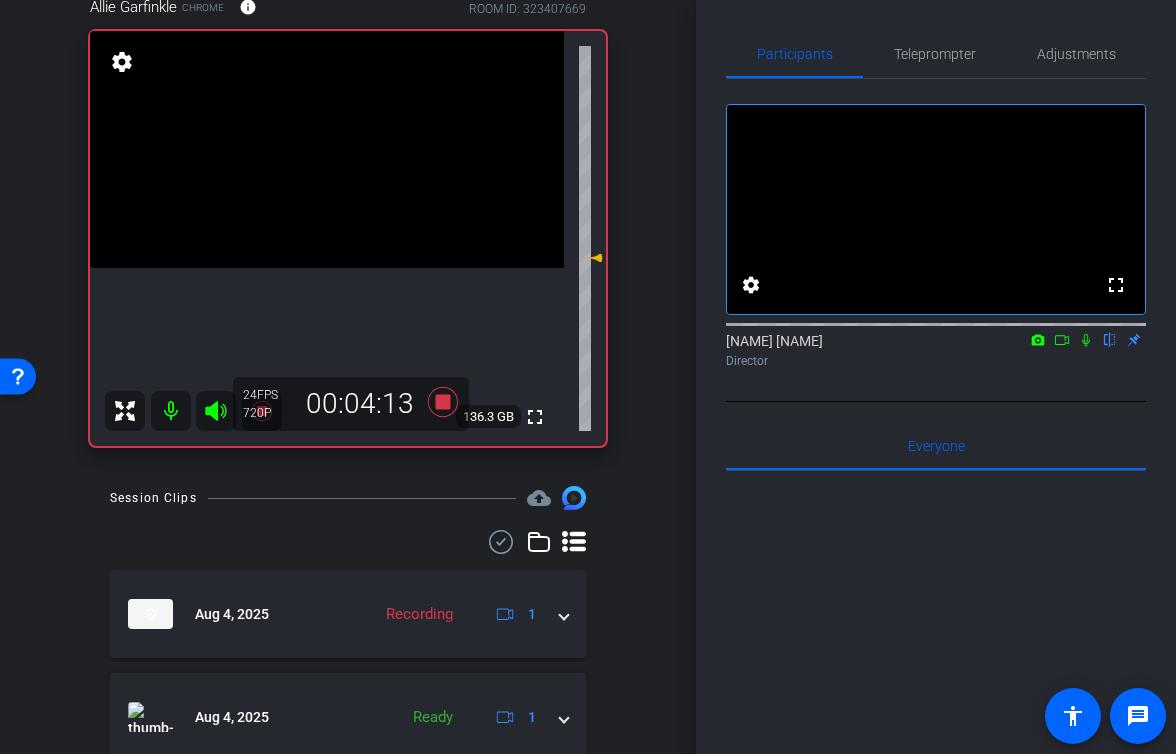 click 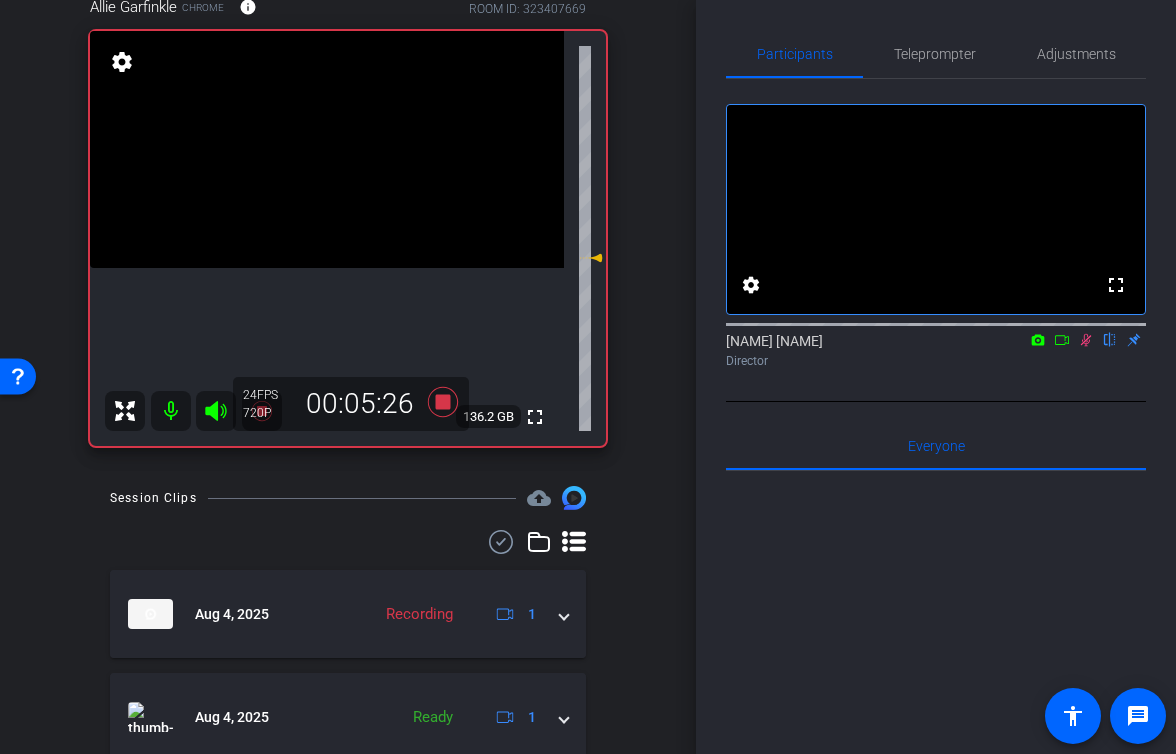click 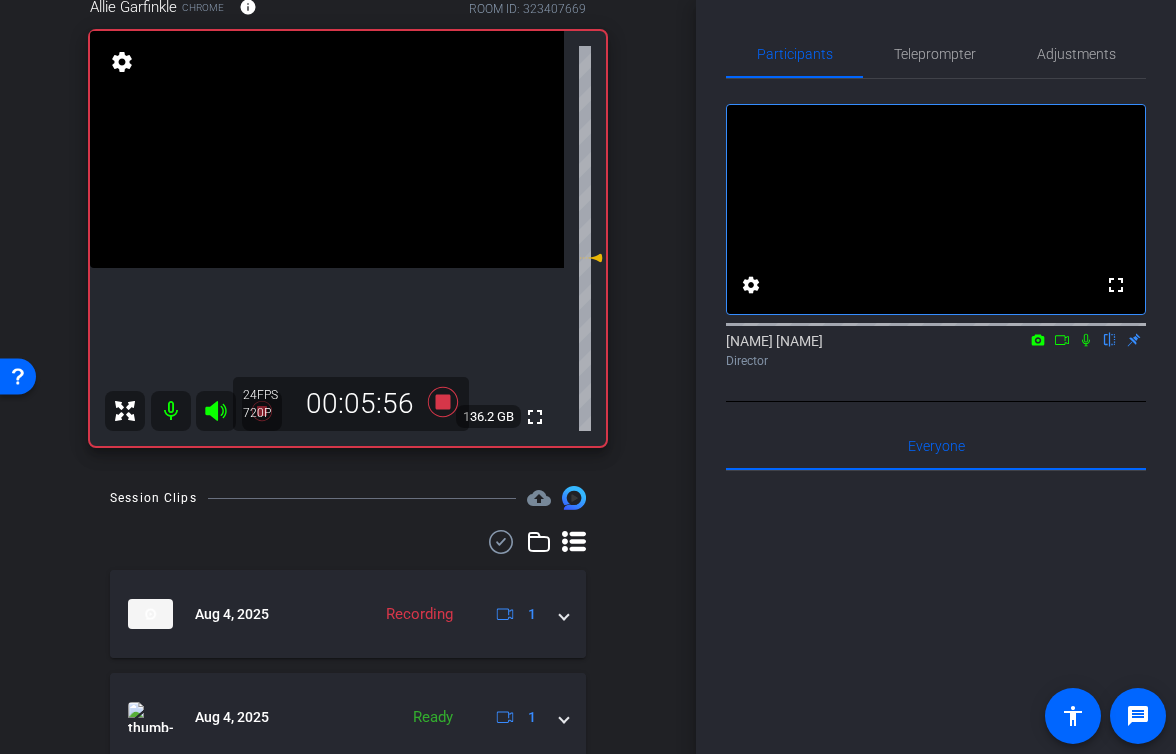 click 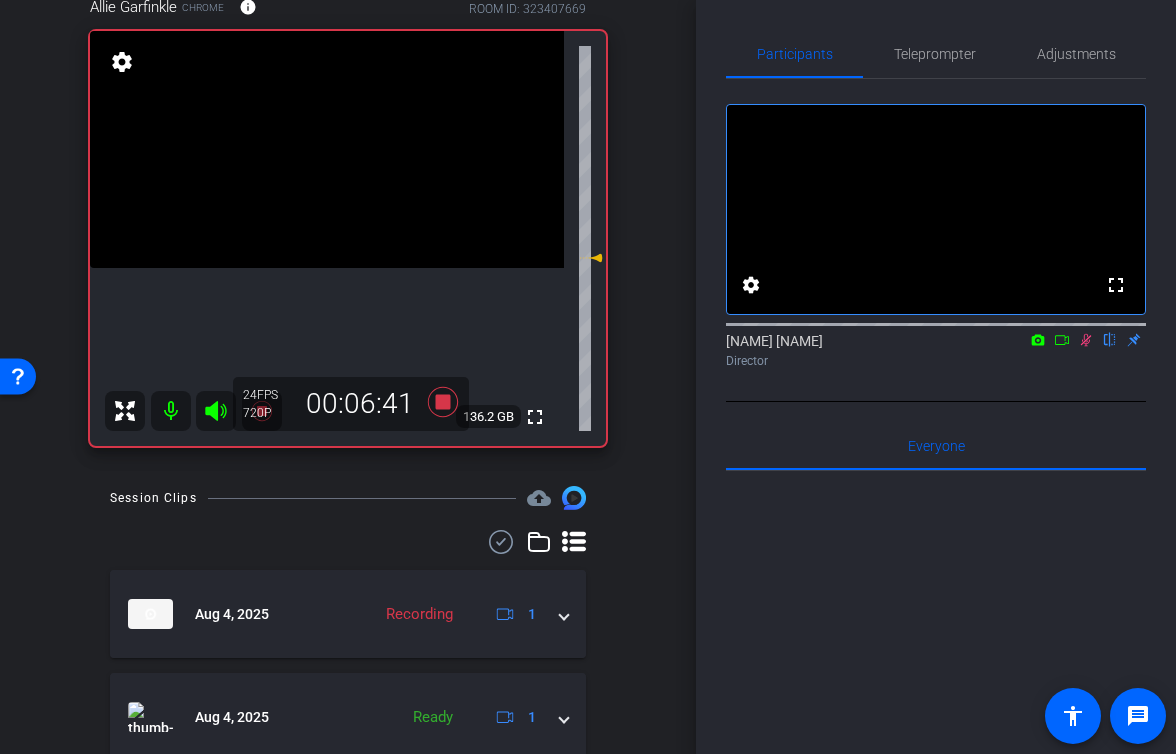 click 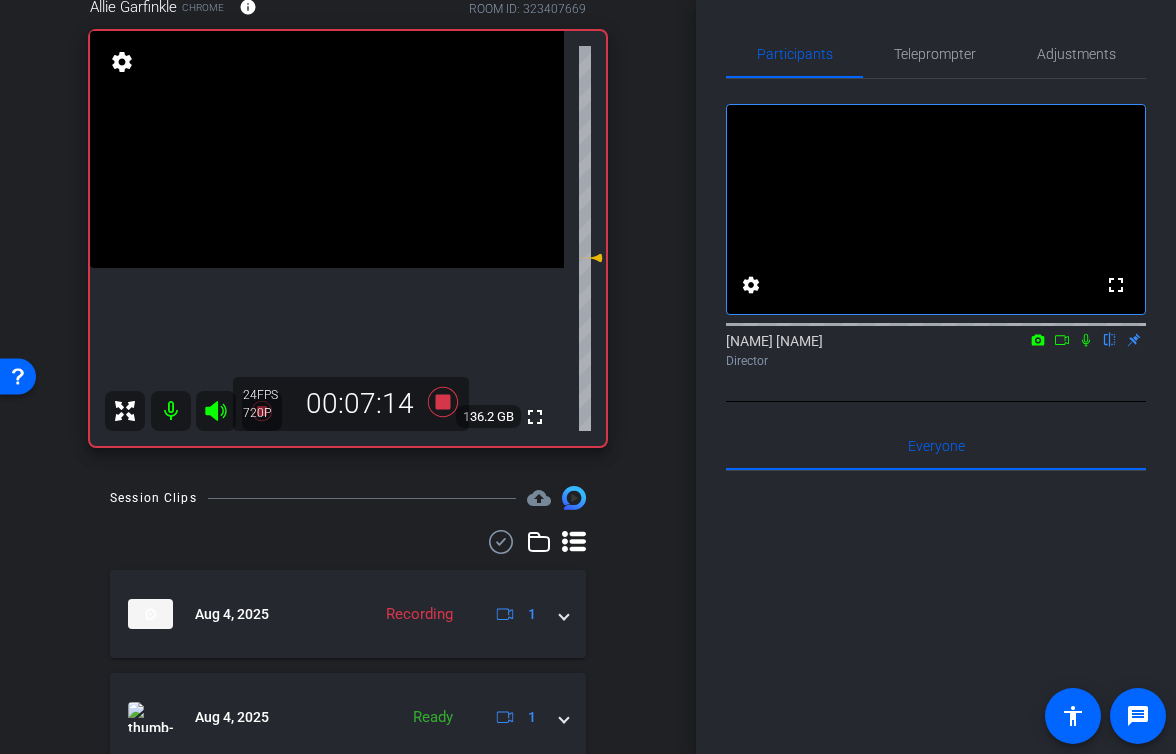 click 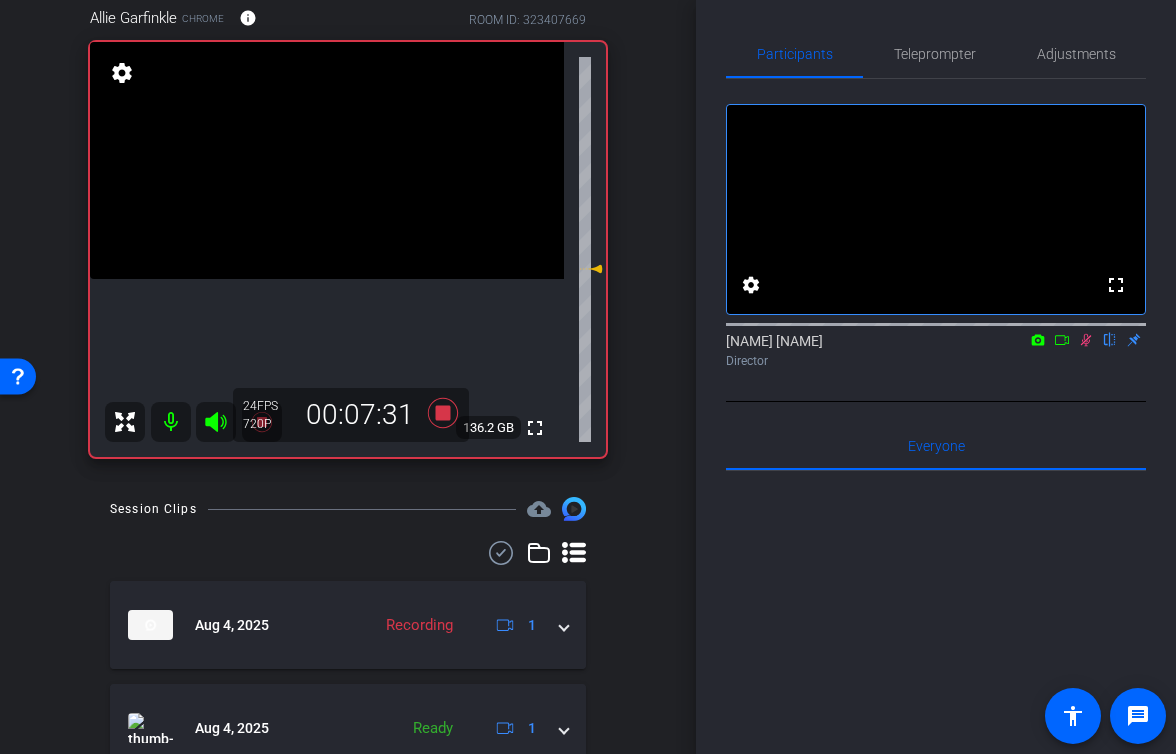 scroll, scrollTop: 101, scrollLeft: 0, axis: vertical 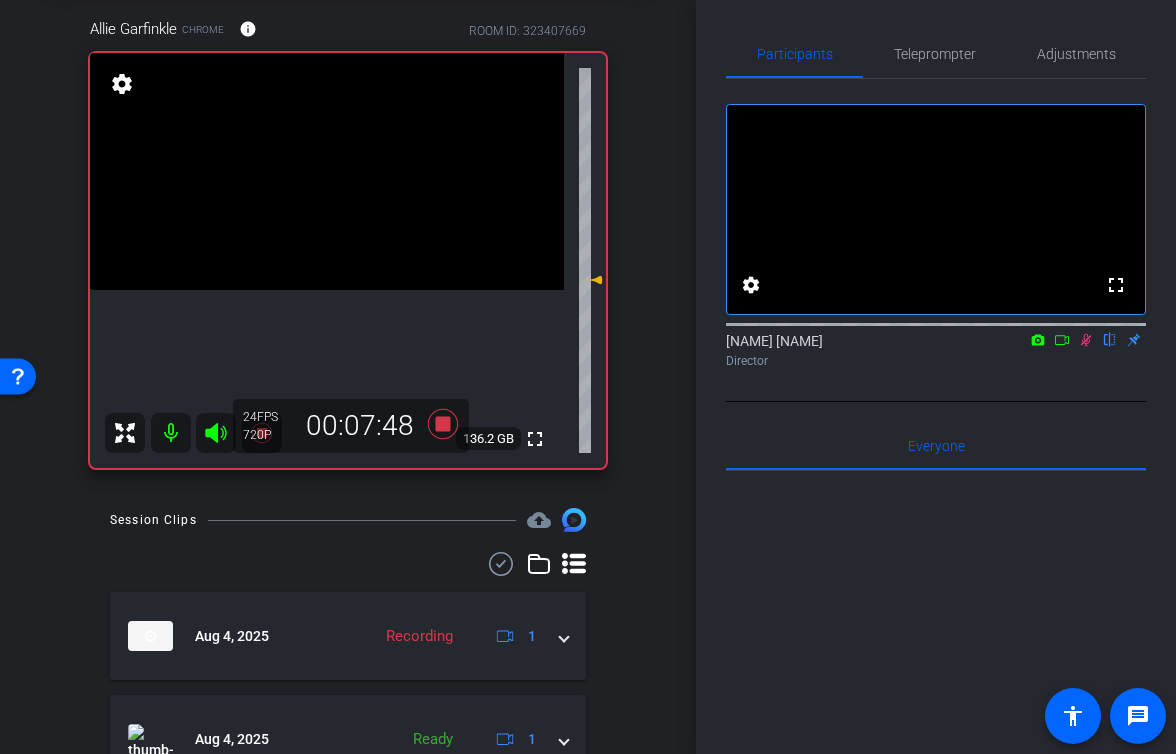 click 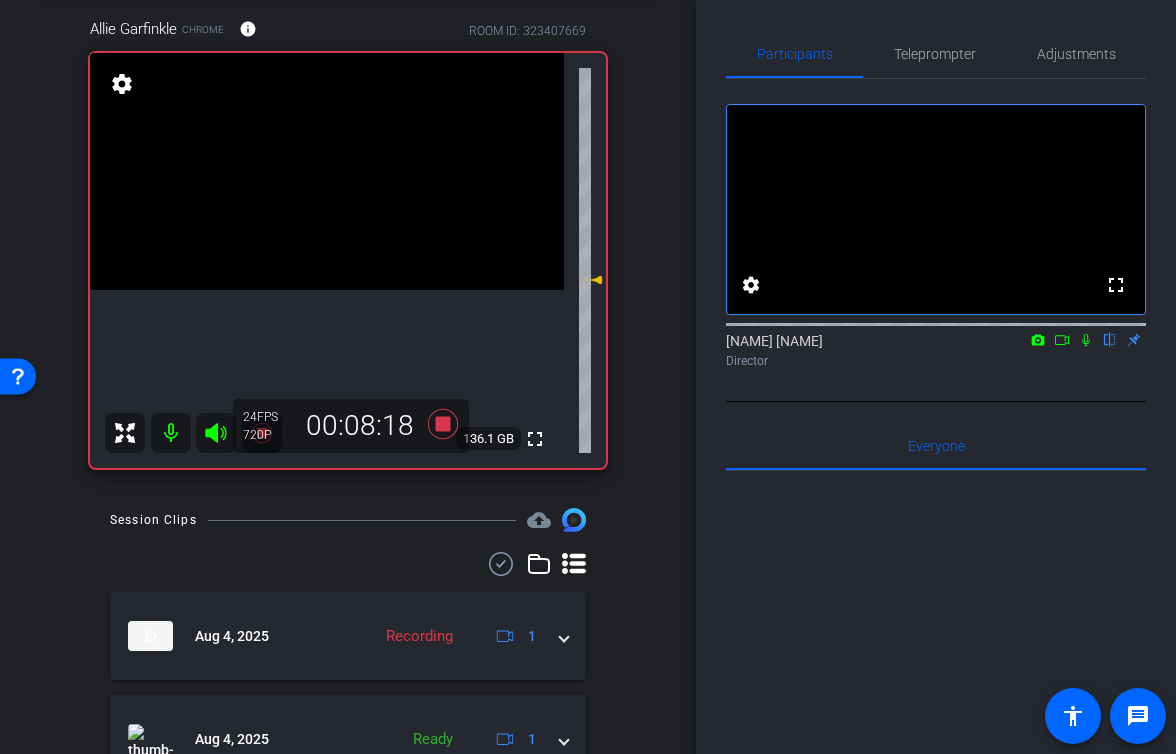 click 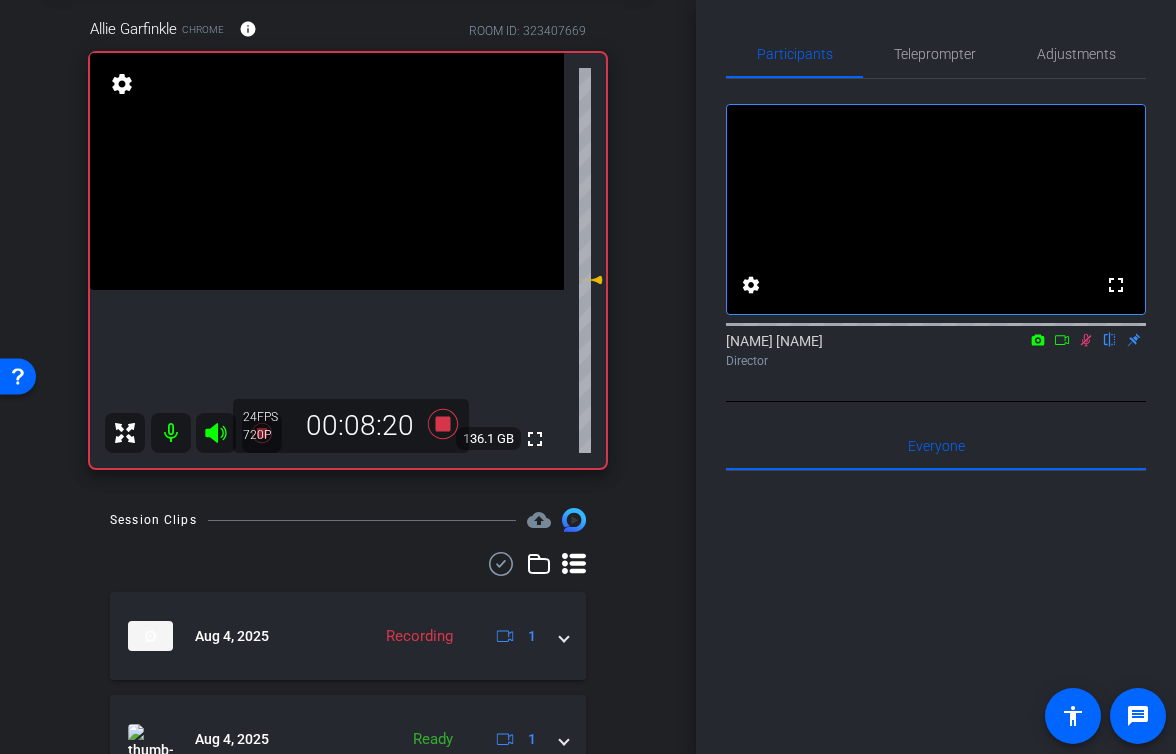 click 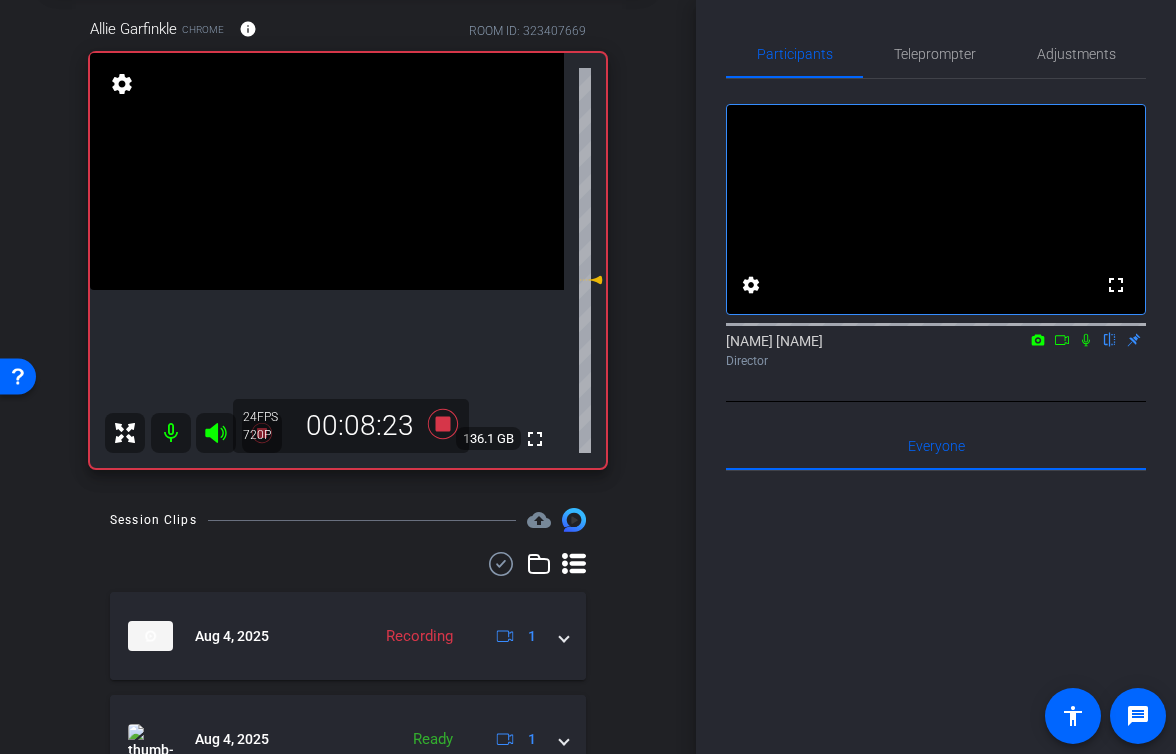 click 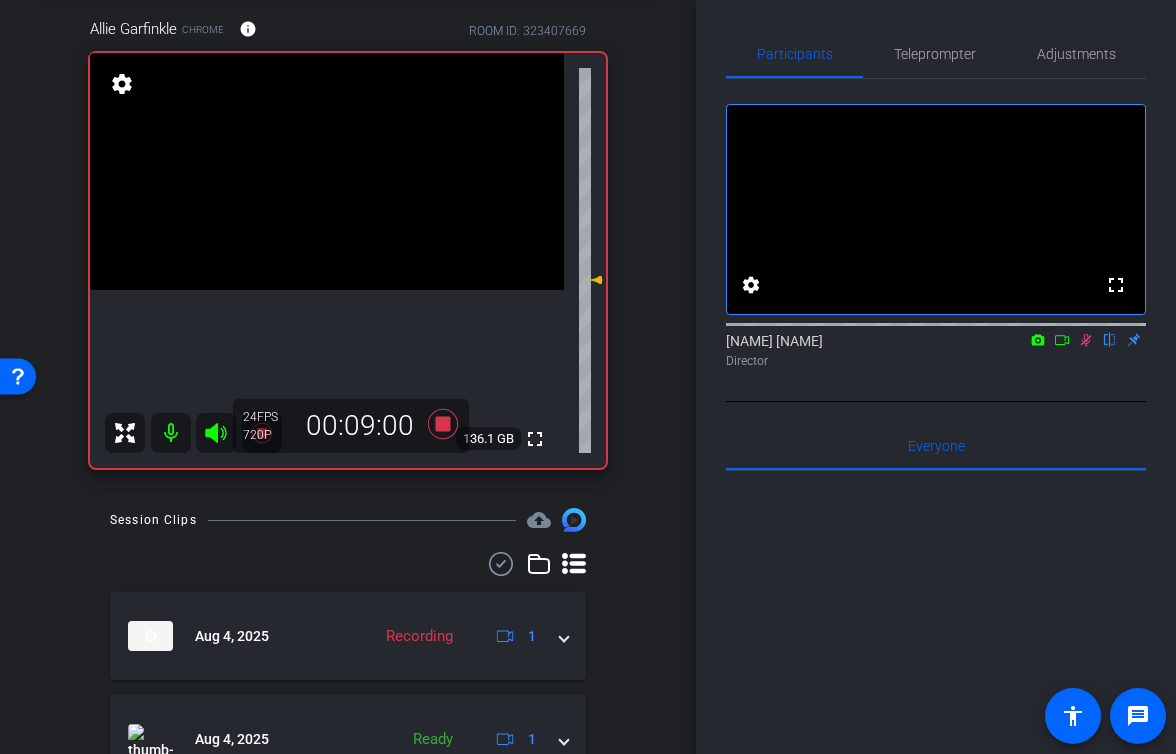 click 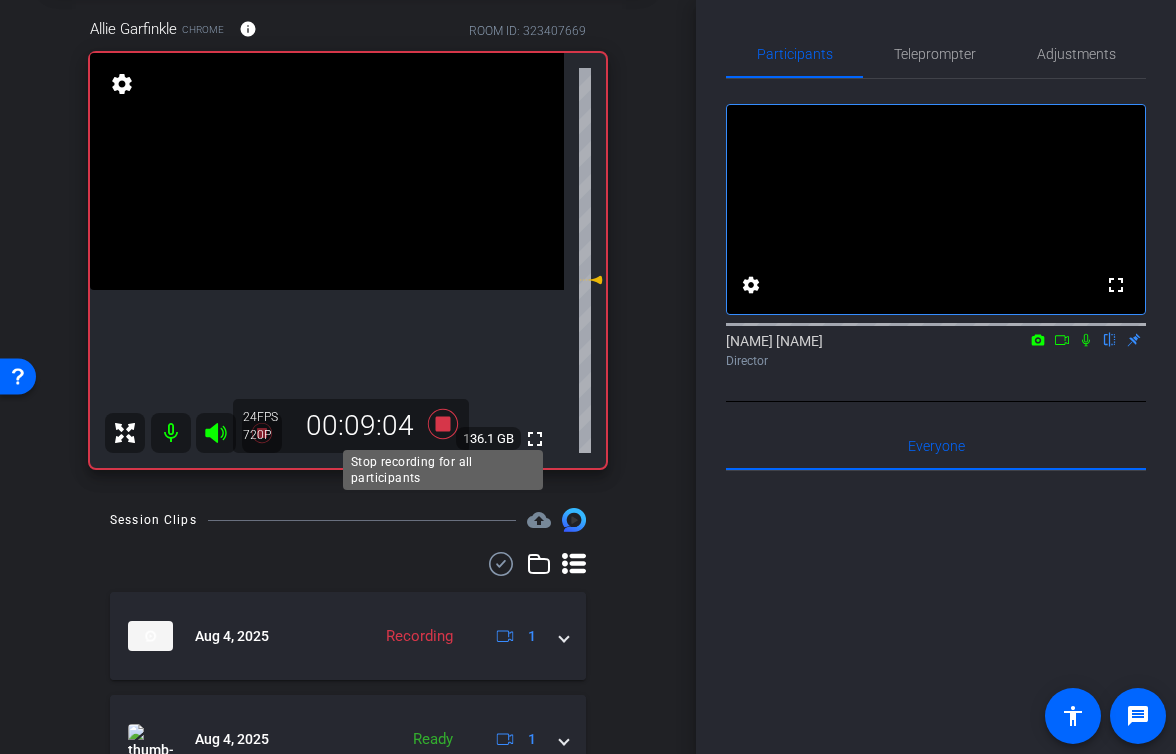 click 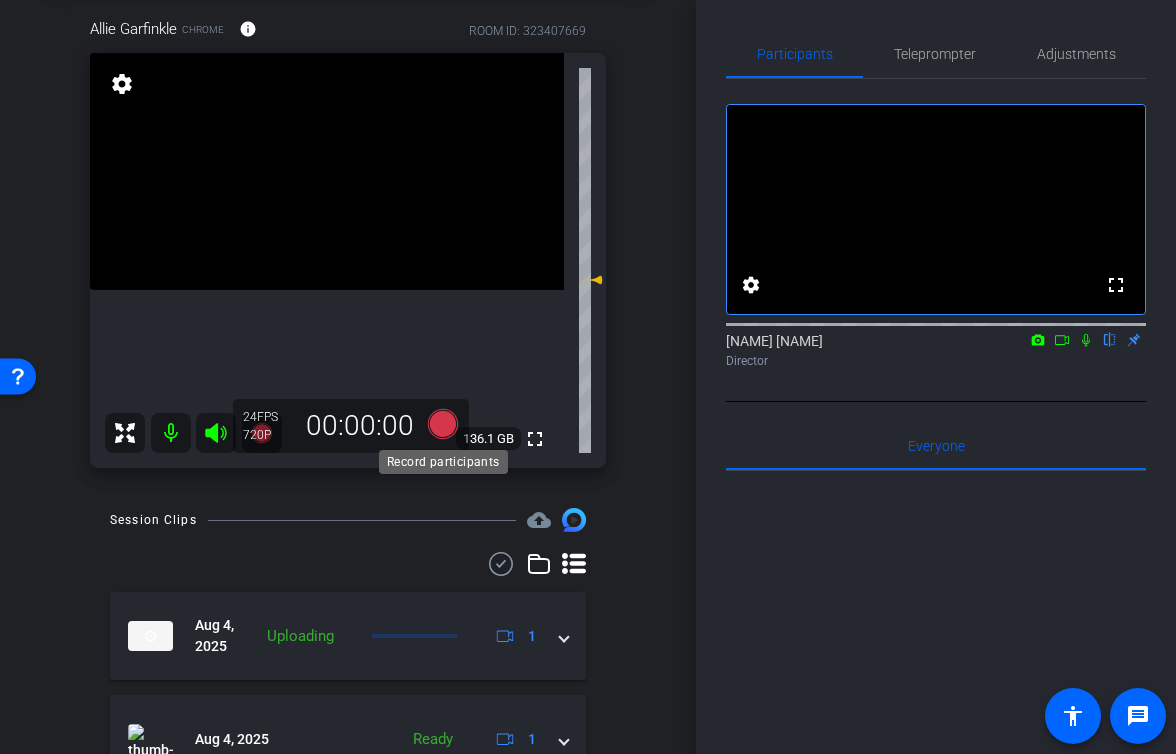 click 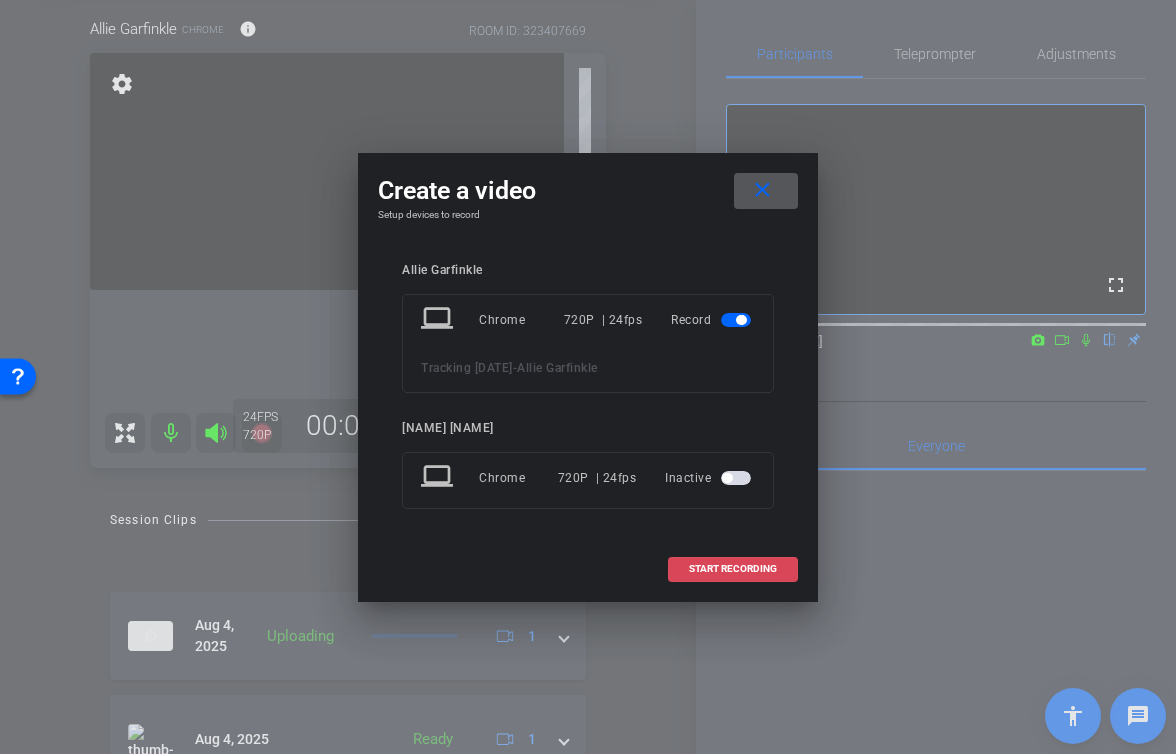 click on "START RECORDING" at bounding box center [733, 569] 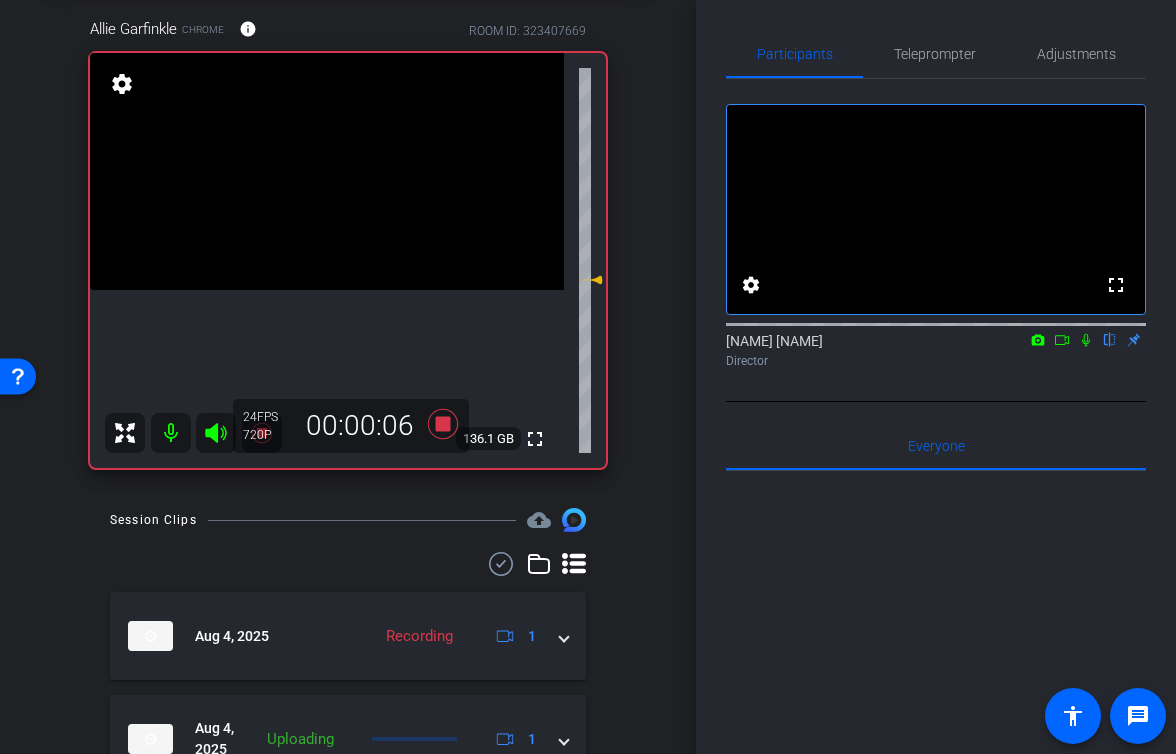 click 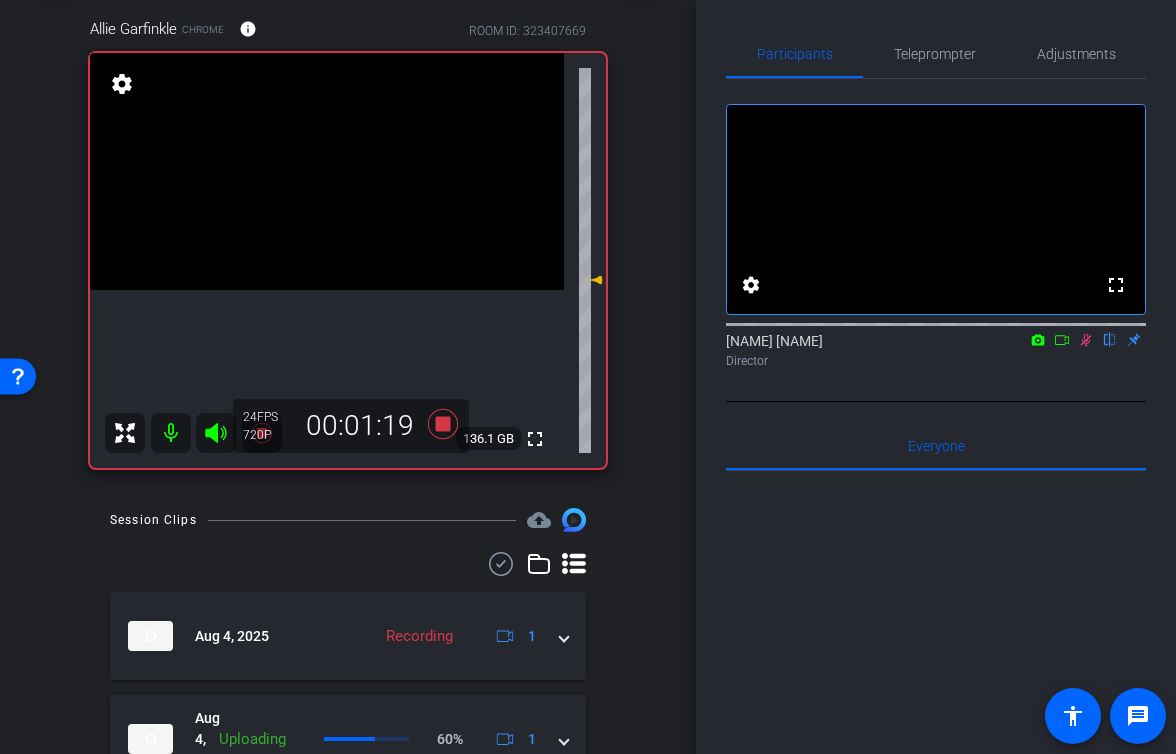 click 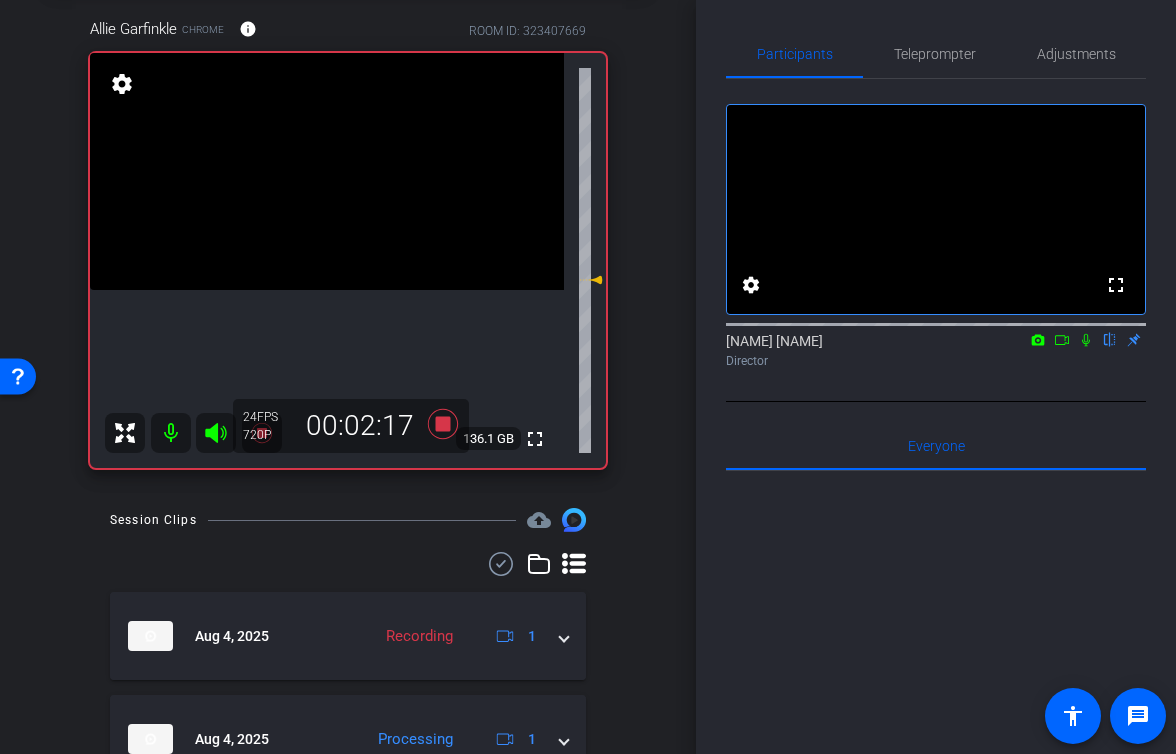 click 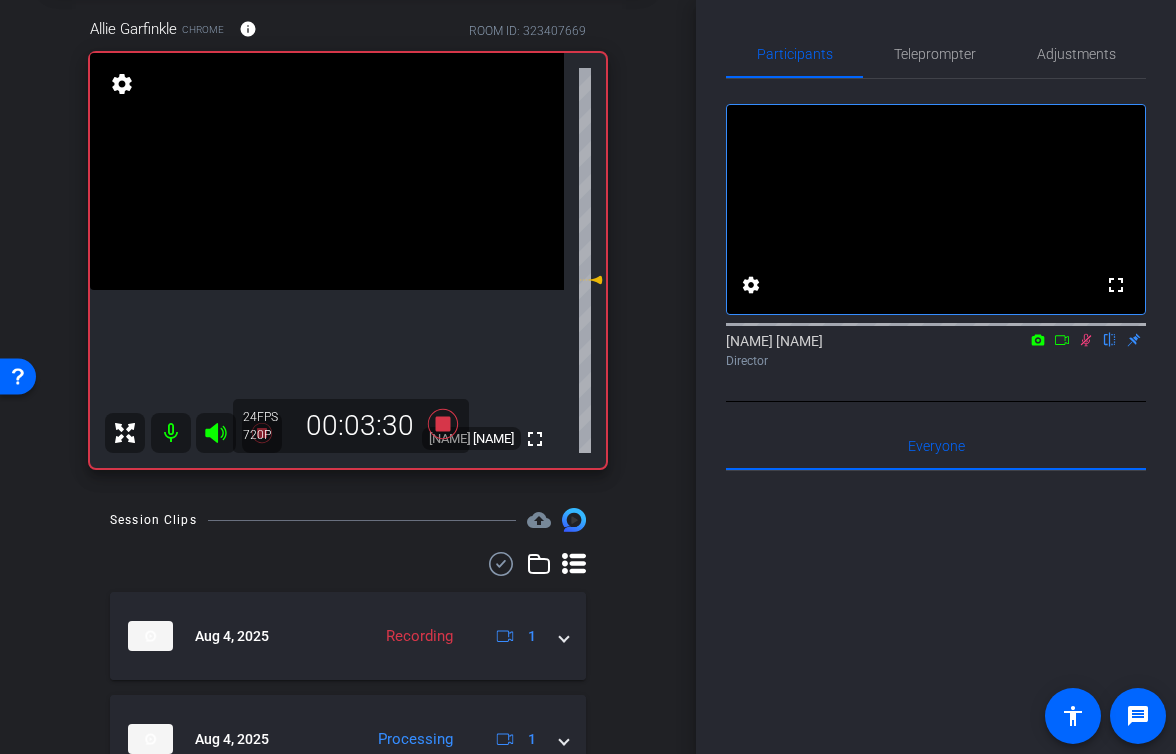 click 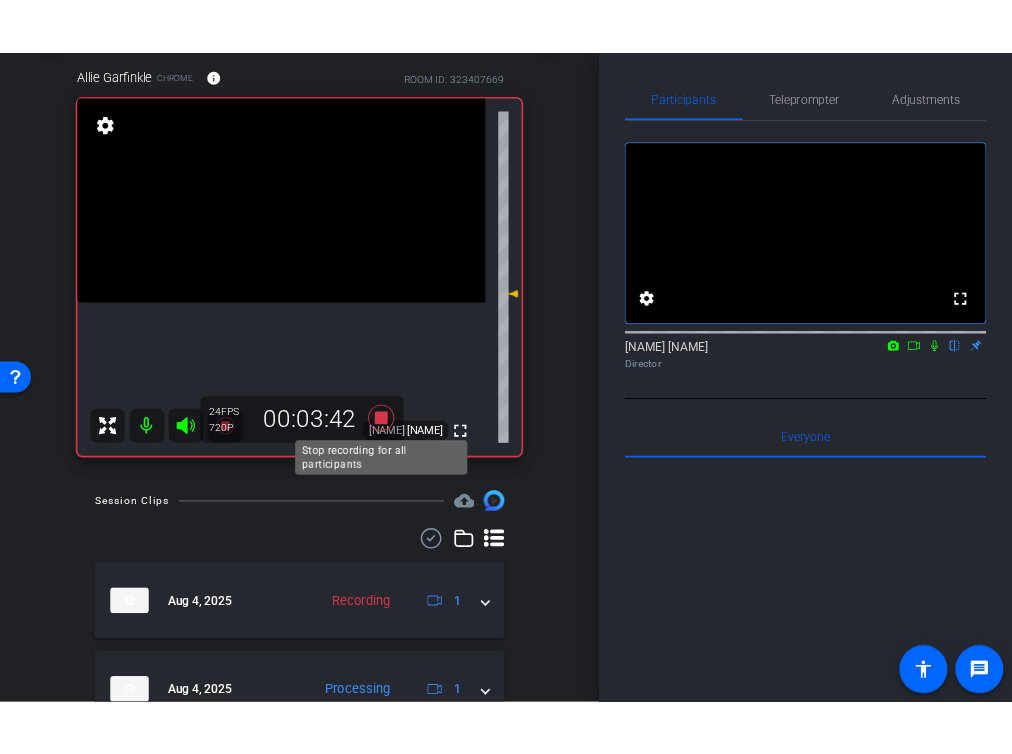 scroll, scrollTop: 94, scrollLeft: 0, axis: vertical 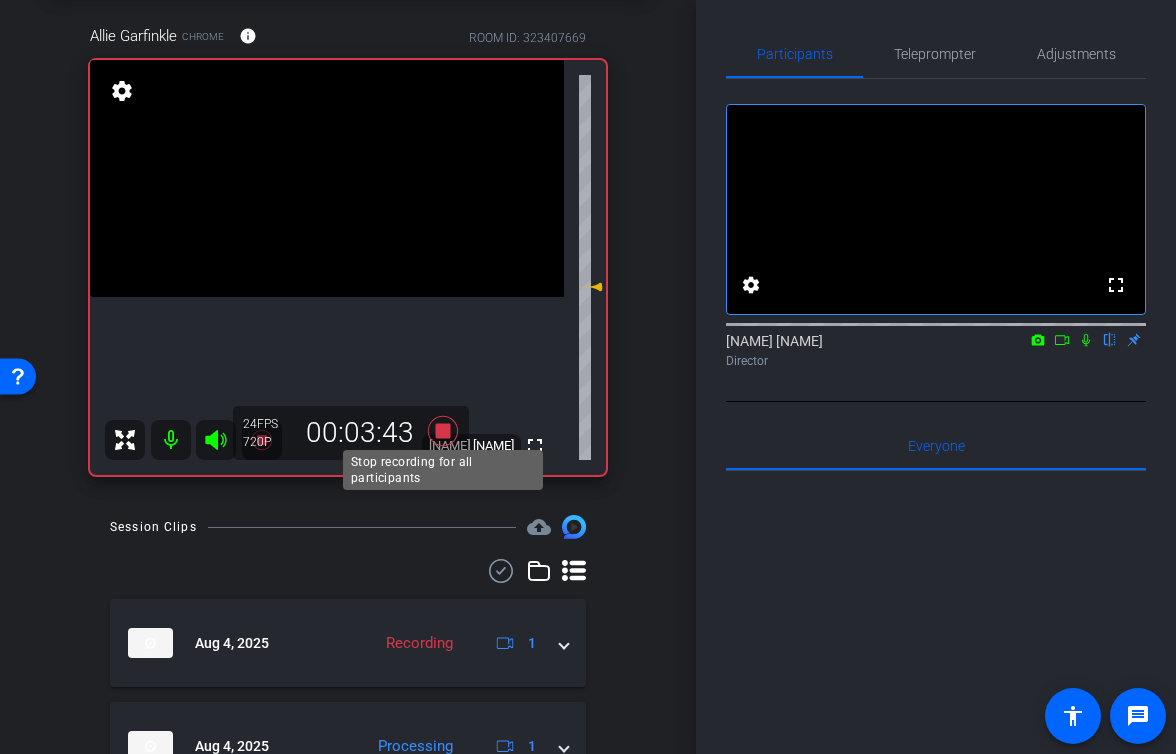 click 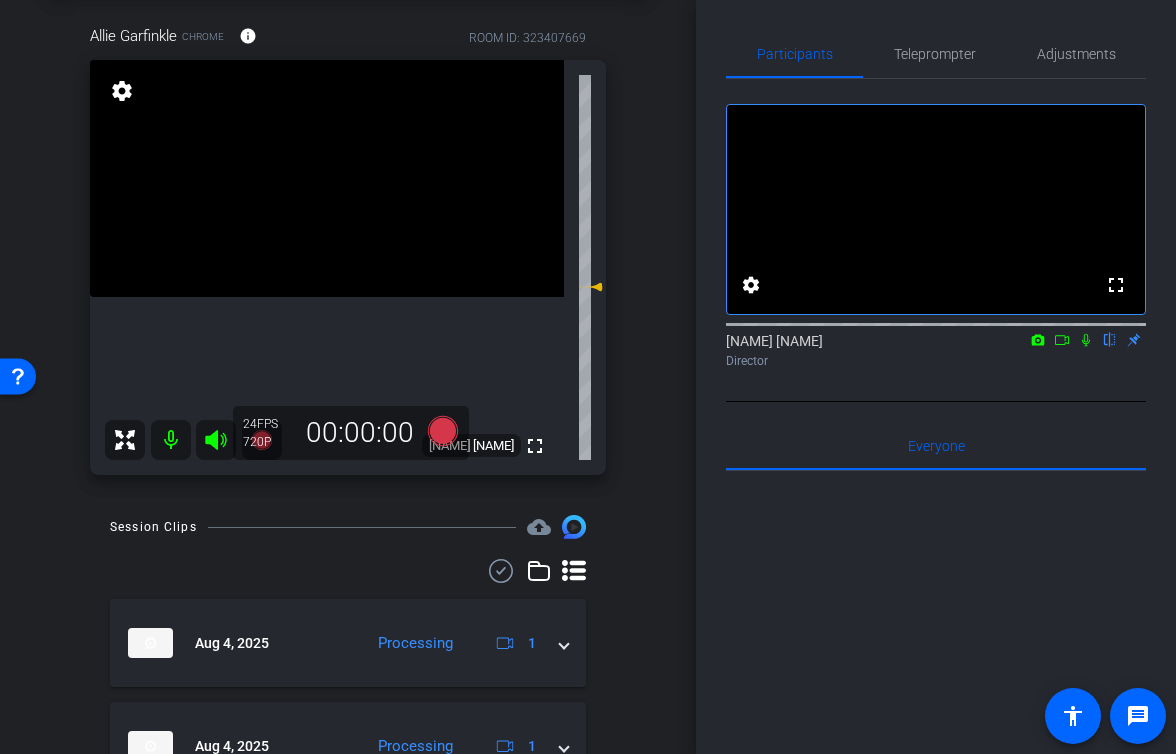 click on "Participants Teleprompter Adjustments fullscreen settings  Ceylan Ersoy
flip
Director   Everyone  0 Mark all read To: Everyone Mark all read Select Source Teleprompter Speed 3X (130 words/minute) Font Size 30px Screen Setup Teleprompter Top Background White - text in black  Script  0 Words
Create new script               Play        Play from this location               Play Selected        Play and display the selected text only Bold Italic Enter script here...
Play
Restart" 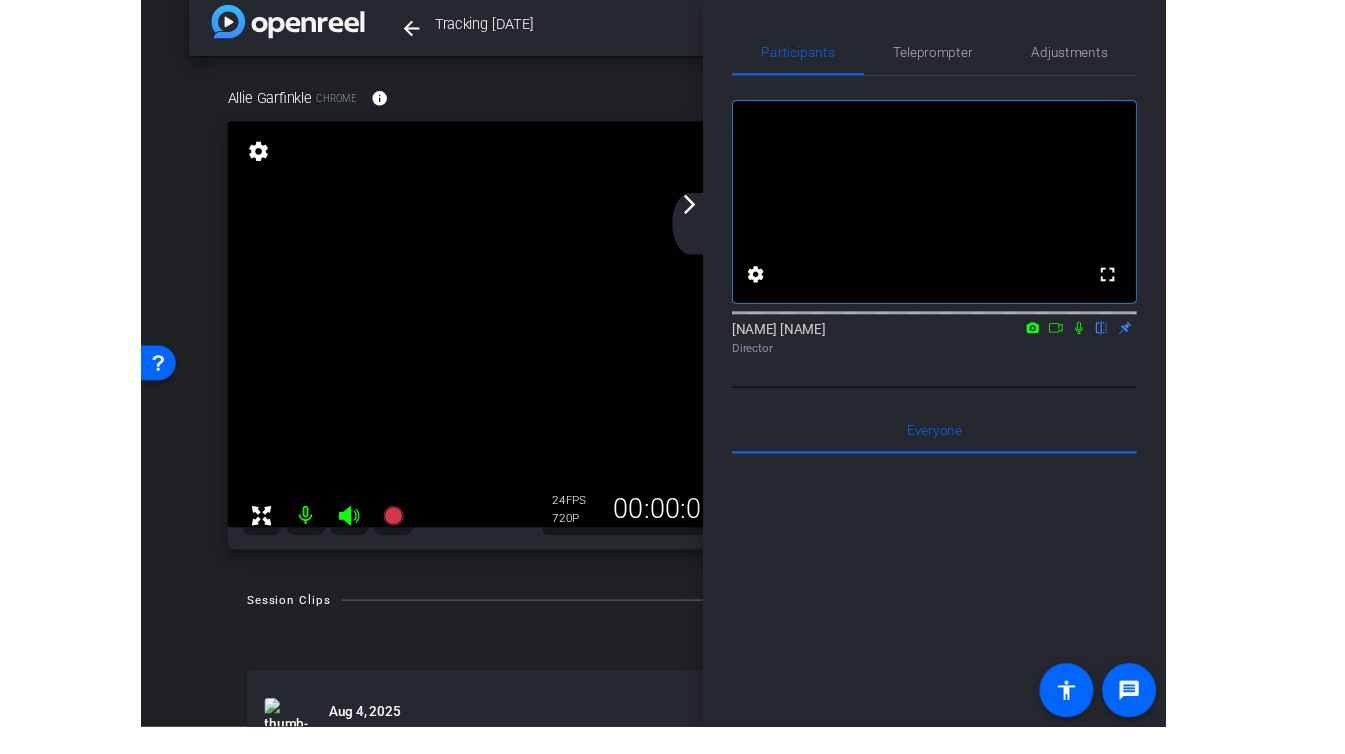scroll, scrollTop: 94, scrollLeft: 0, axis: vertical 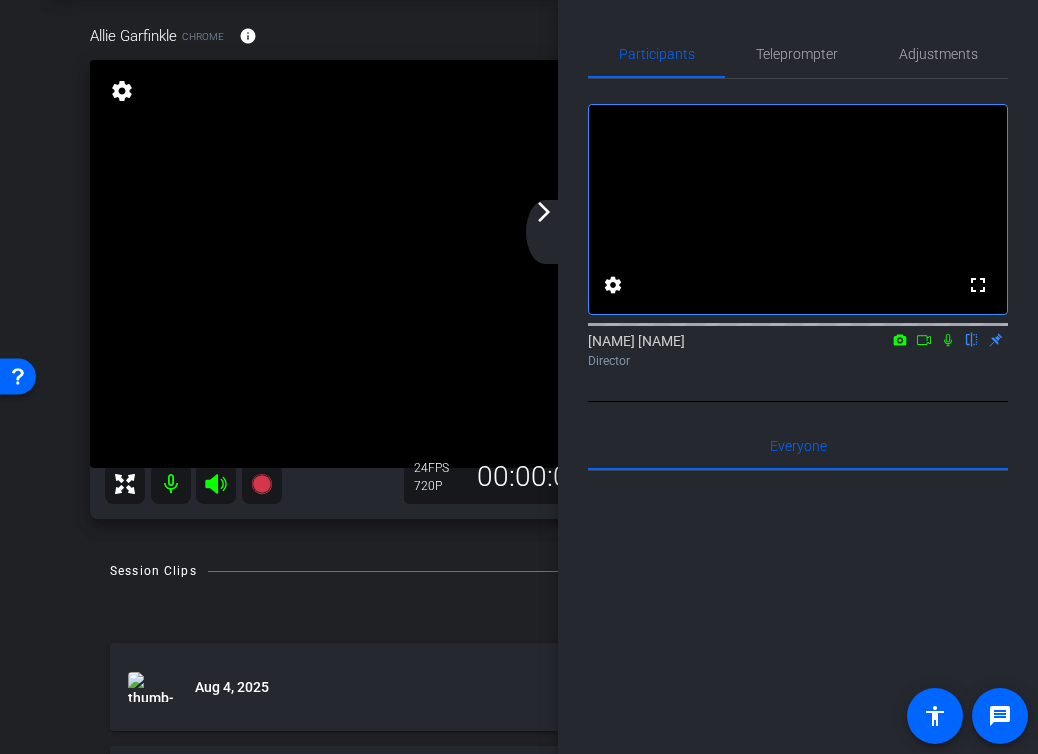 click on "arrow_forward_ios" 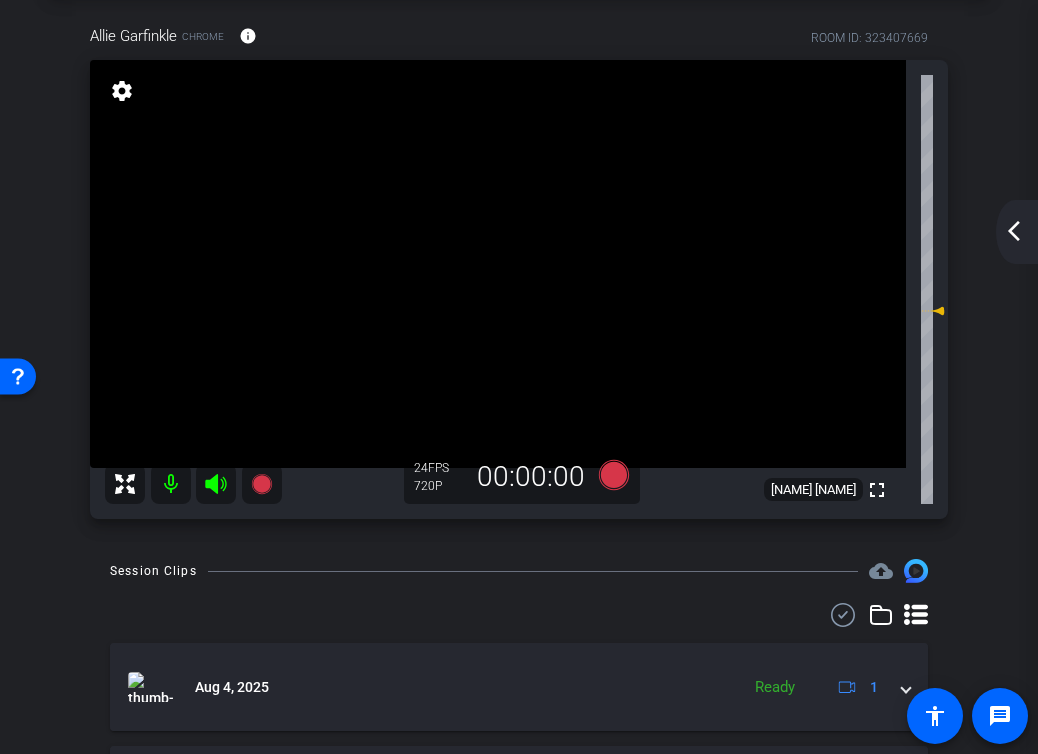 click on "arrow_back_ios_new" 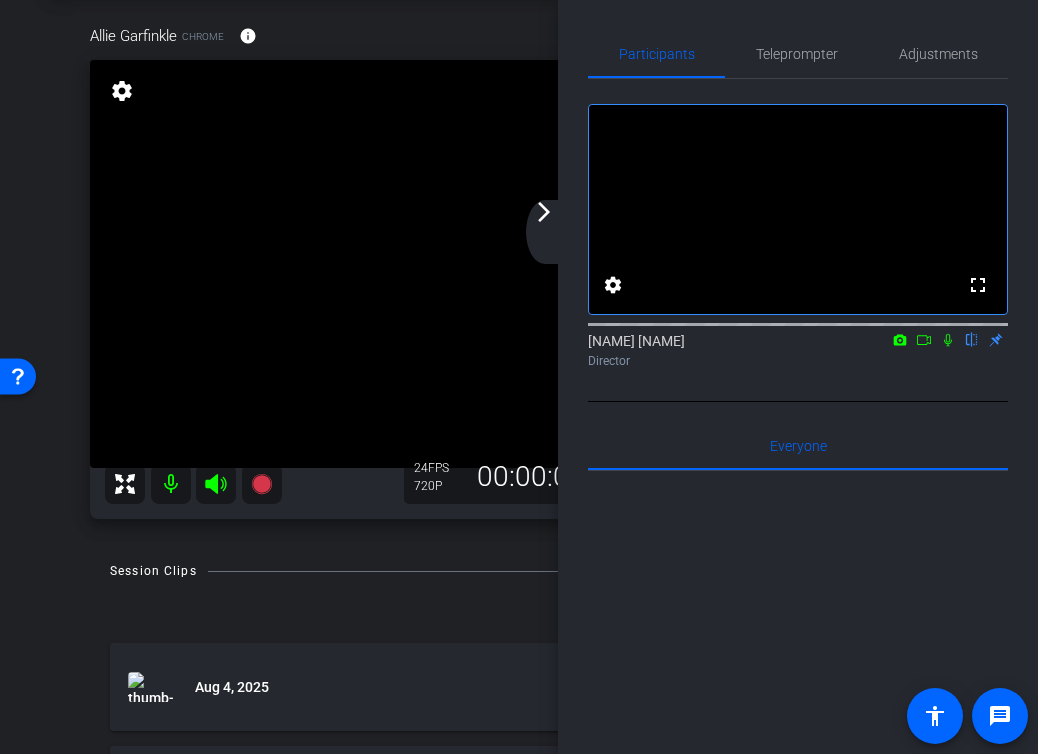 click on "arrow_forward_ios" 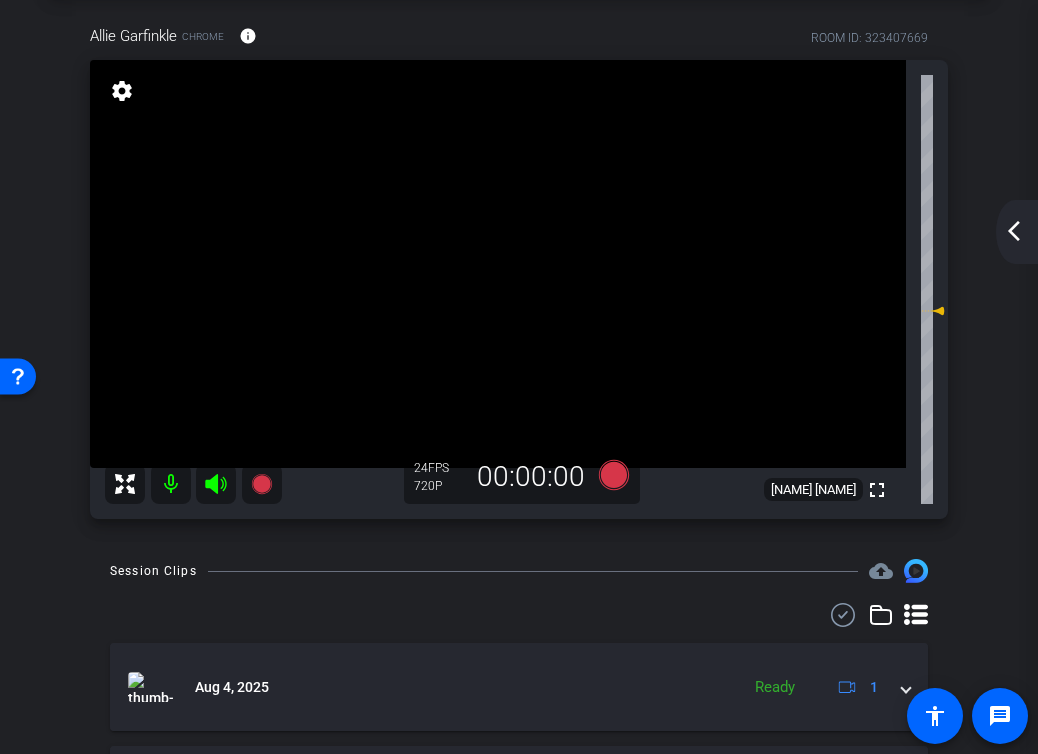 click on "arrow_back_ios_new" 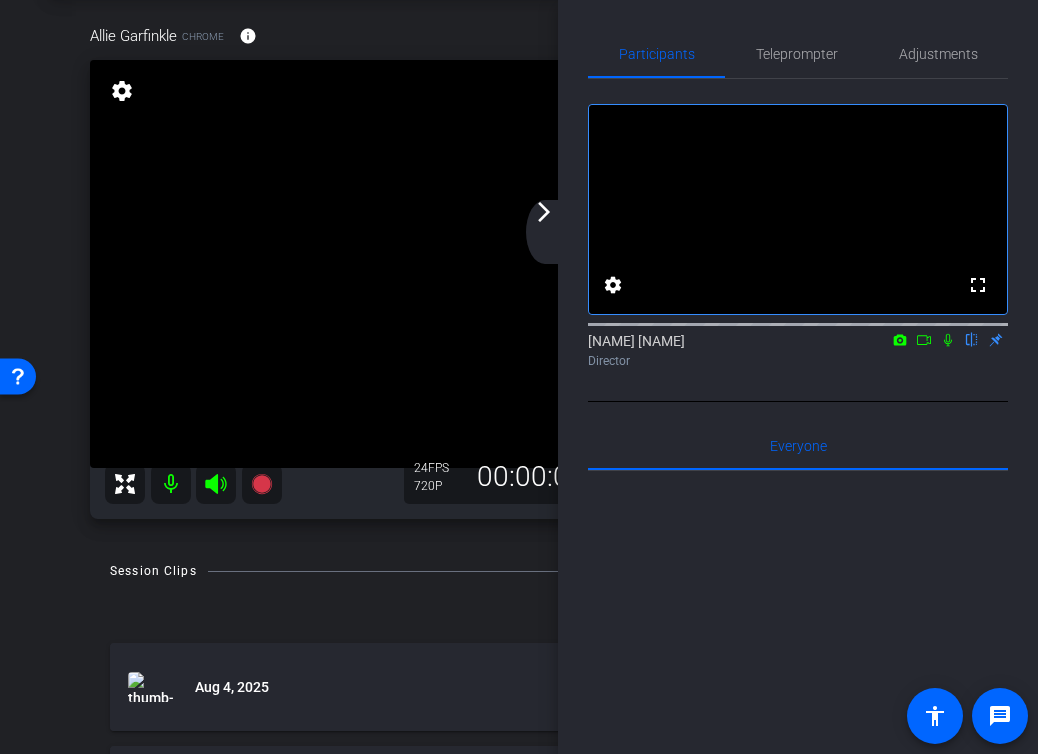 click on "arrow_forward_ios" 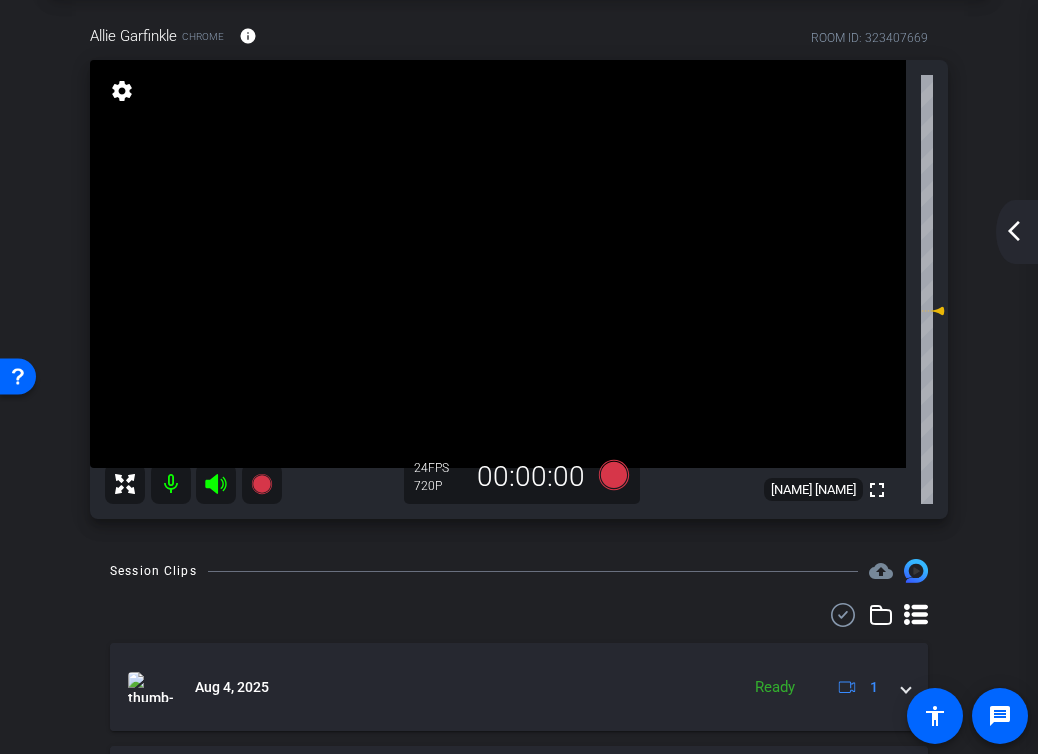 click on "arrow_back_ios_new" 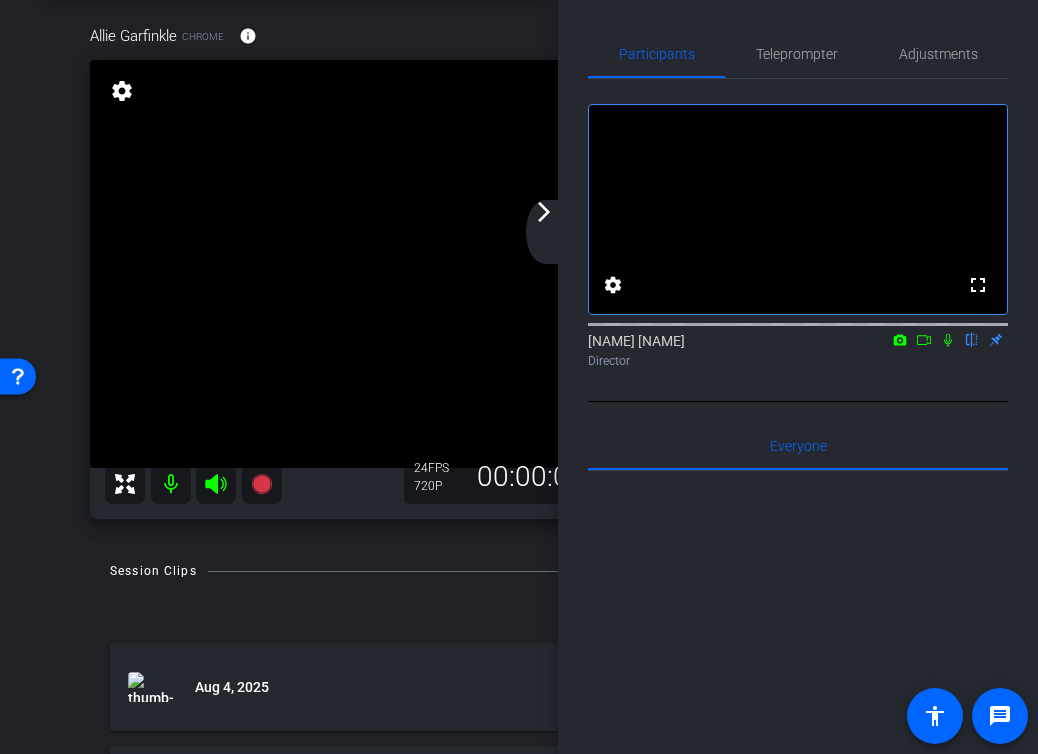 click 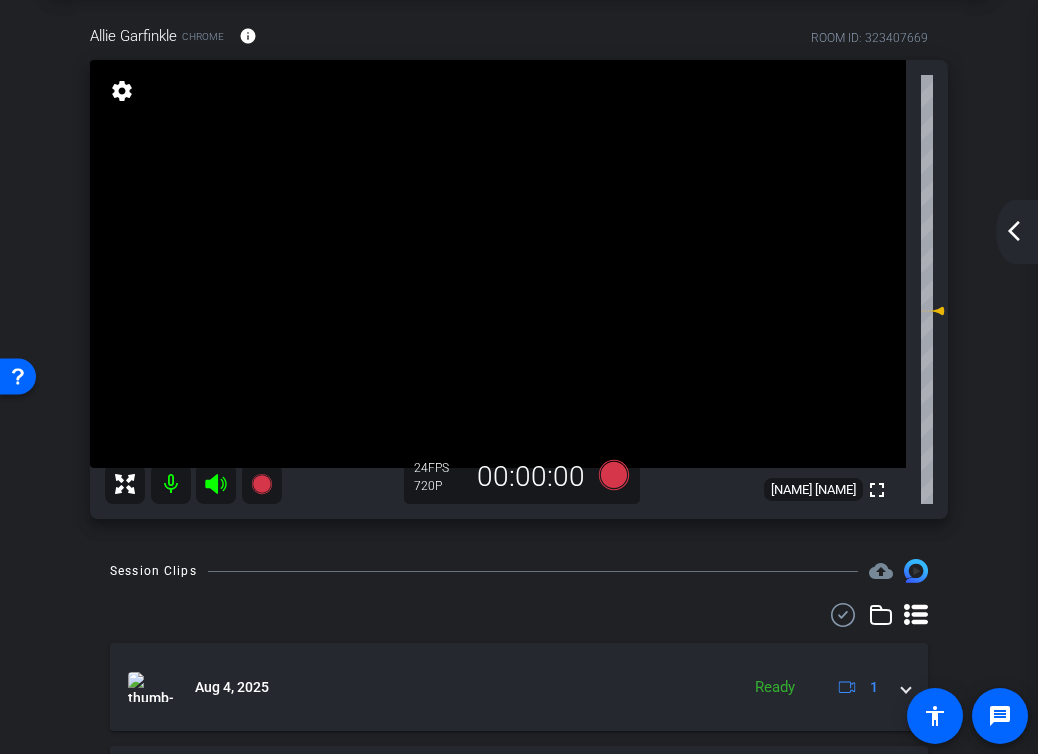 click on "arrow_back_ios_new" 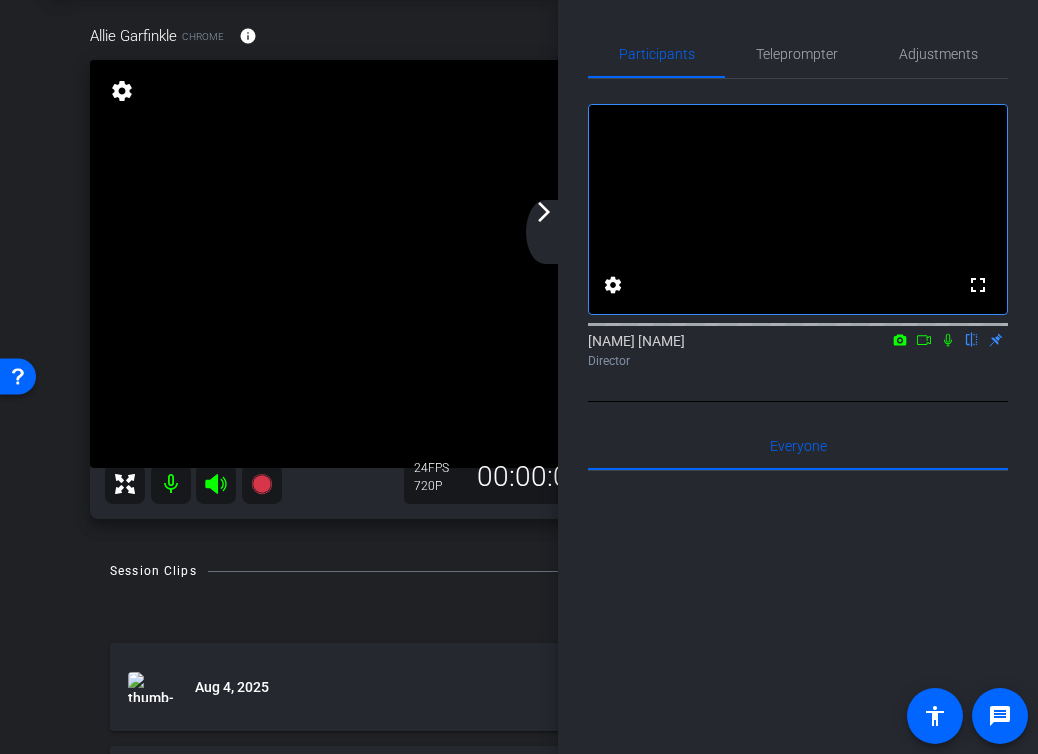 click on "Session Clips   cloud_upload
Aug 4, 2025   Ready
1   Aug 4, 2025   Ready
1   Aug 4, 2025   Ready
1   Aug 4, 2025   Ready
1  Items per page:  10  1 – 4 of 4" at bounding box center [519, 835] 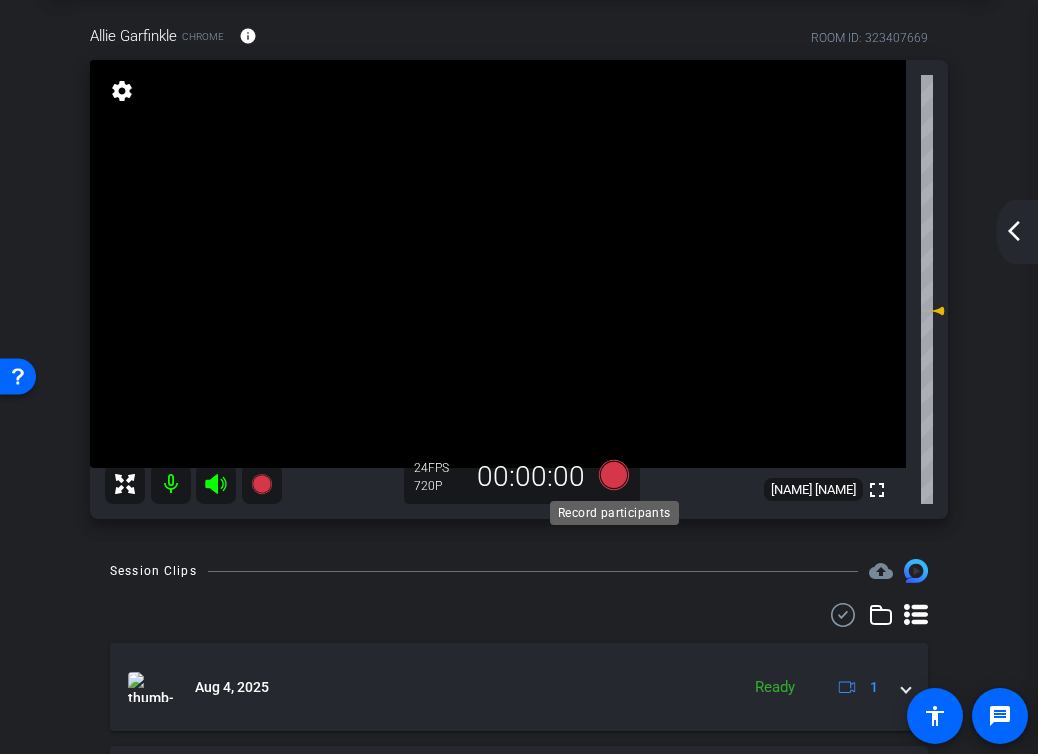 click 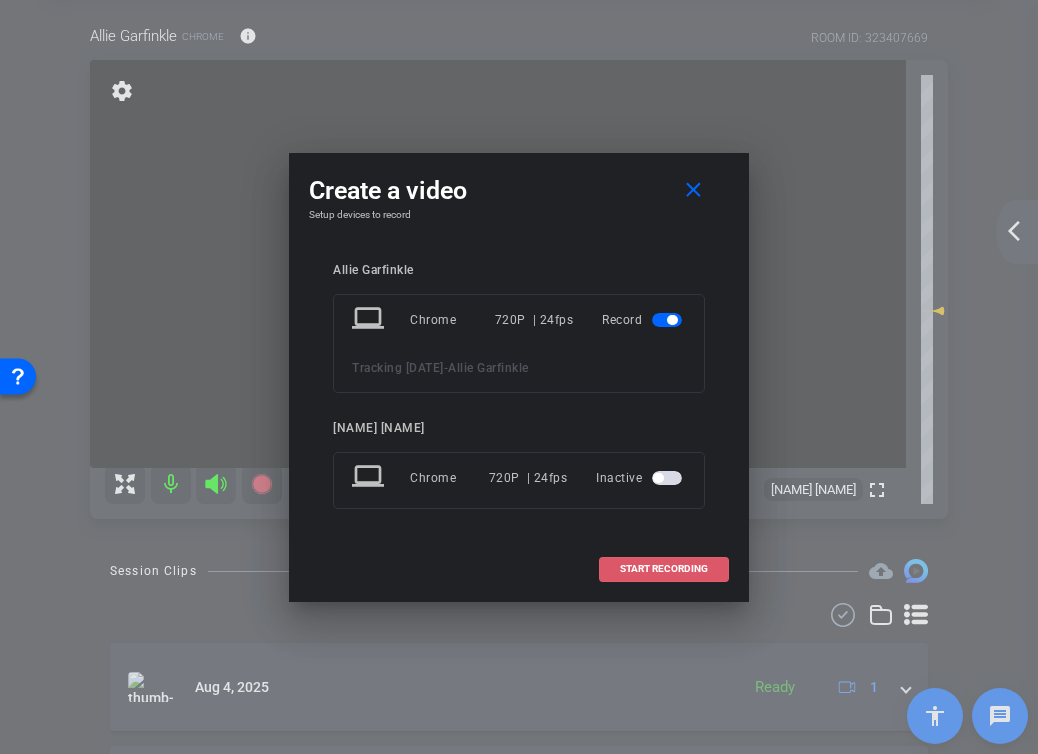 click on "START RECORDING" at bounding box center [664, 569] 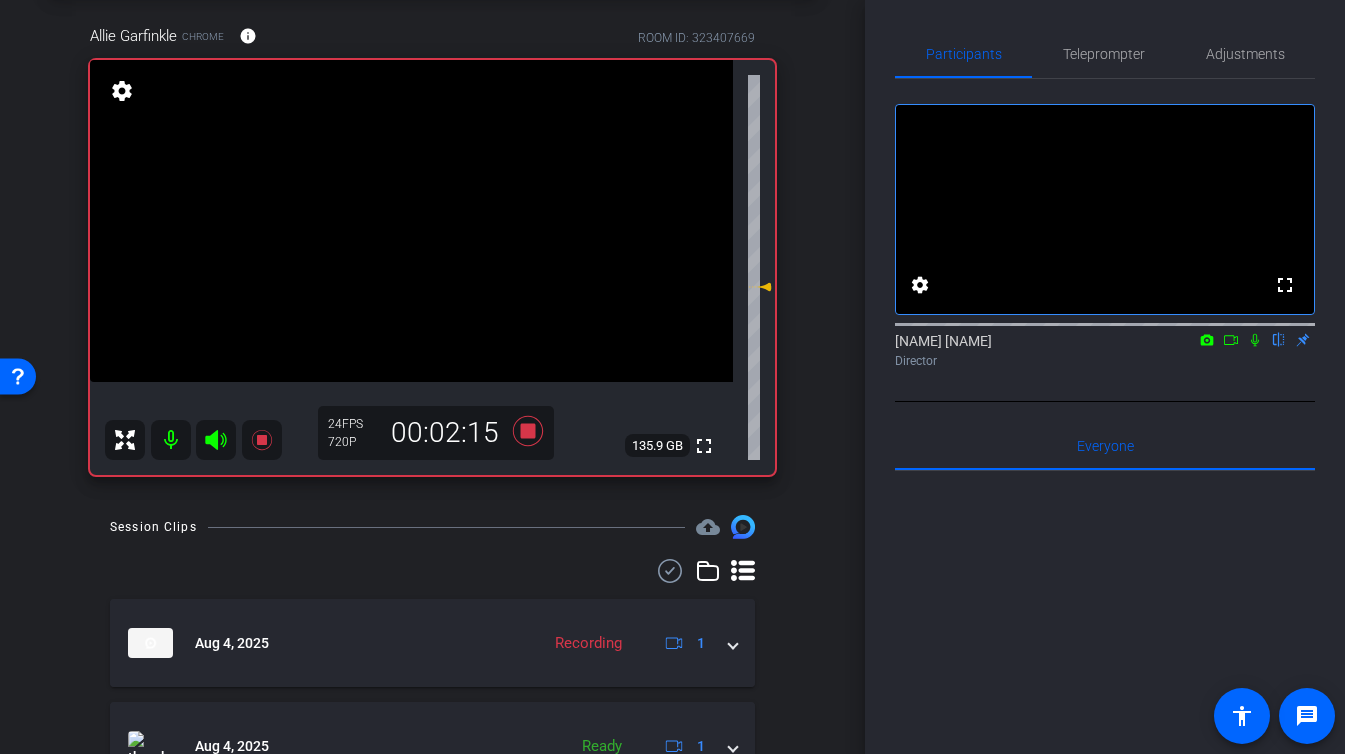 click 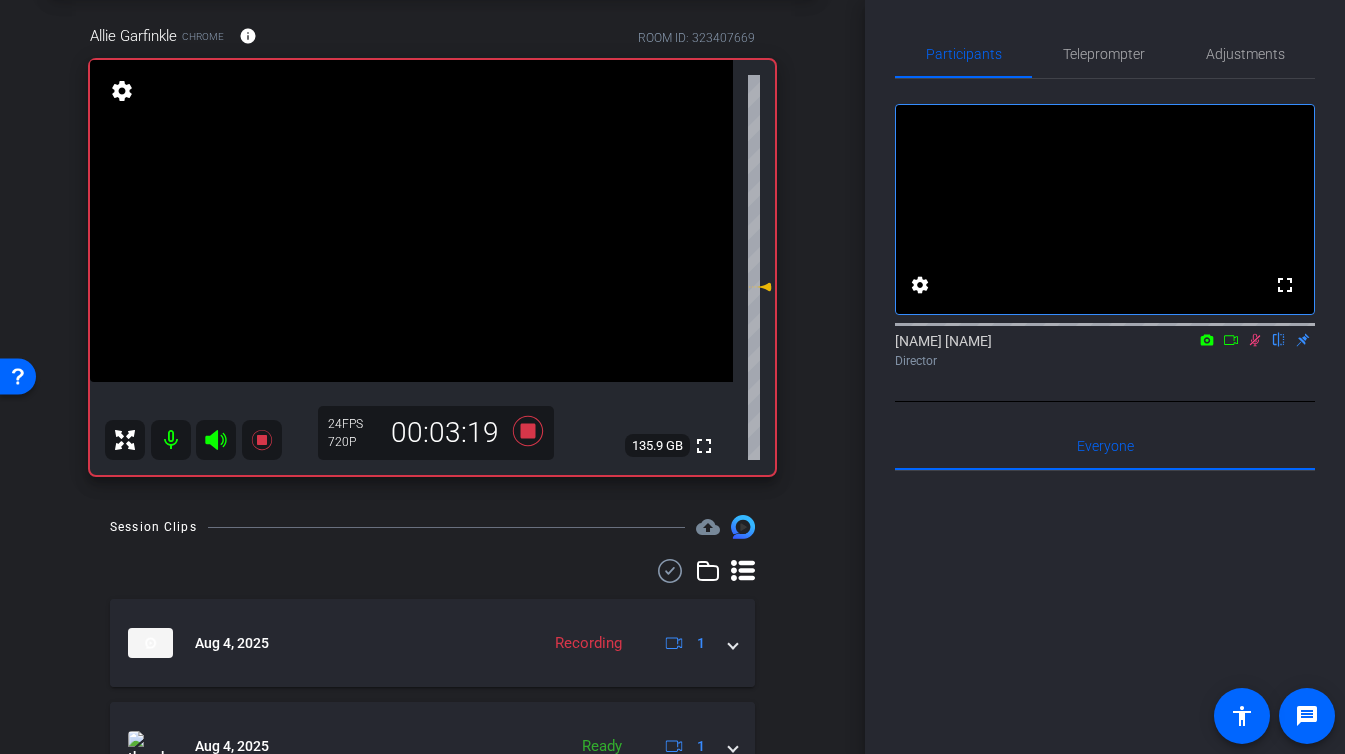 click 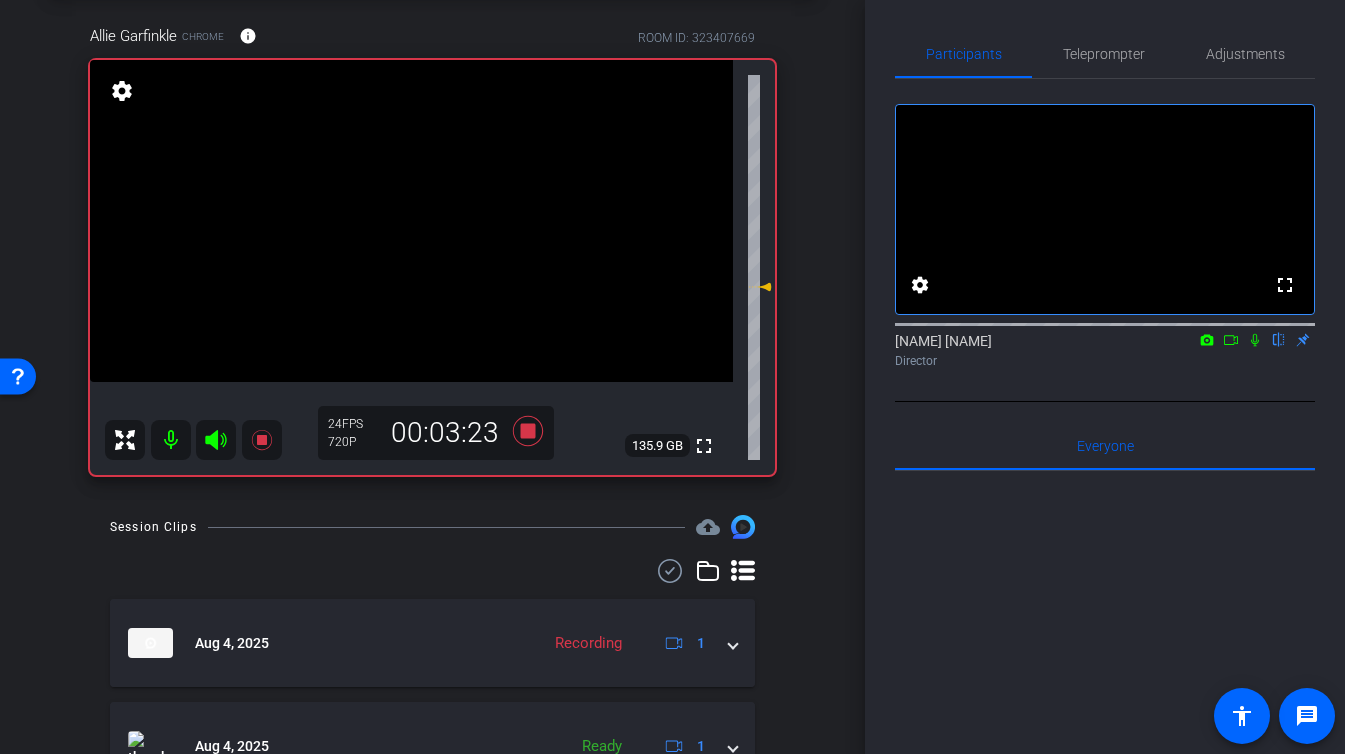 click 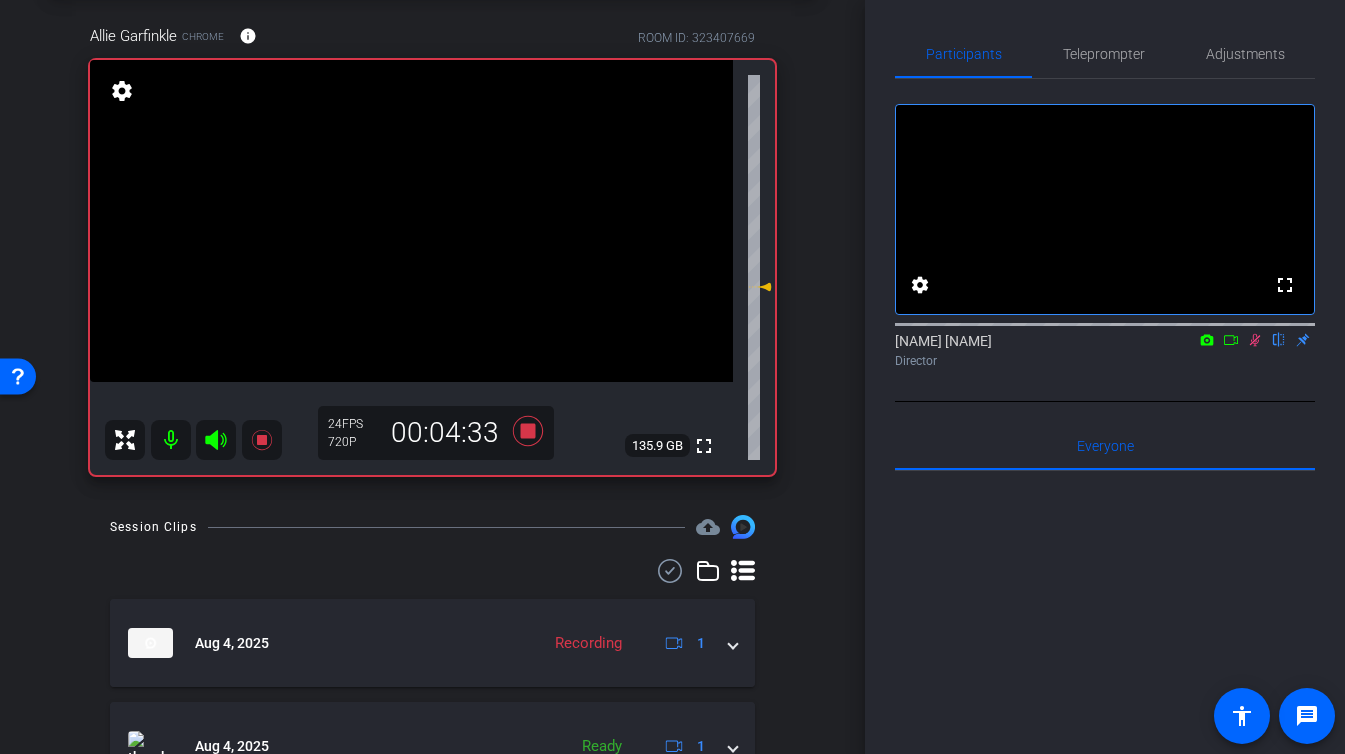 click 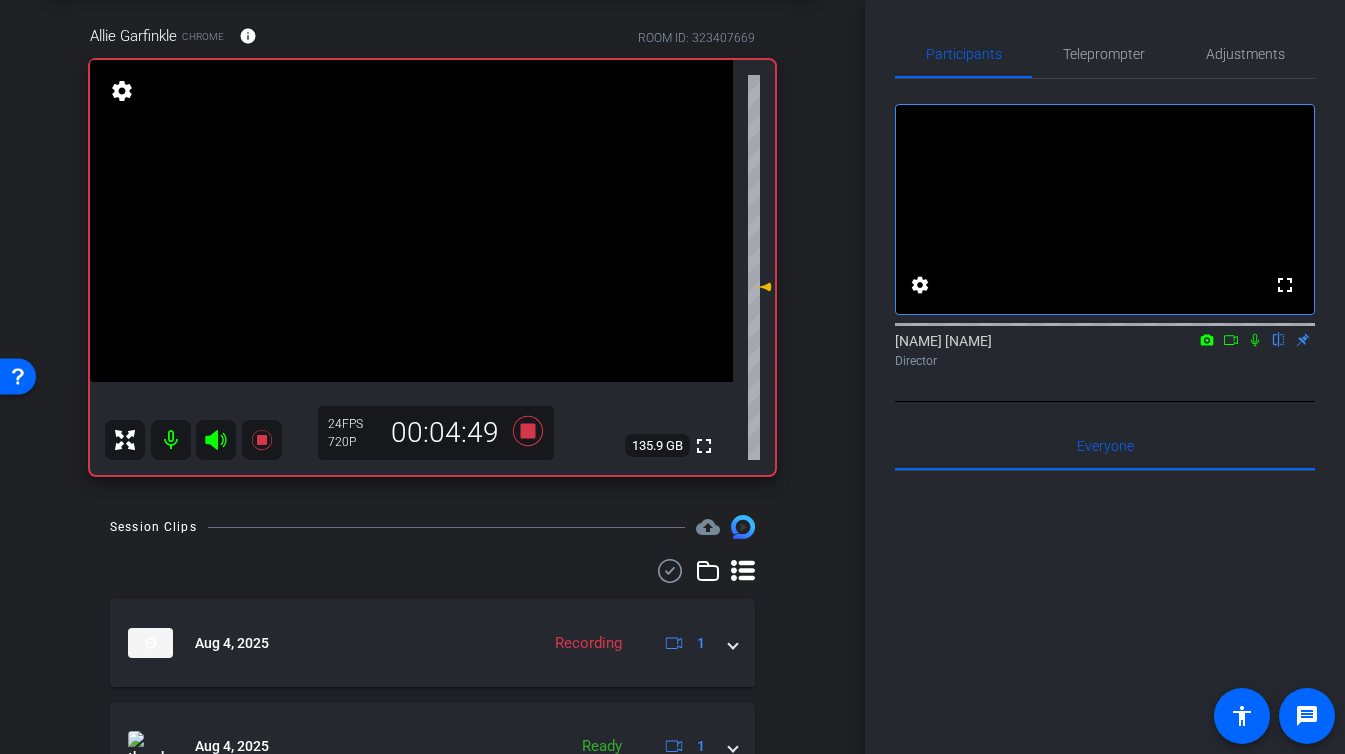 click 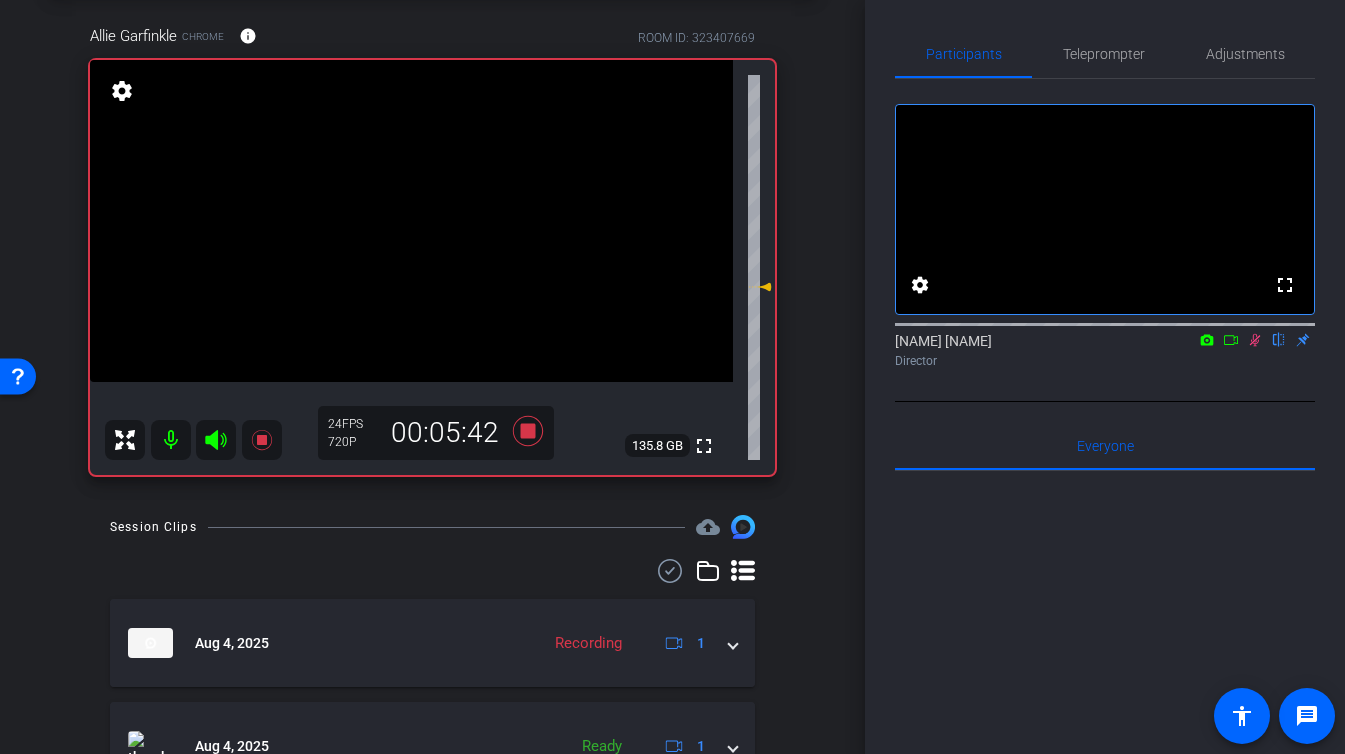 click 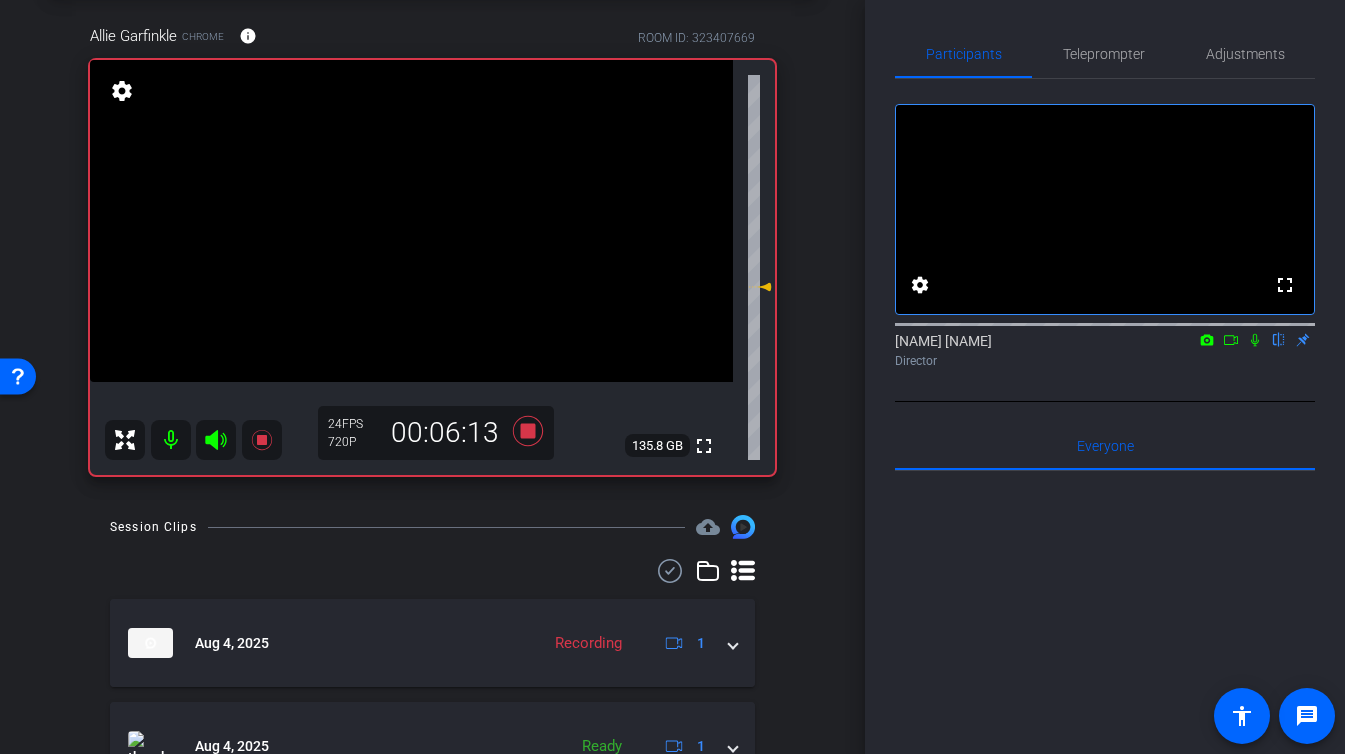 click 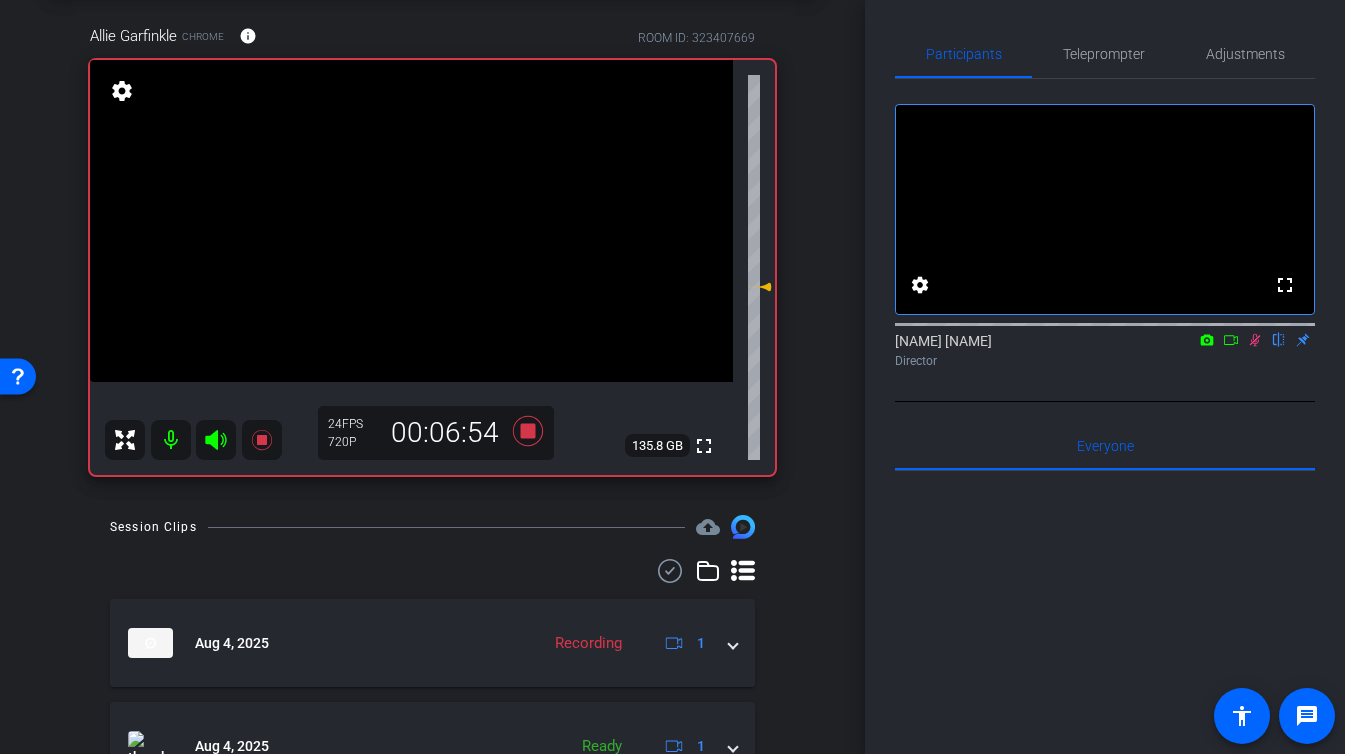 click 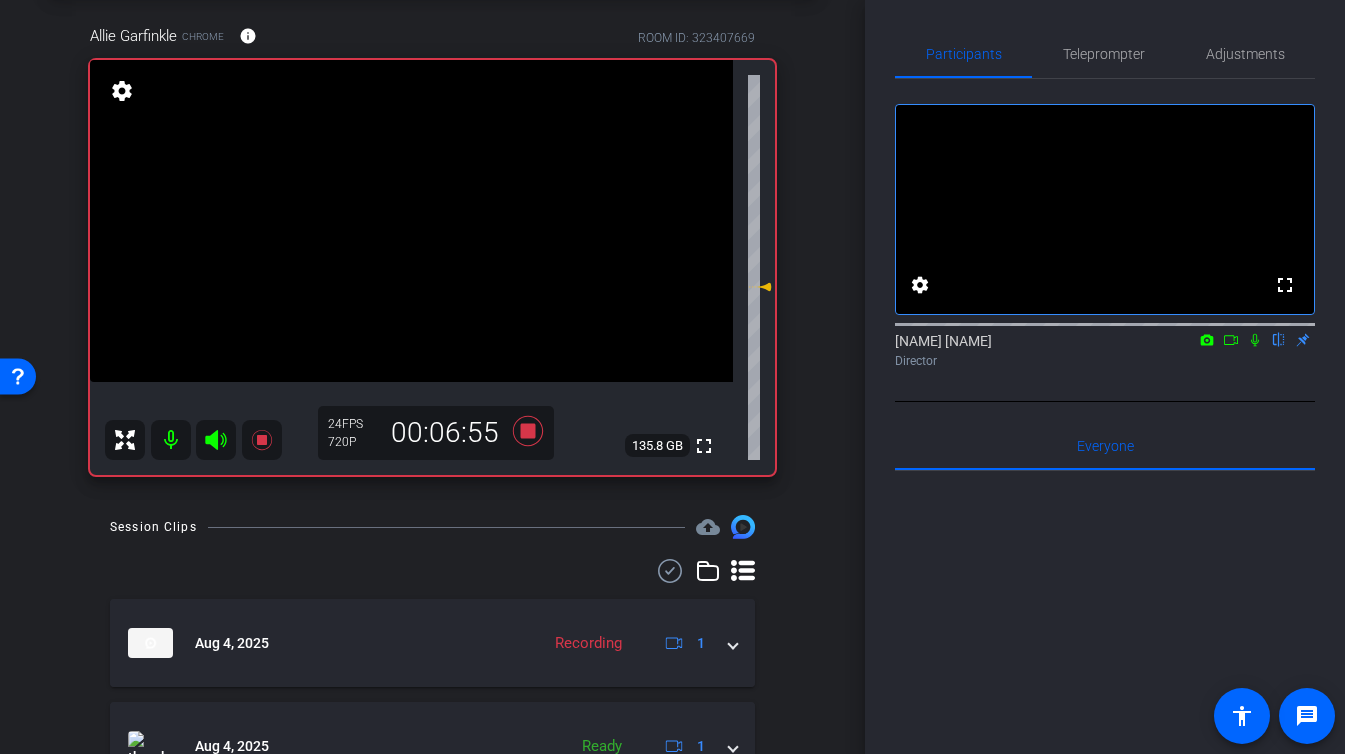 click 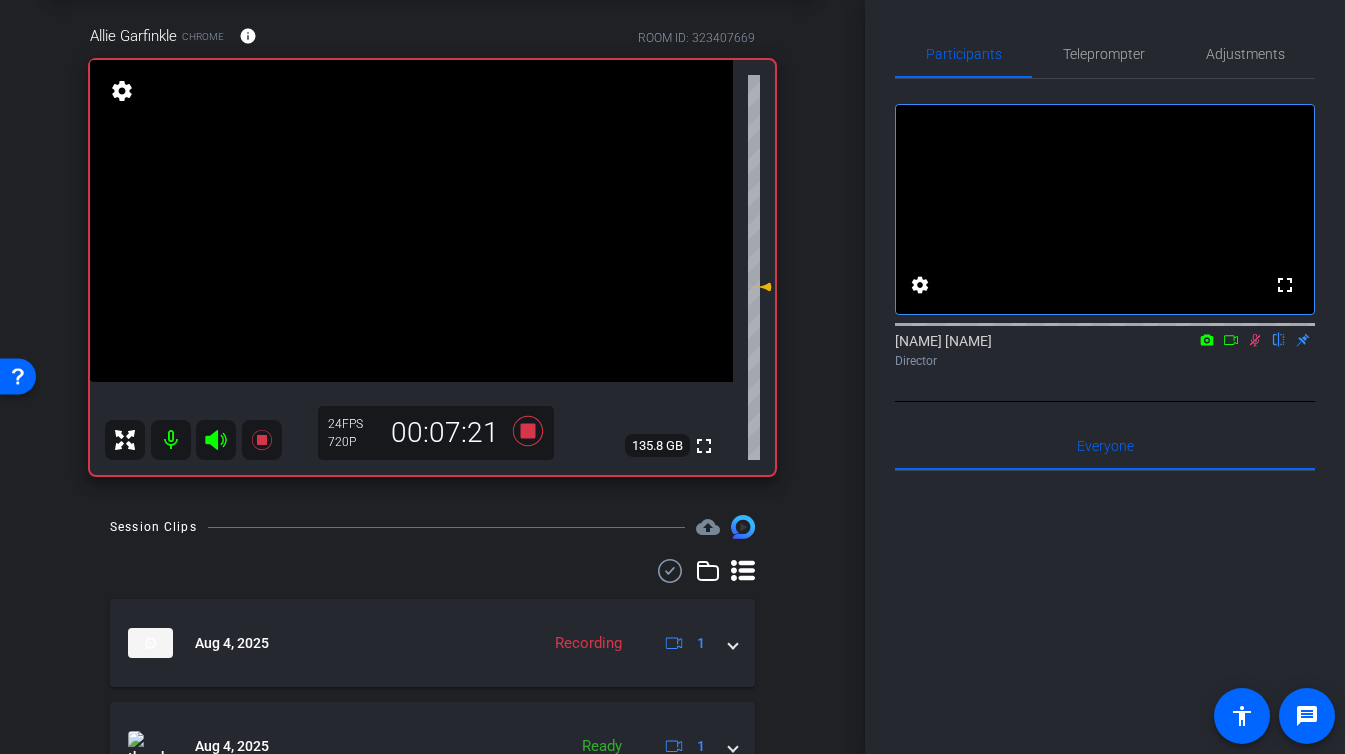 click 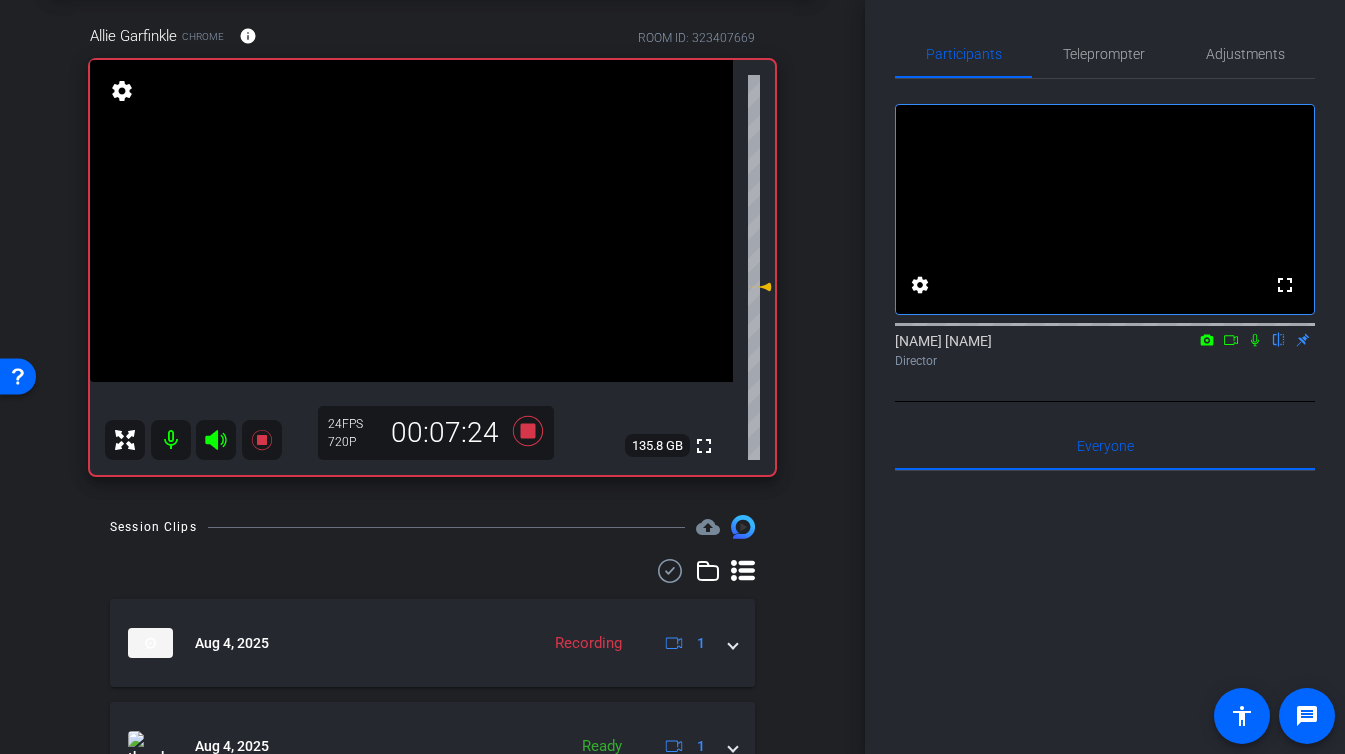 click 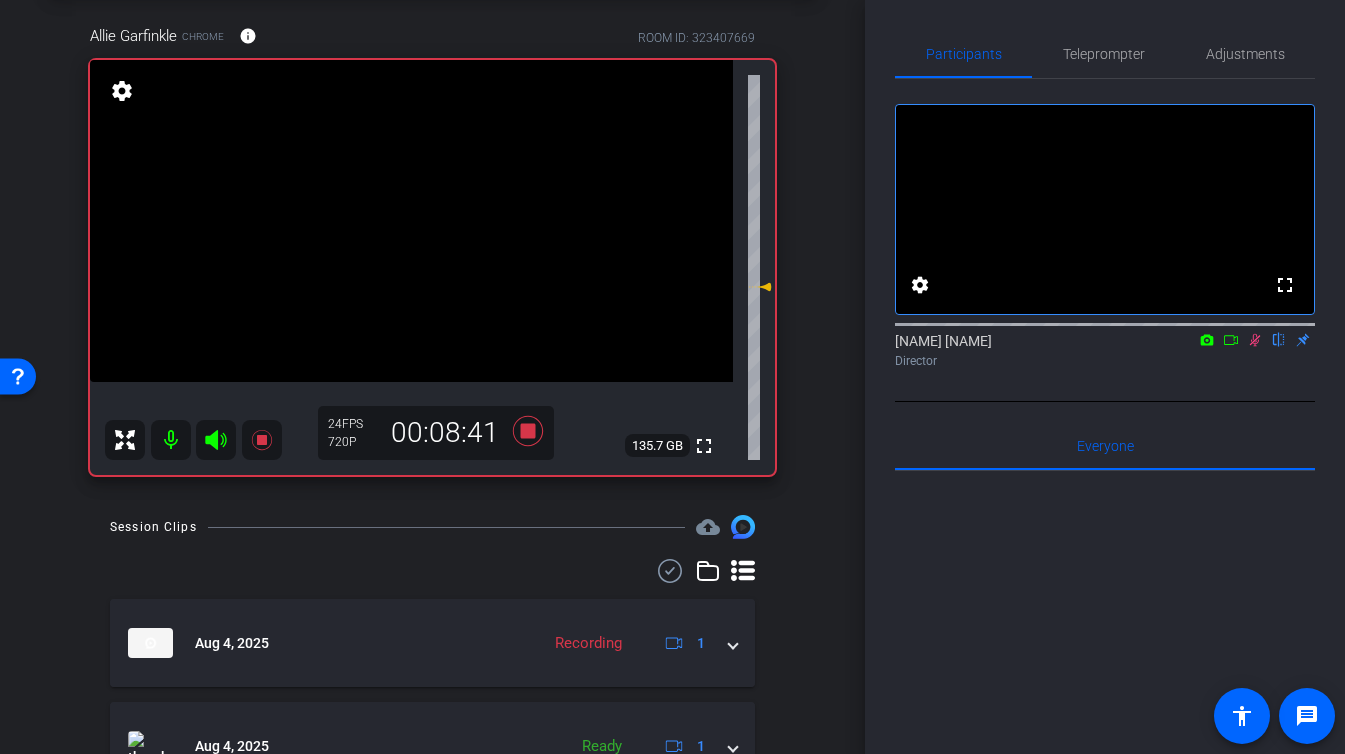 click 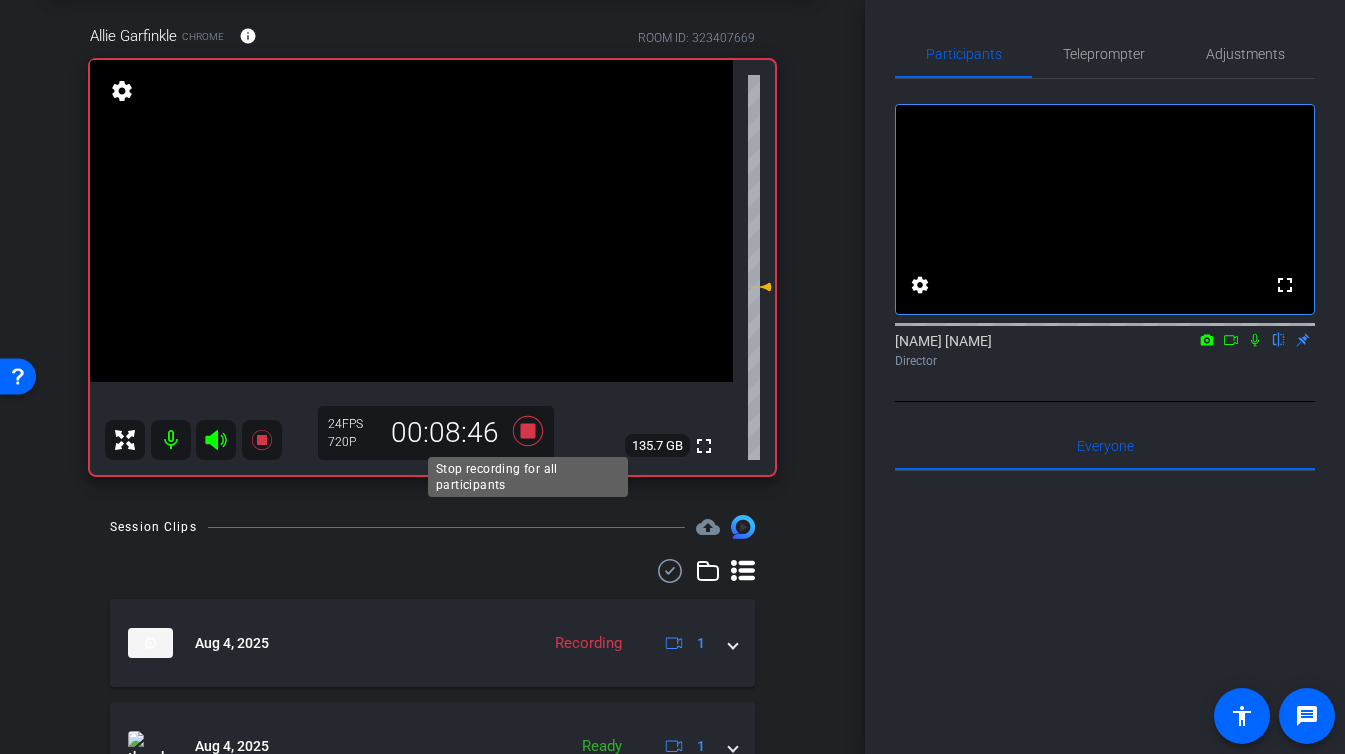 click 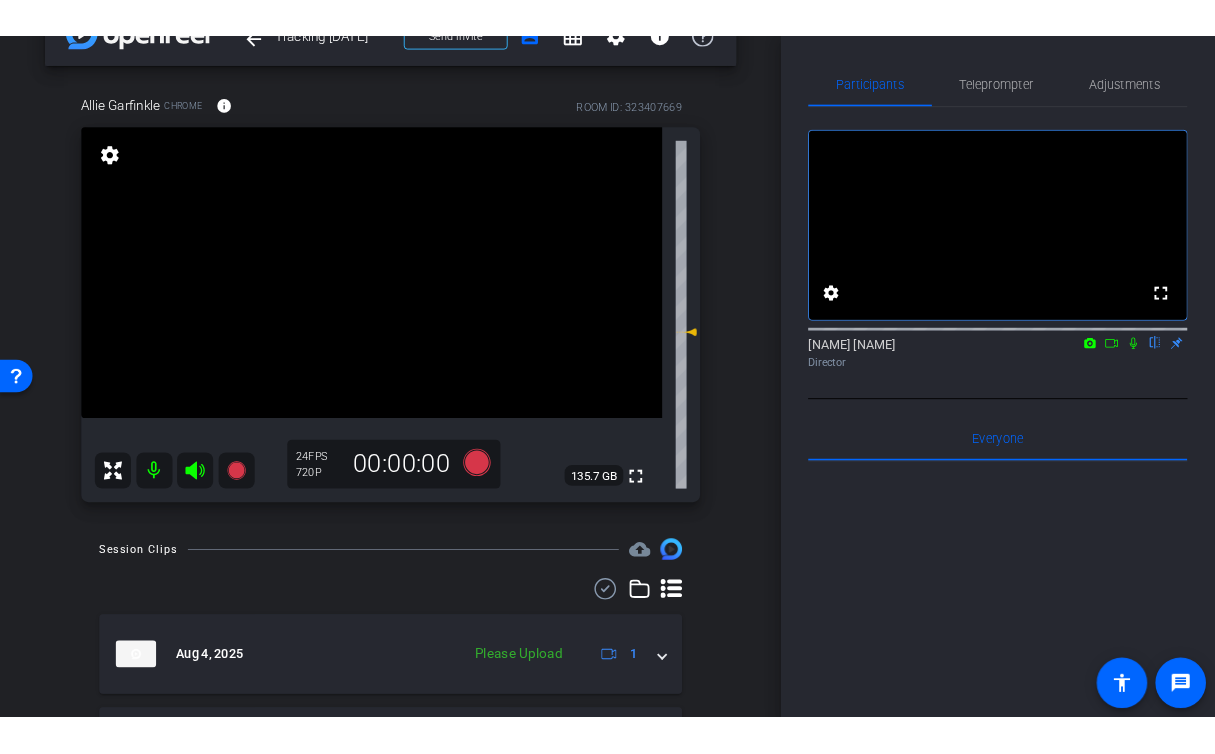 scroll, scrollTop: 54, scrollLeft: 0, axis: vertical 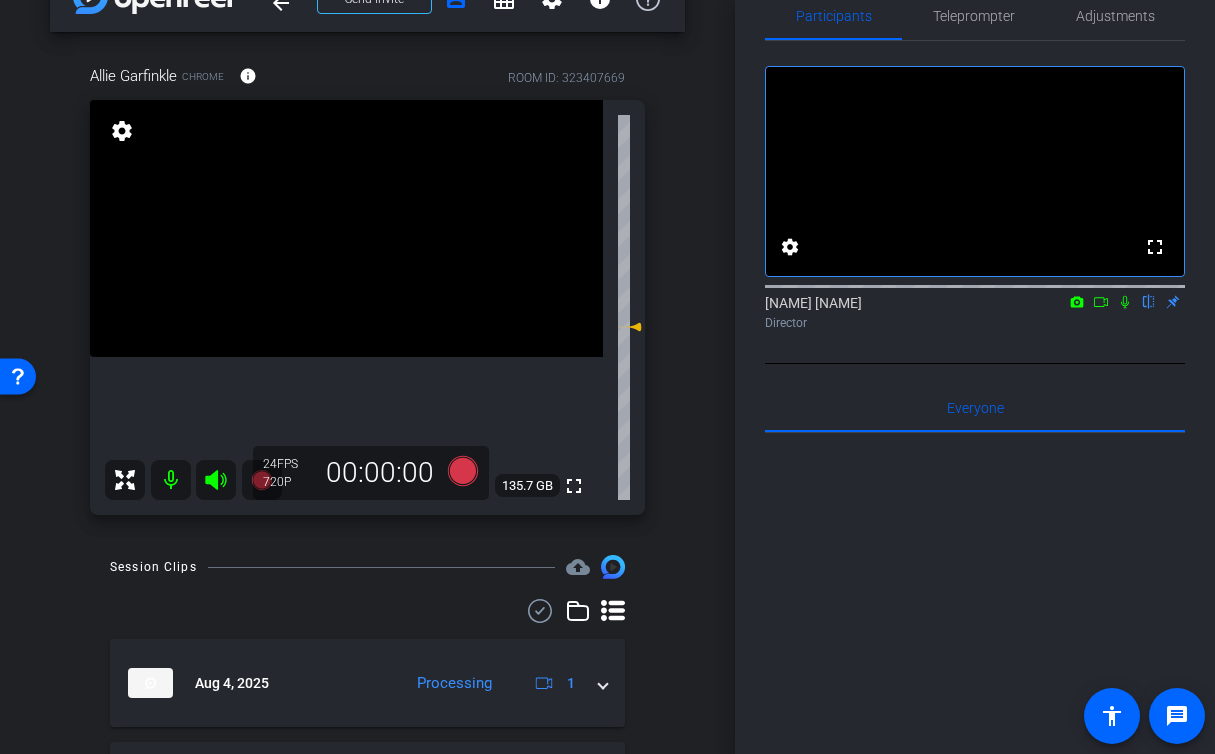 click 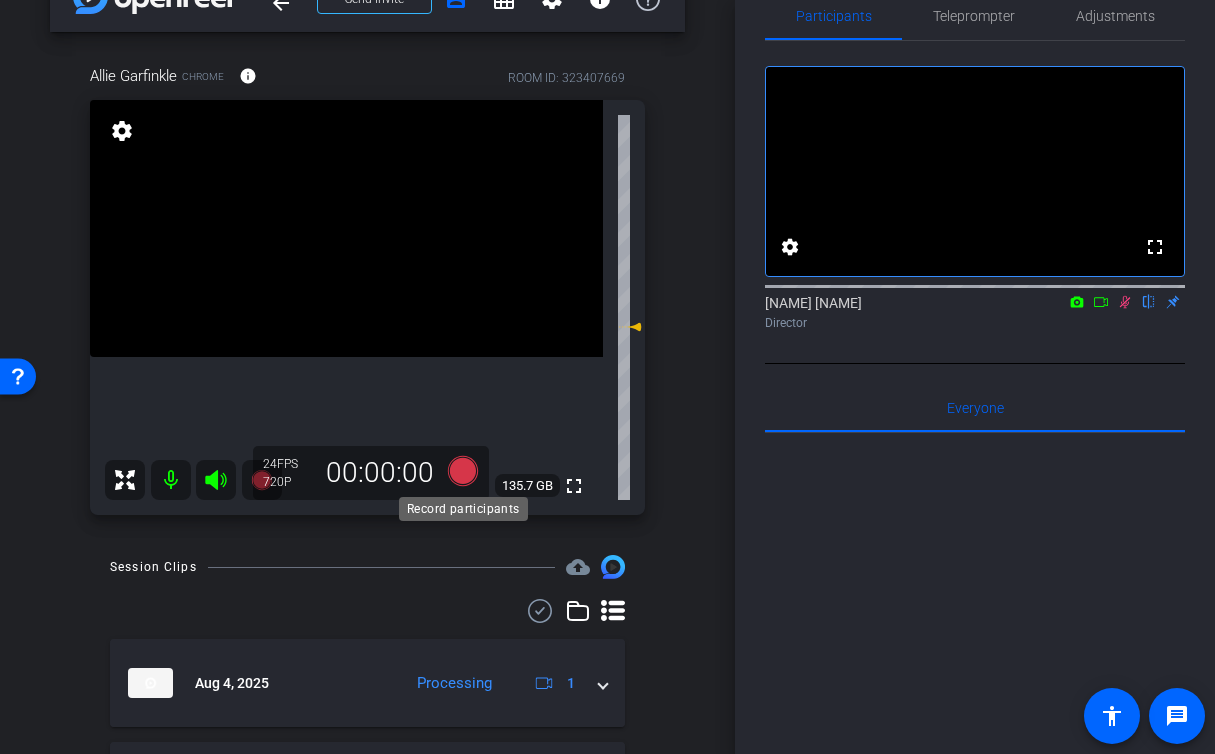 click 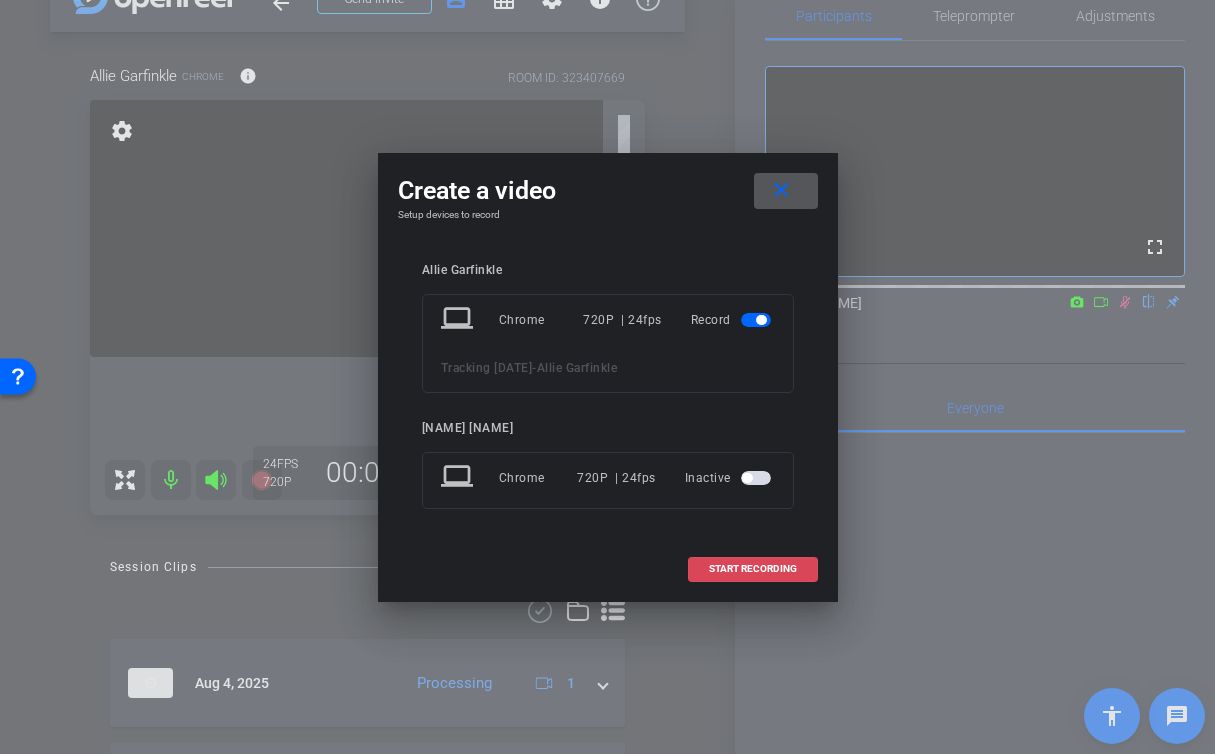 click on "START RECORDING" at bounding box center (753, 569) 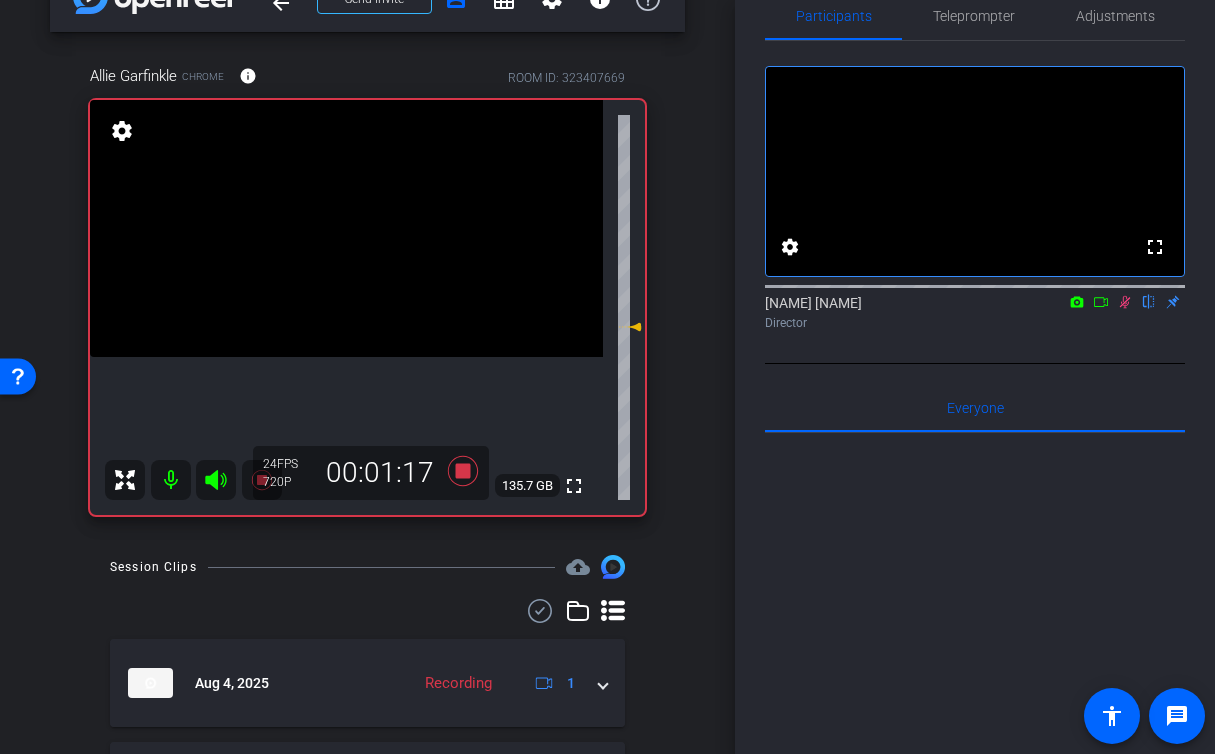 click 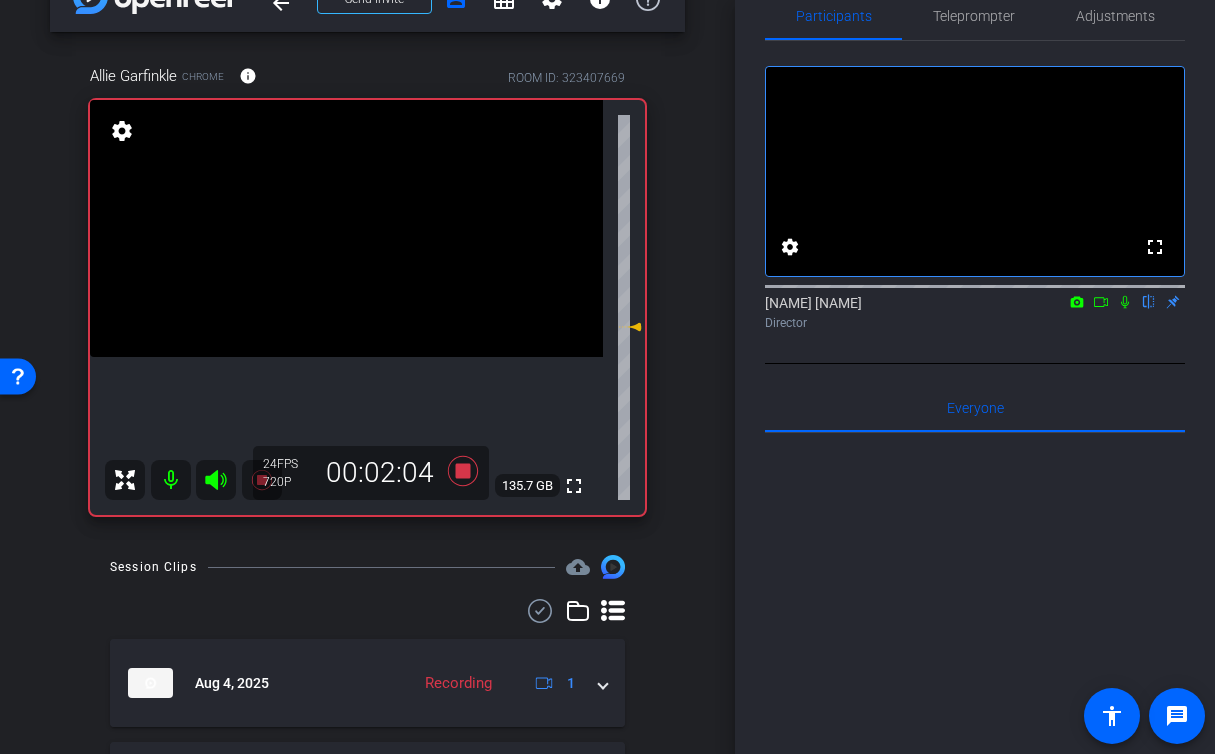 click 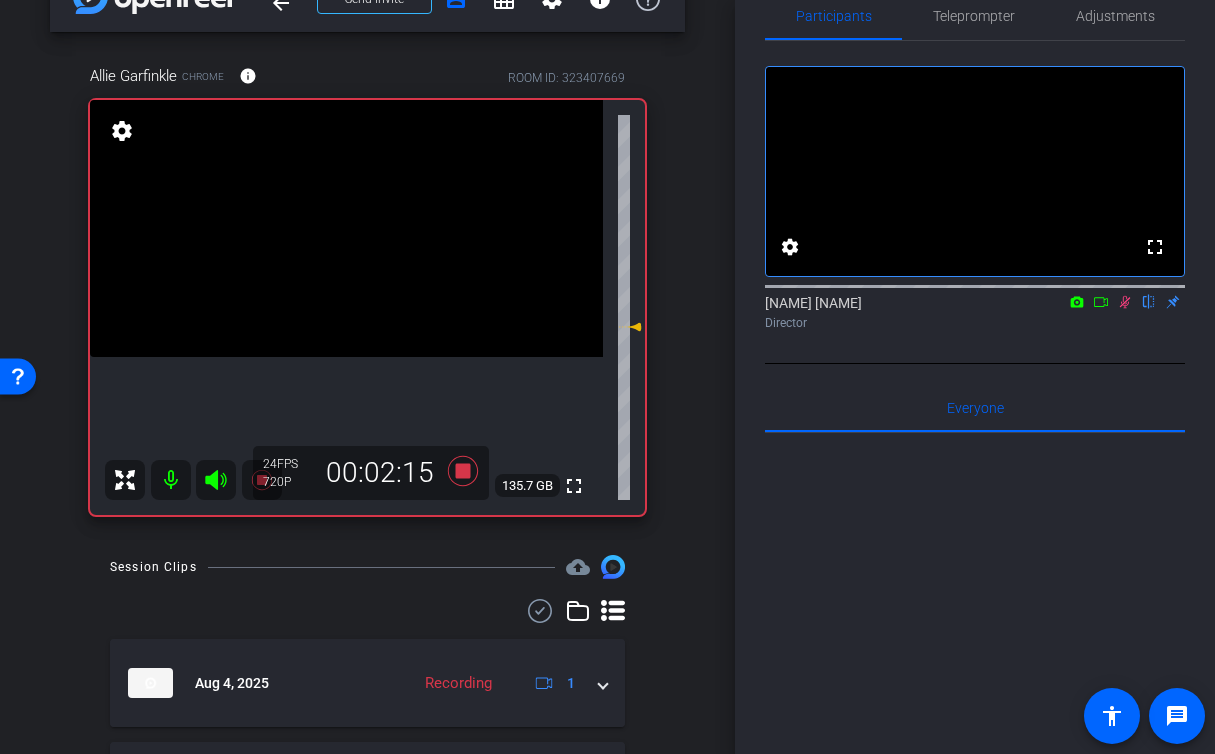 click 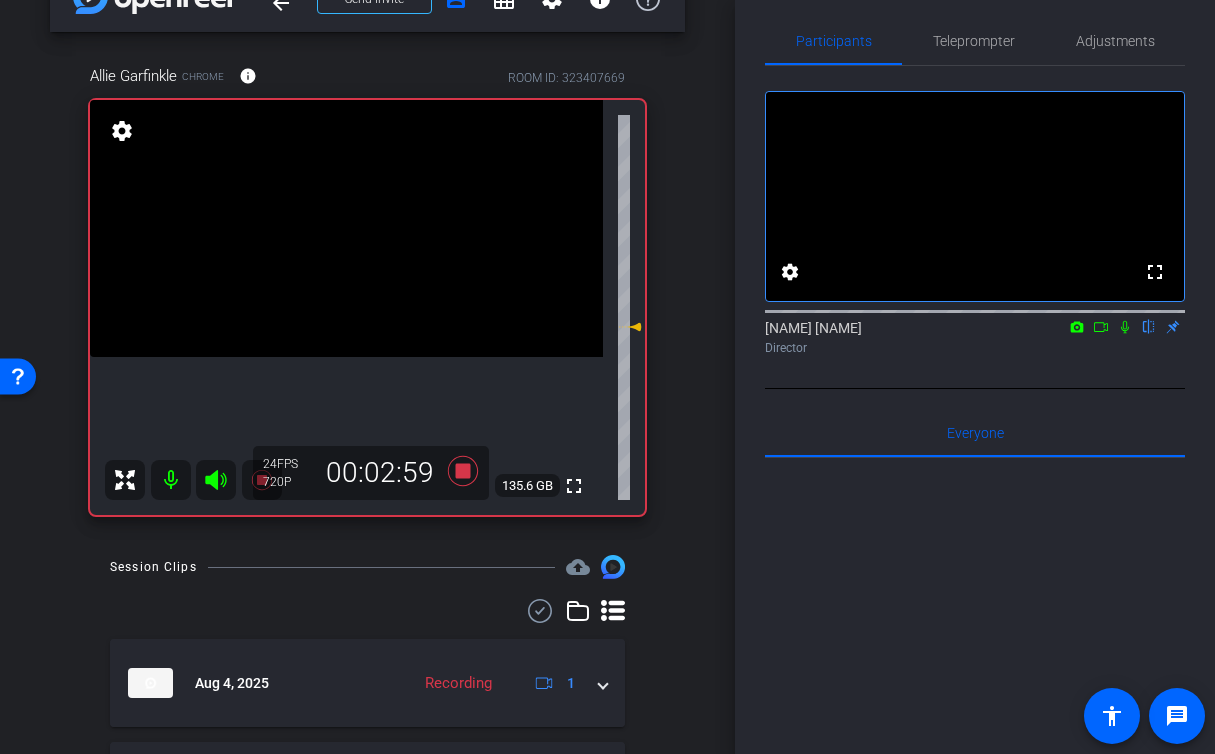 scroll, scrollTop: 31, scrollLeft: 0, axis: vertical 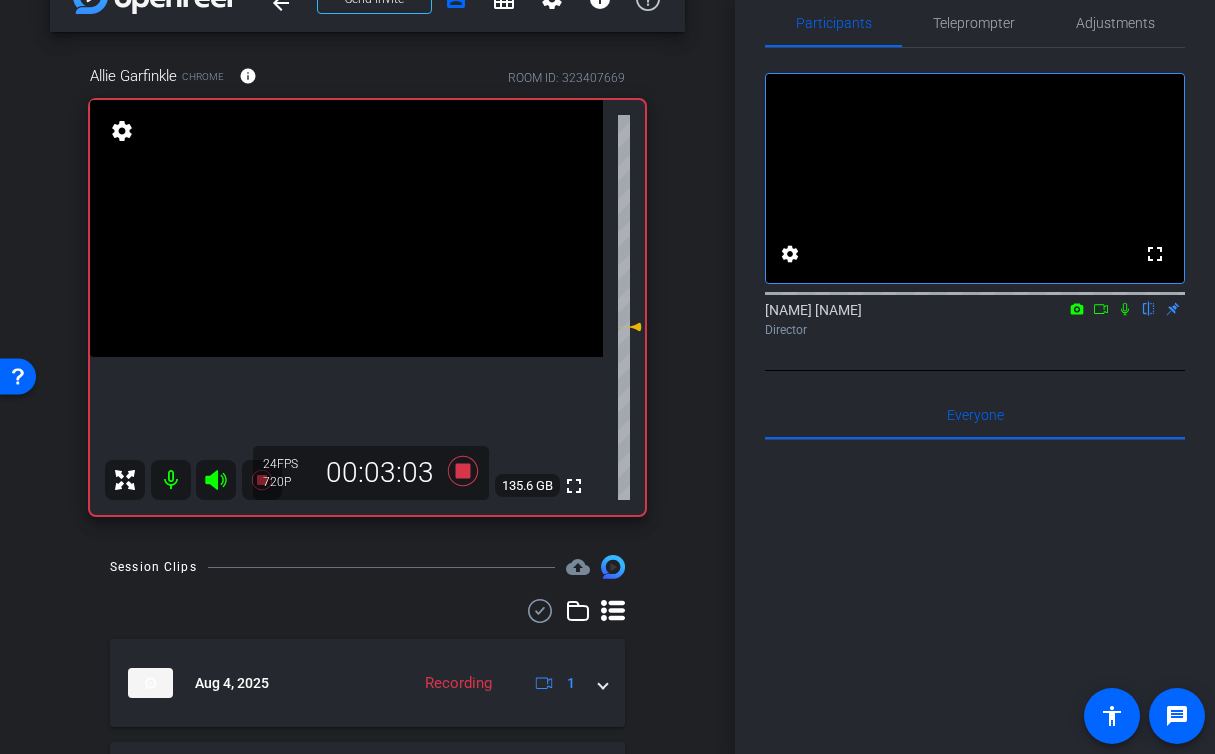 click 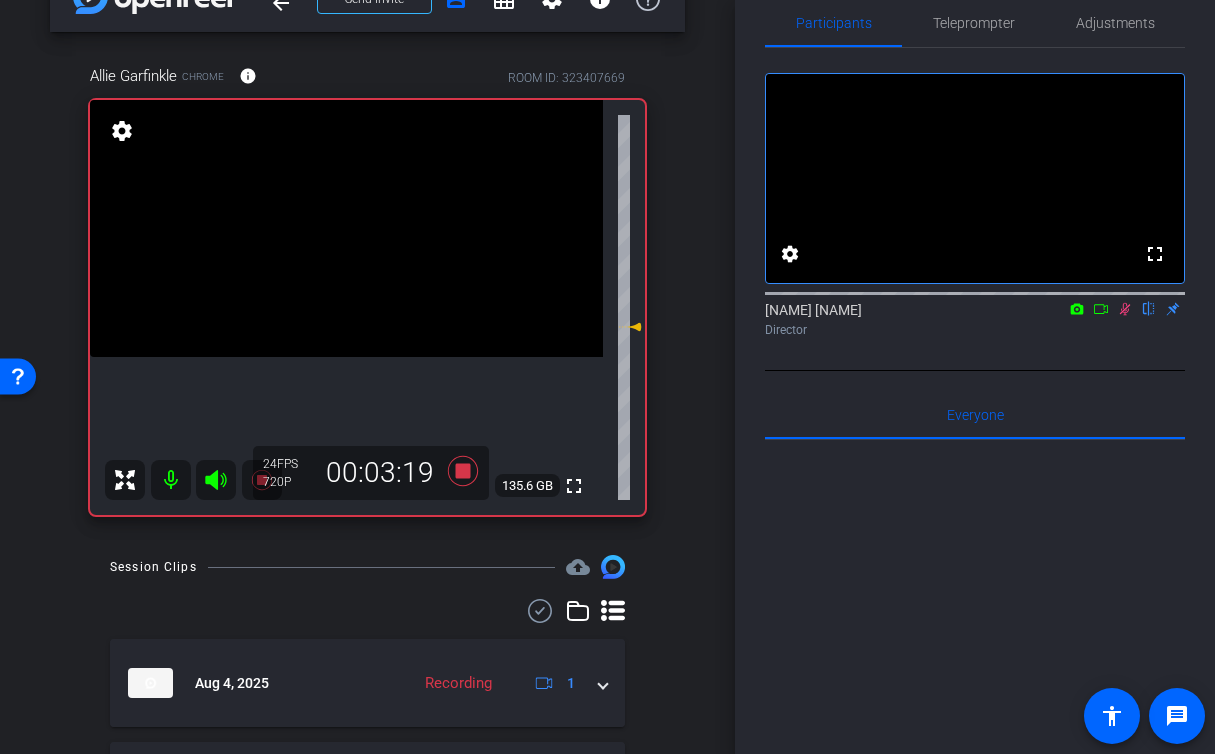 click 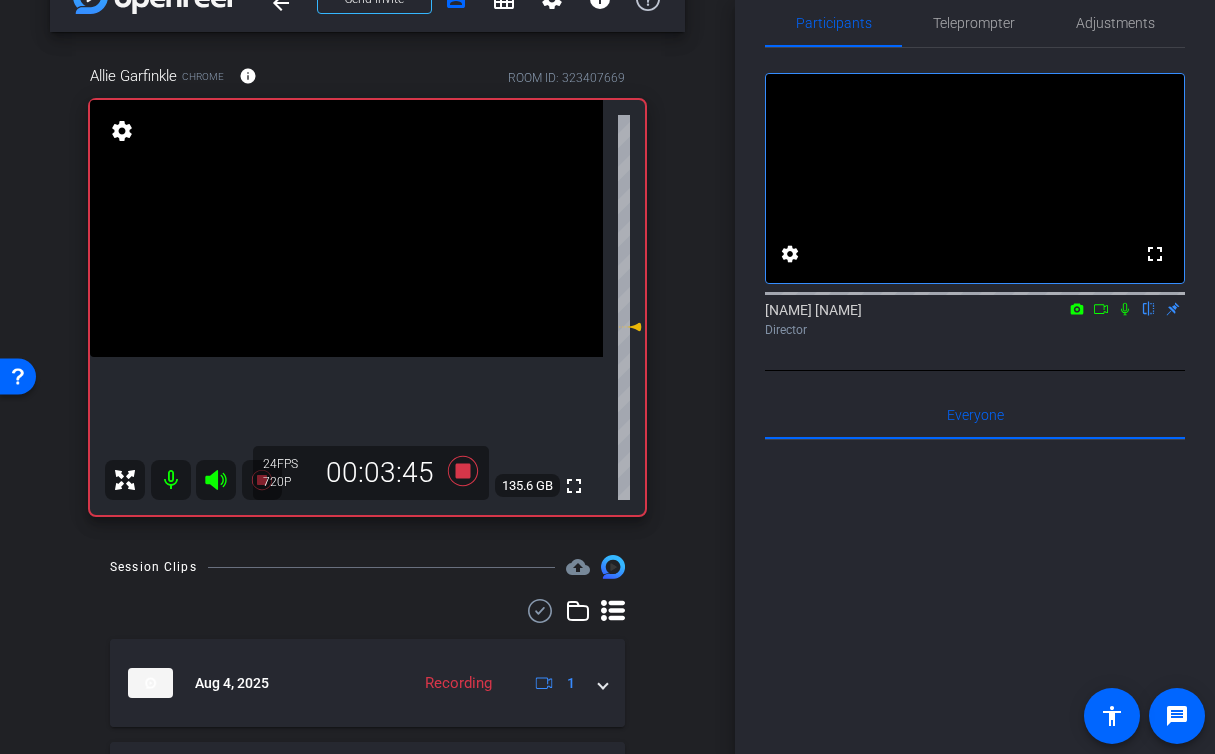 click 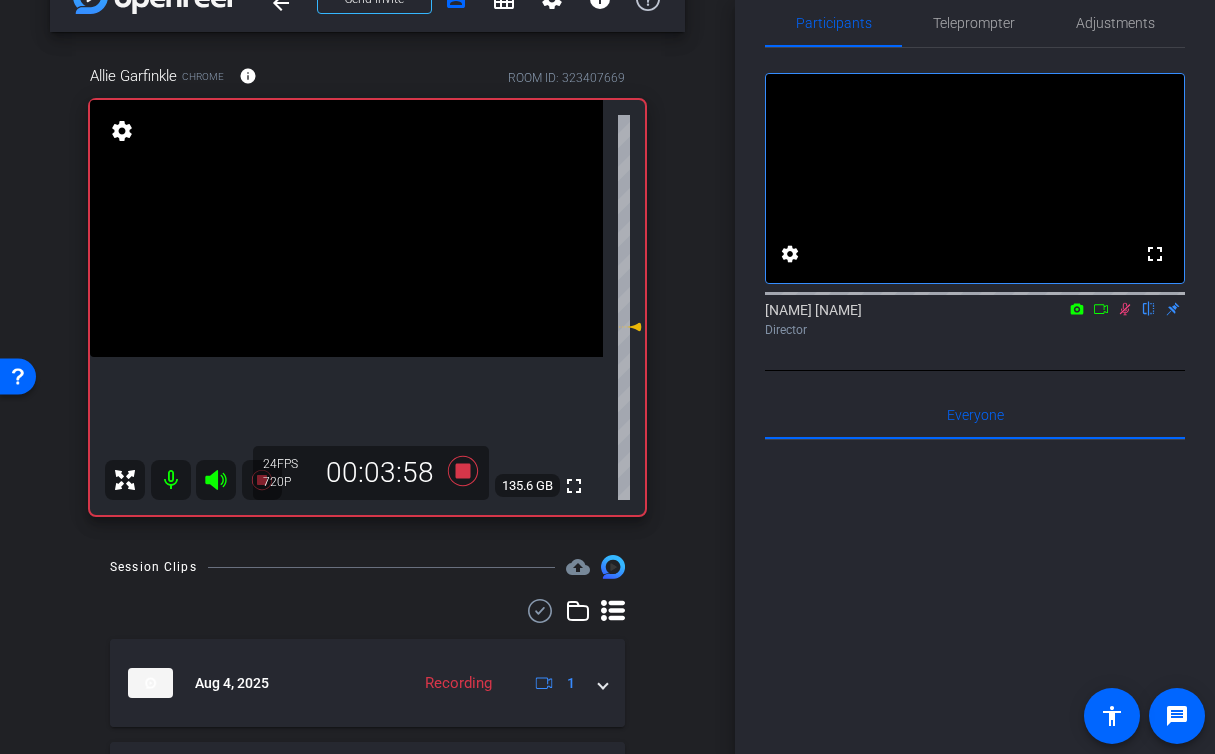 click 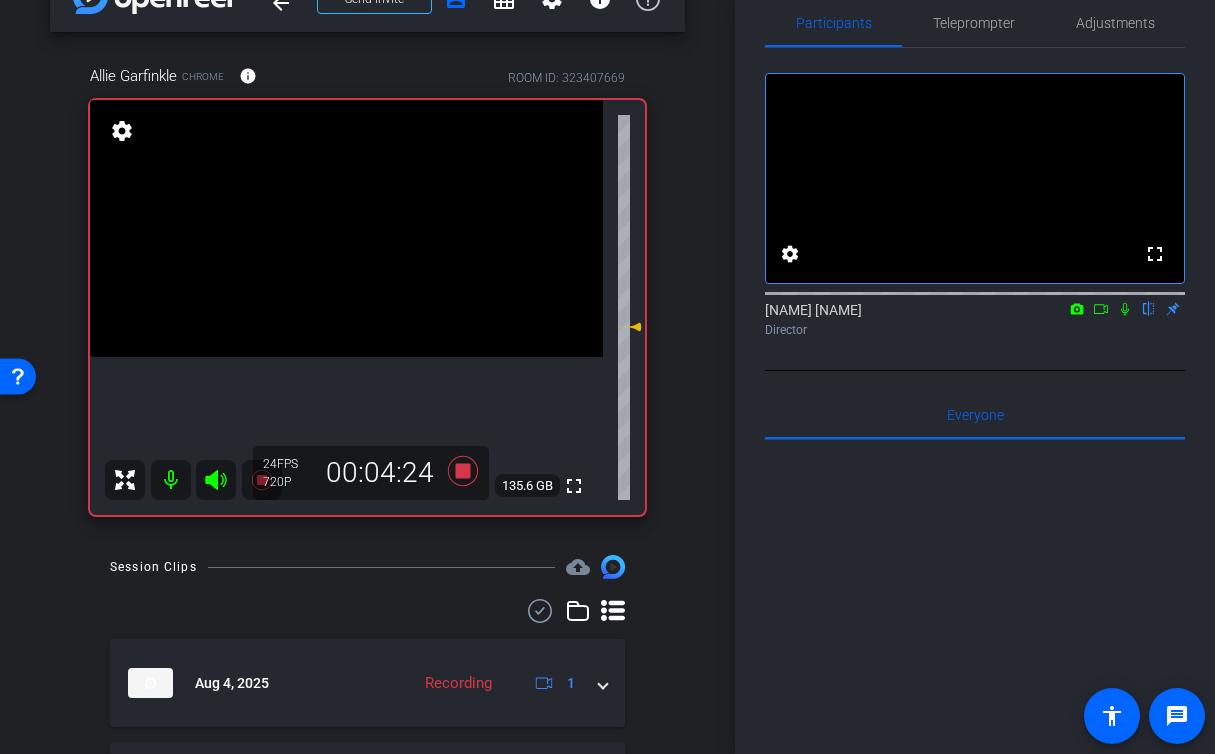 click 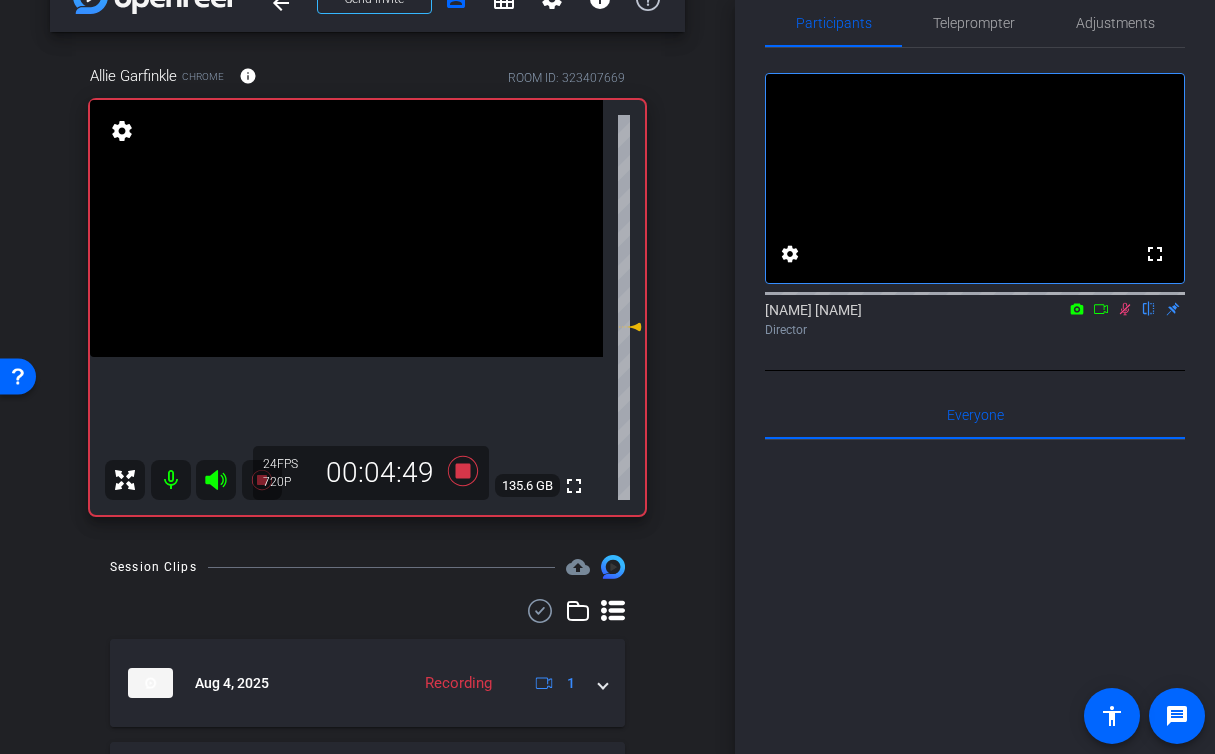 click 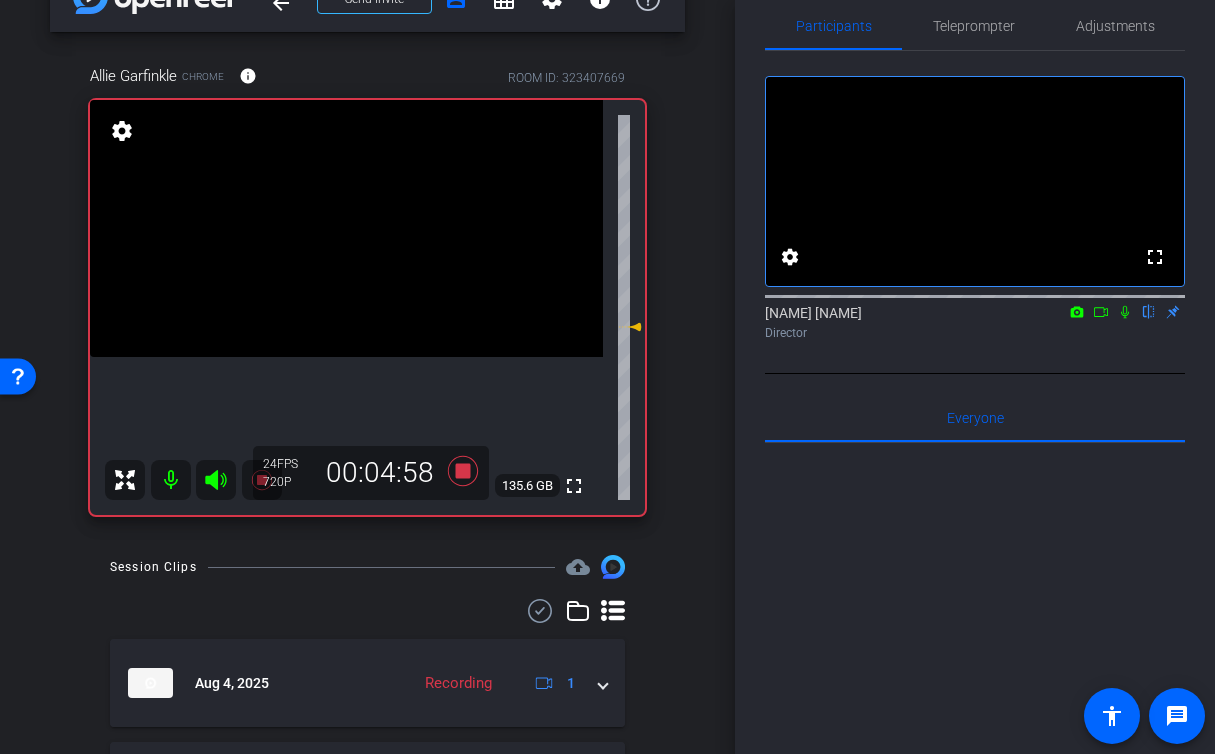 scroll, scrollTop: 25, scrollLeft: 0, axis: vertical 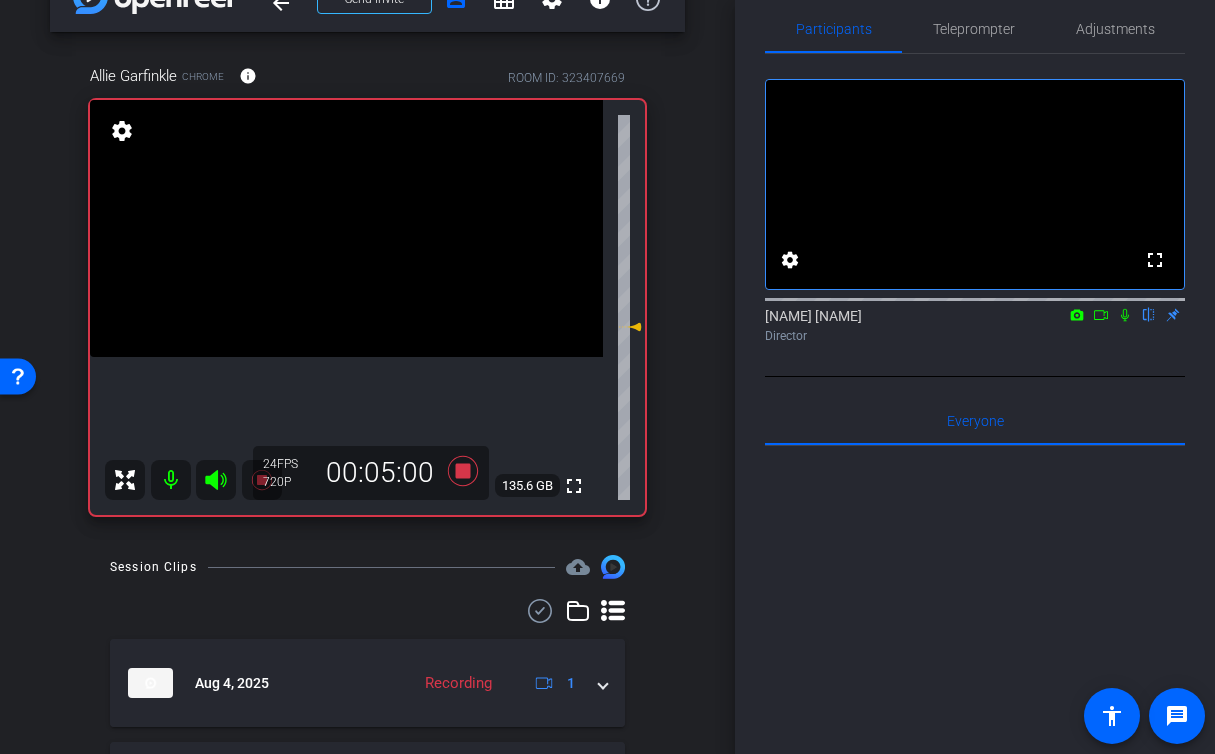 click 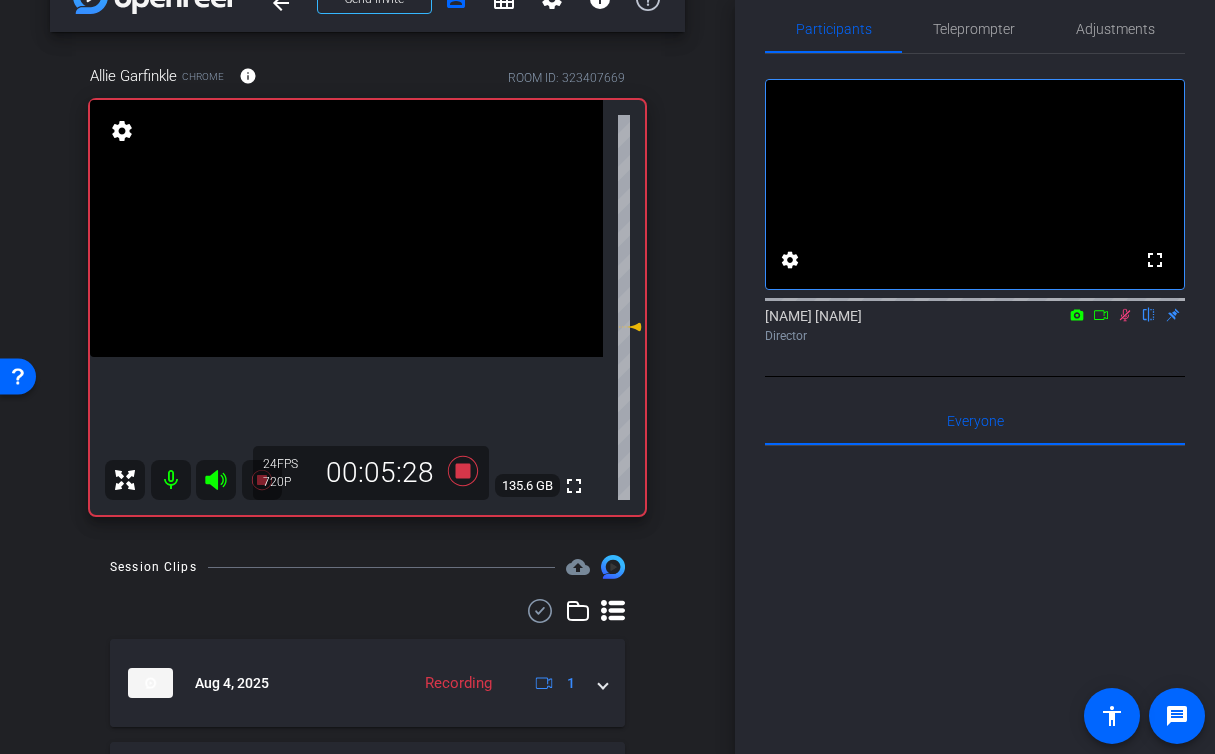 click 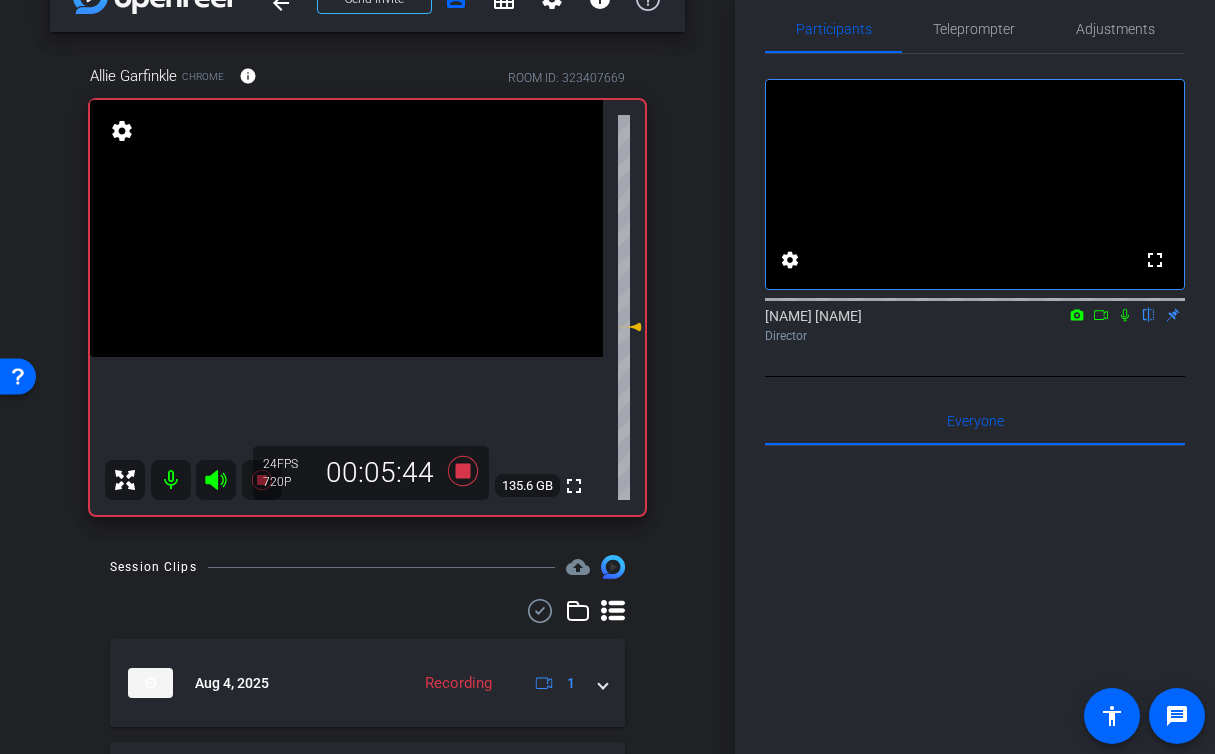 click 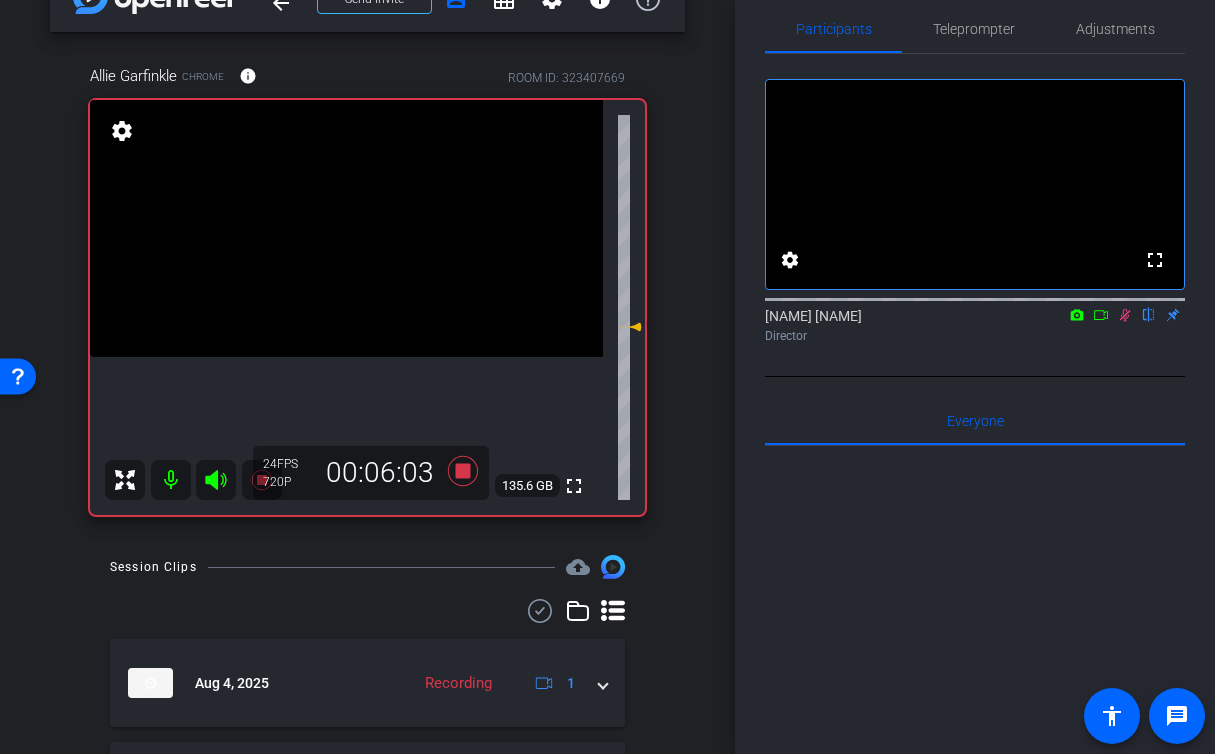 click 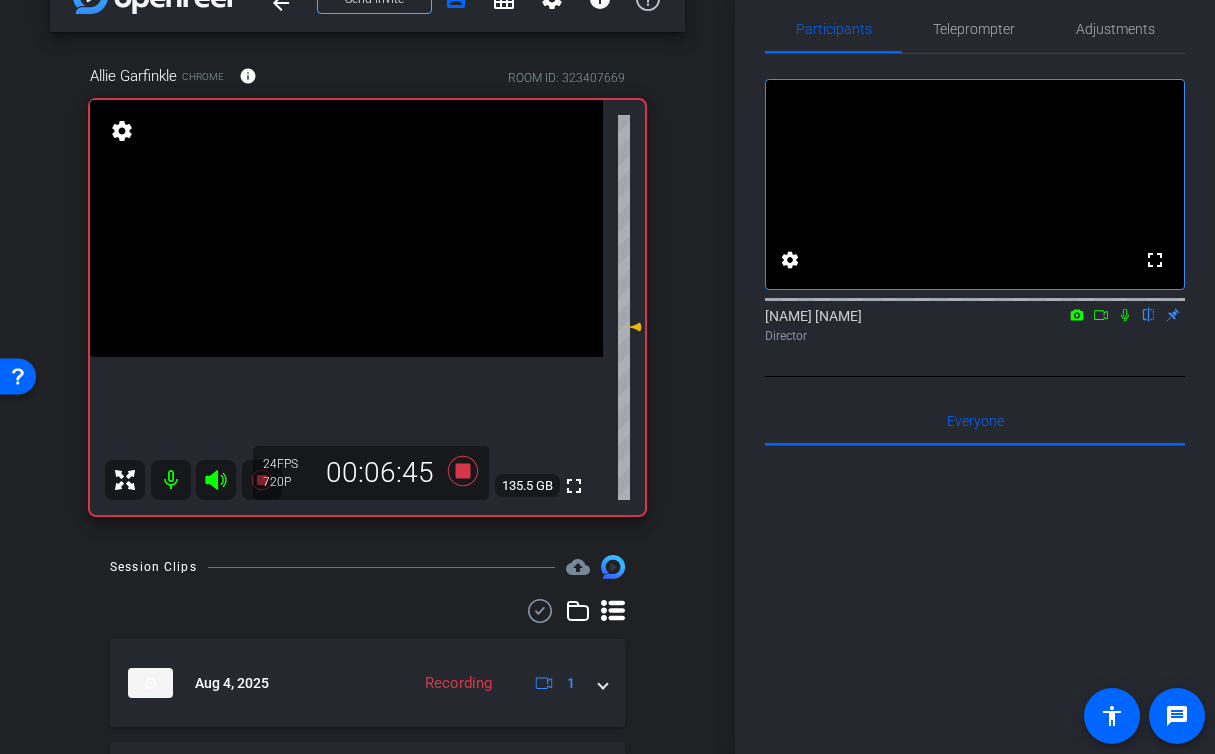 click 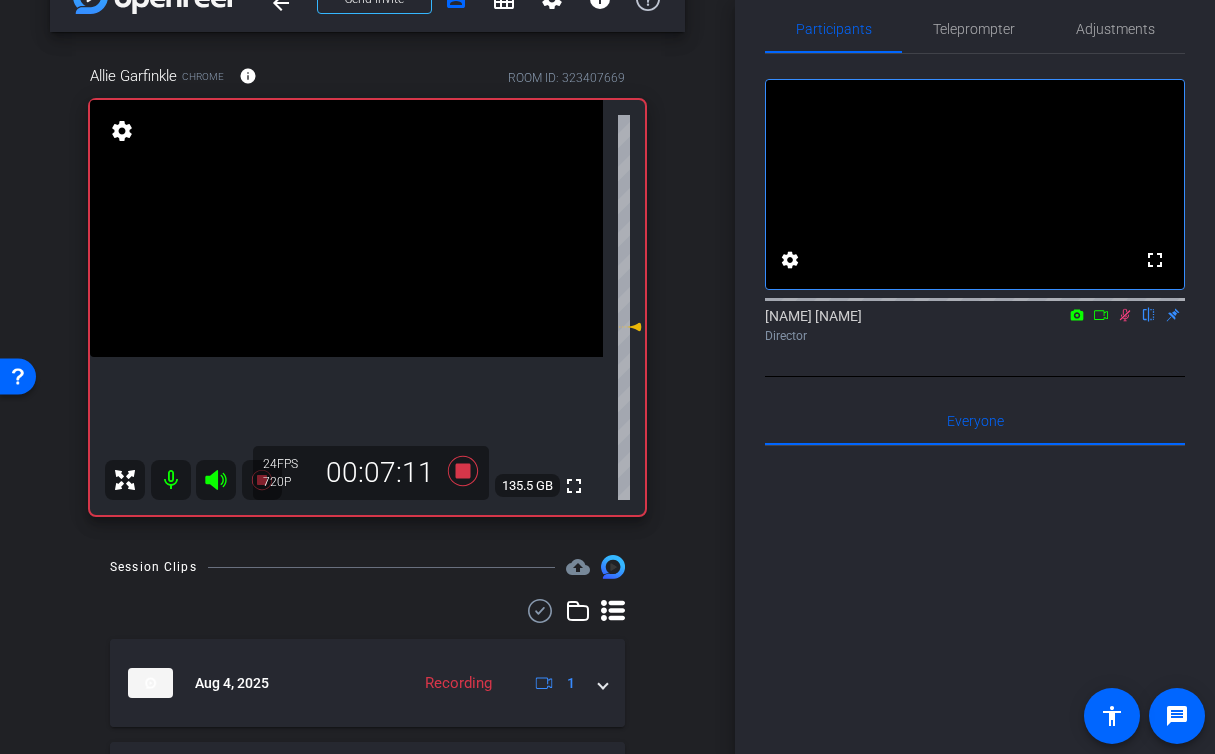 click 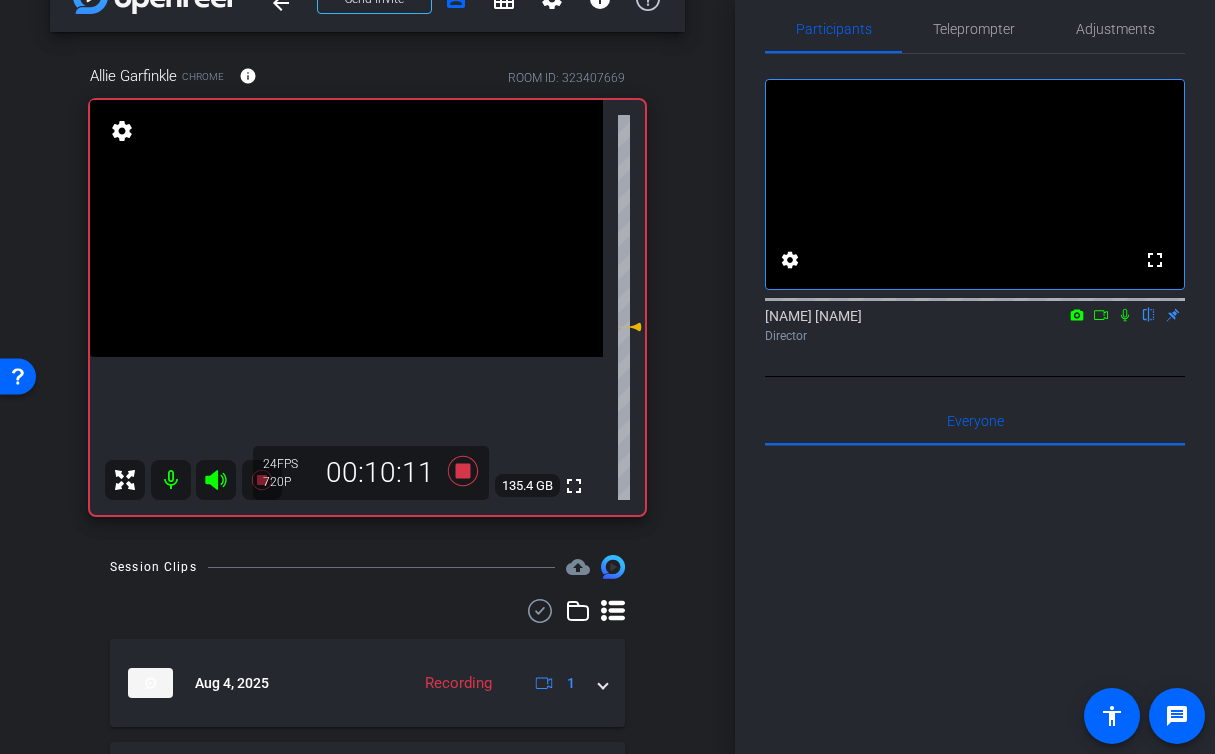 click 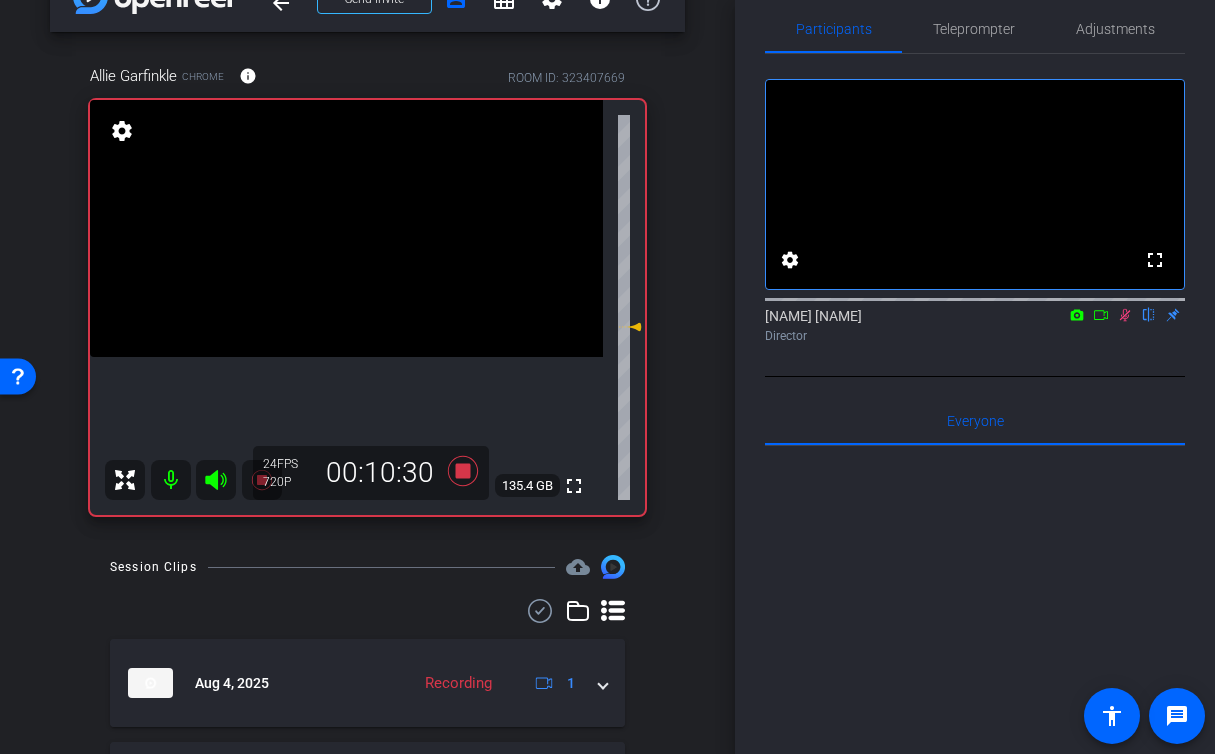 click 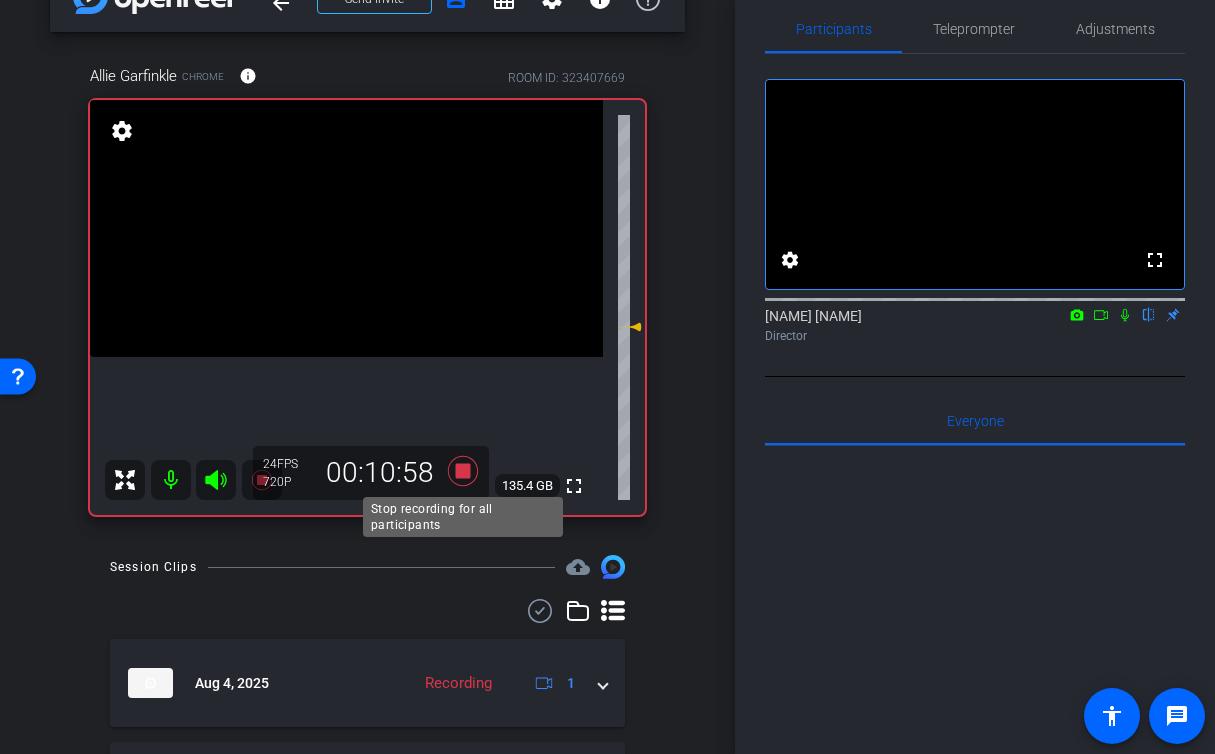 click 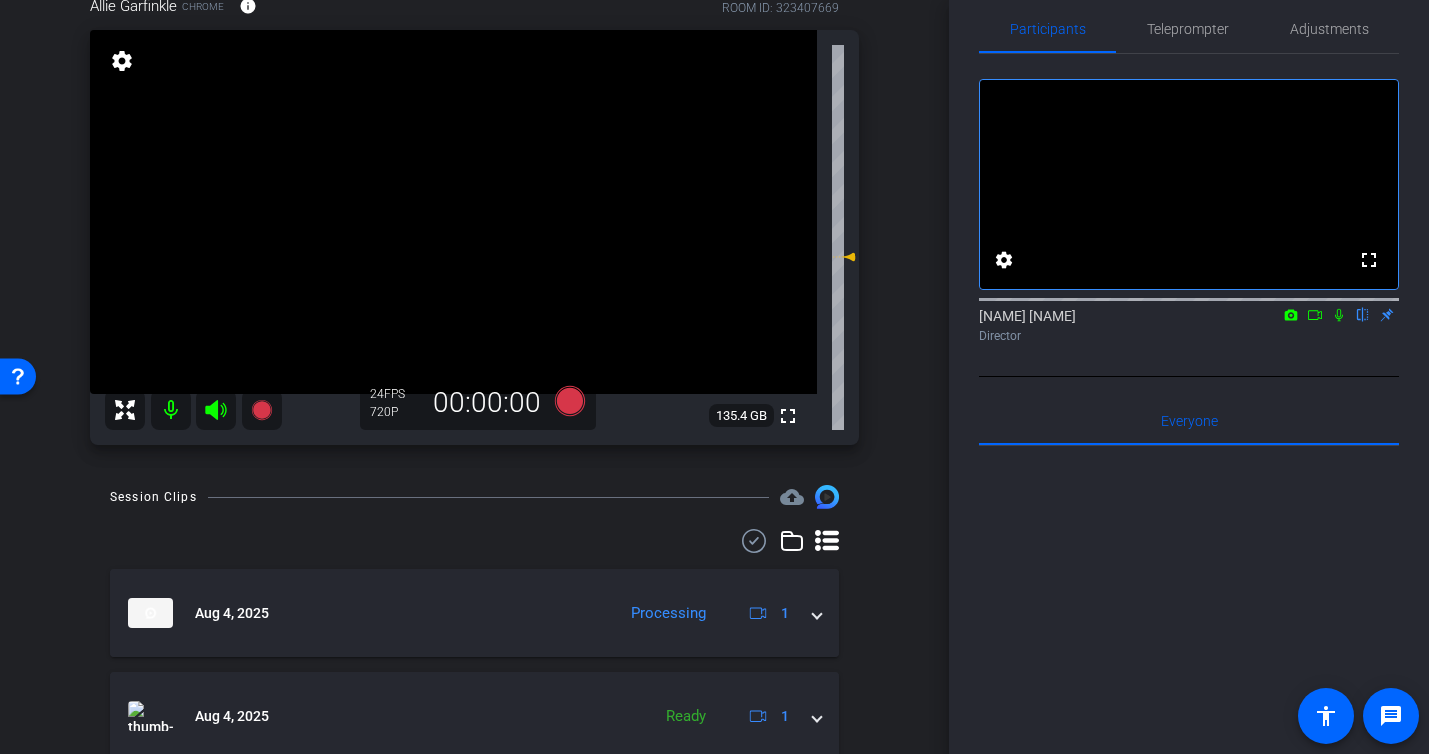 scroll, scrollTop: 126, scrollLeft: 0, axis: vertical 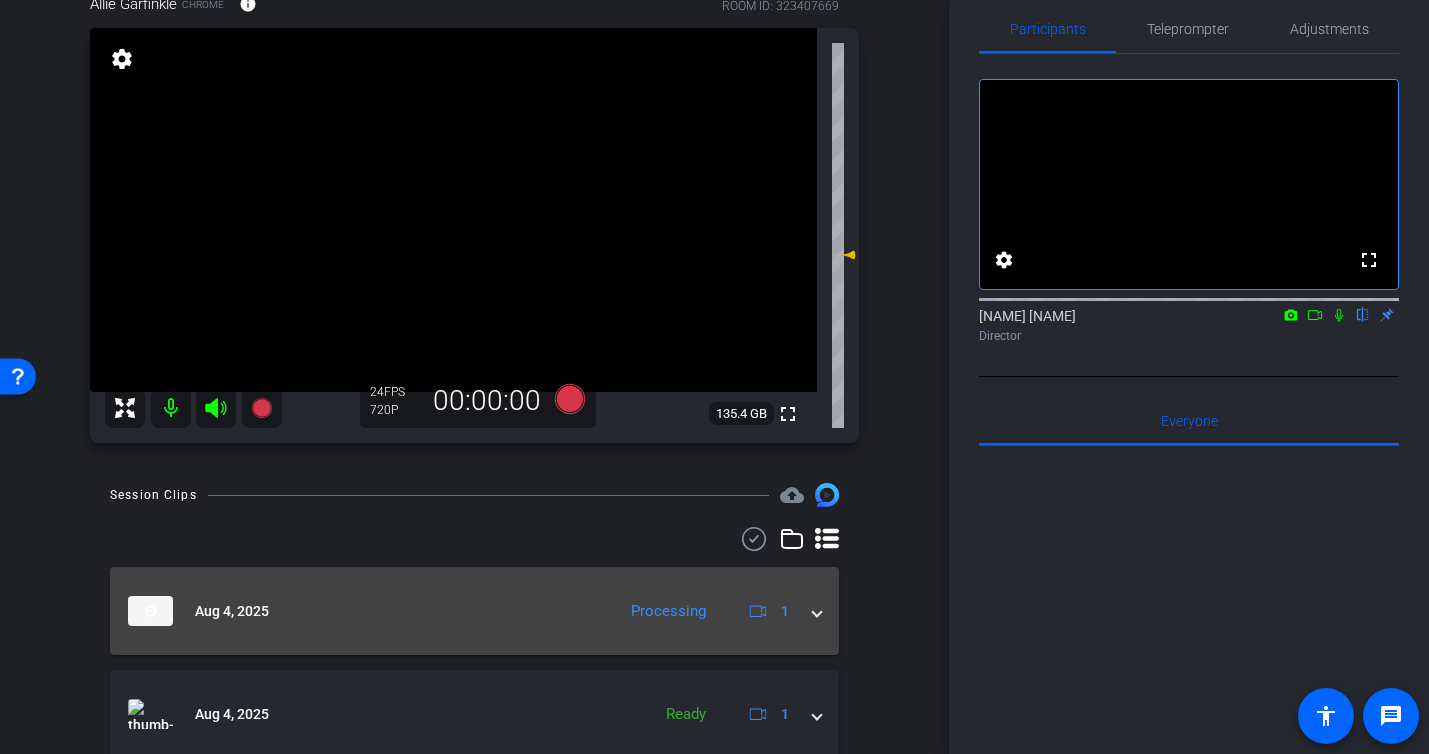 click at bounding box center [817, 611] 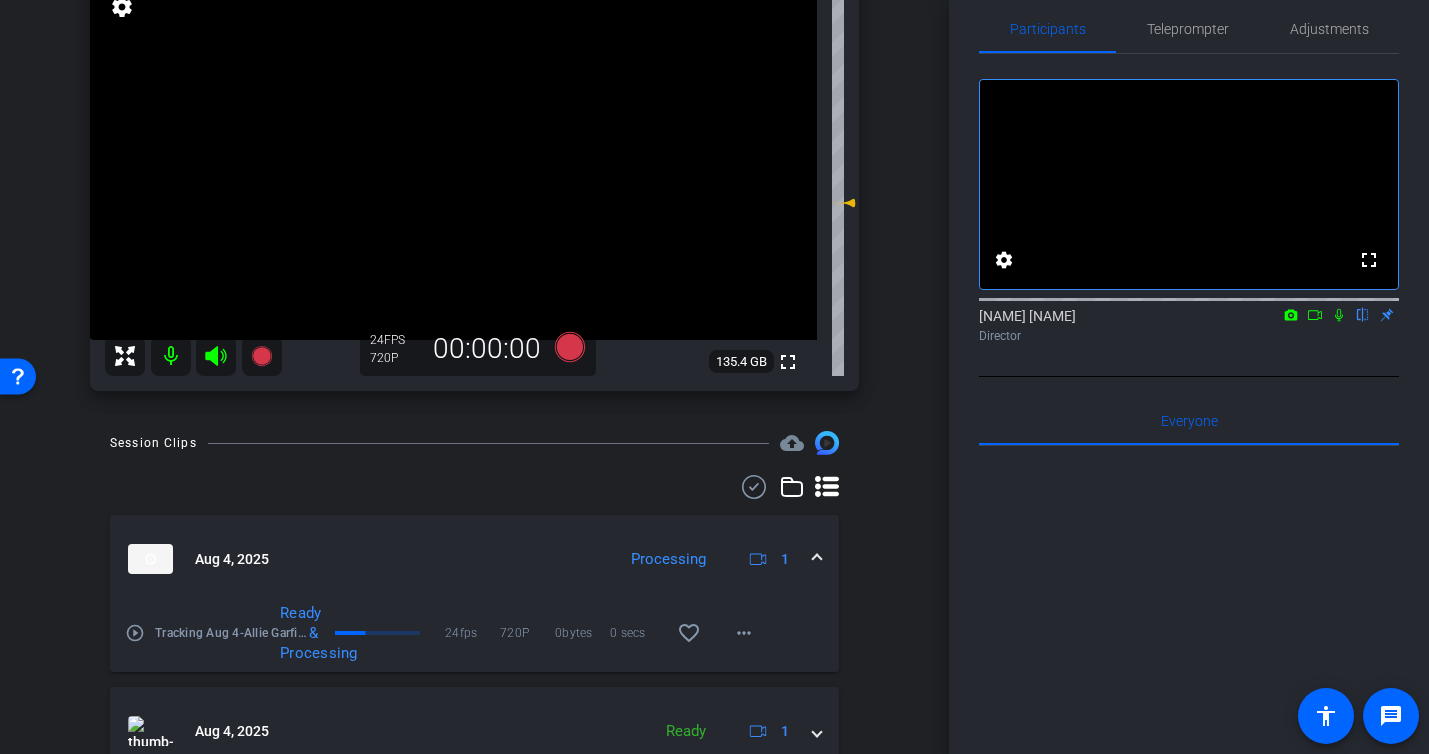 scroll, scrollTop: 119, scrollLeft: 0, axis: vertical 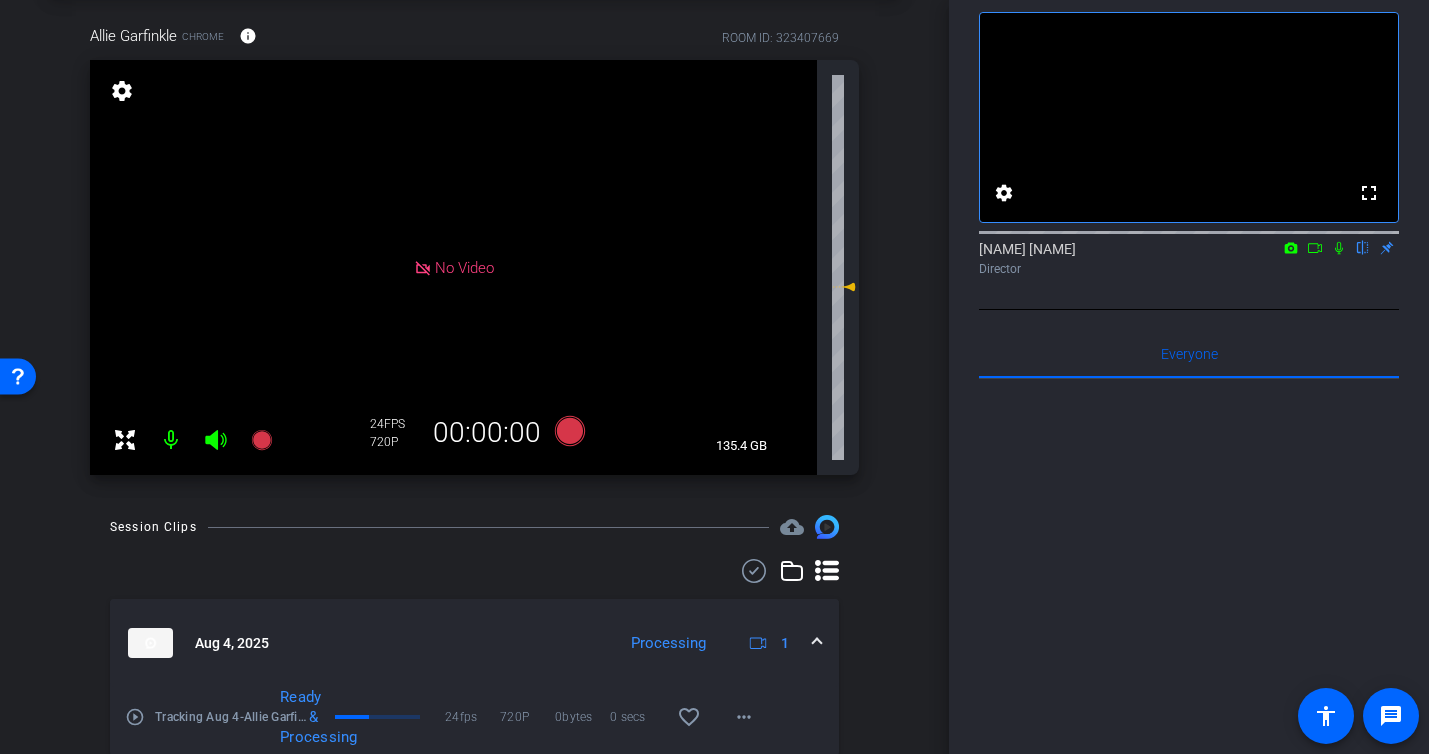 click on "Allie Garfinkle Chrome info ROOM ID: 323407669  No Video settings  135.4 GB
24 FPS  720P   00:00:00" at bounding box center [474, 243] 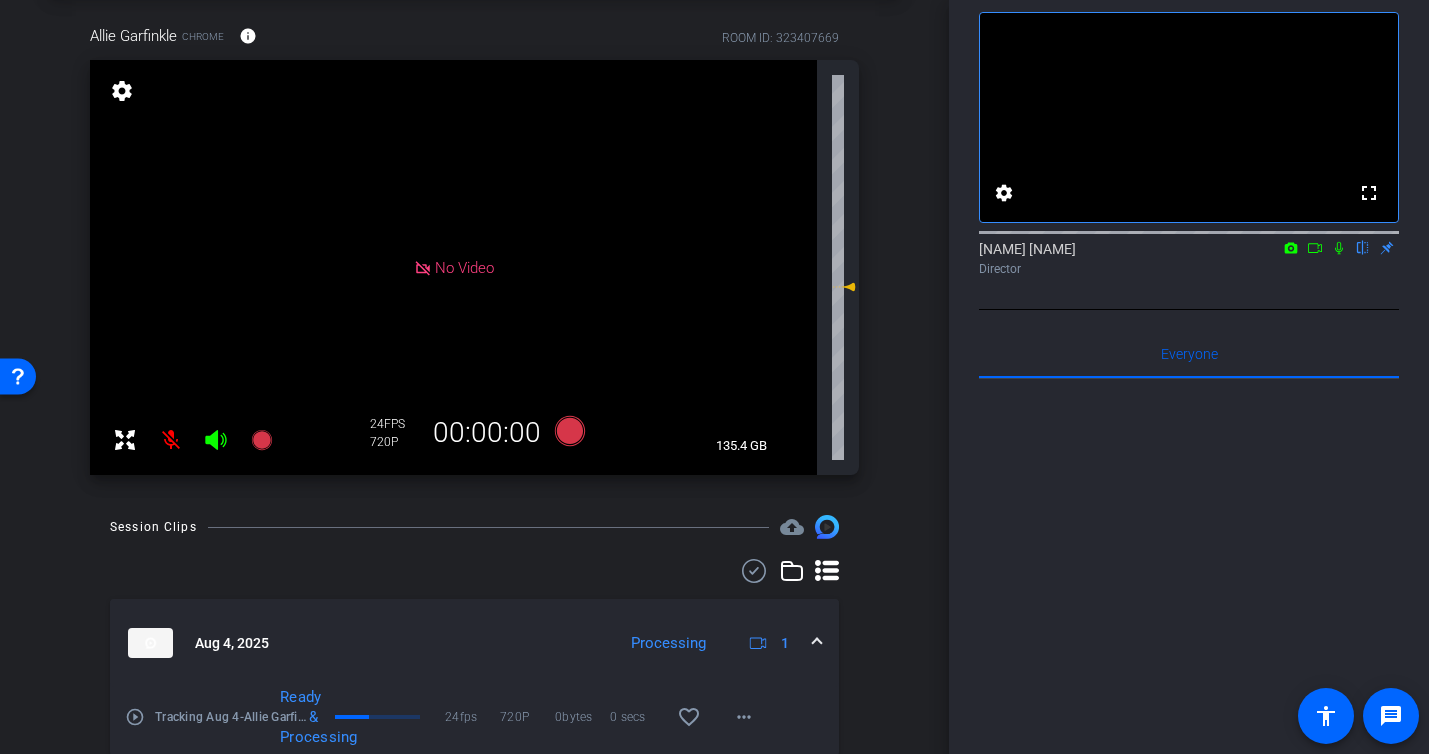 click 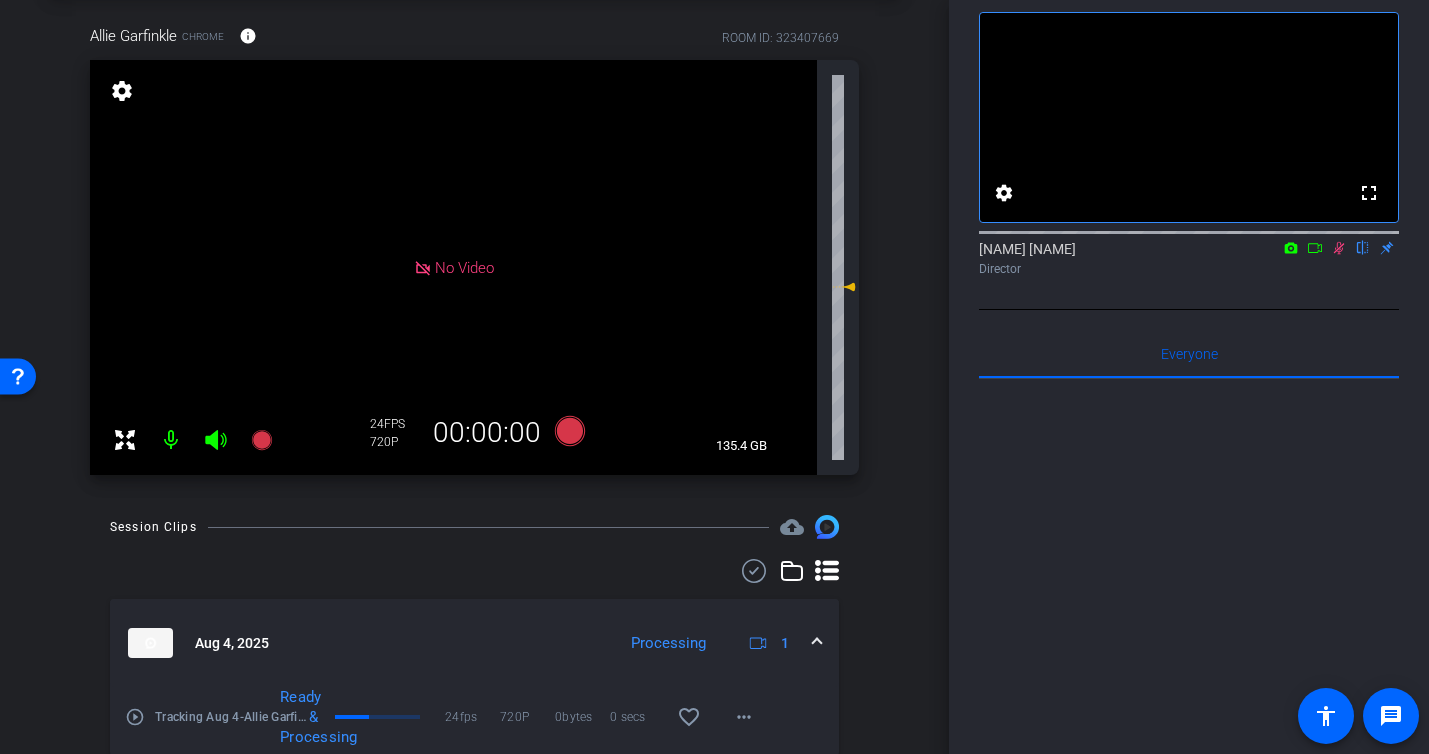 click 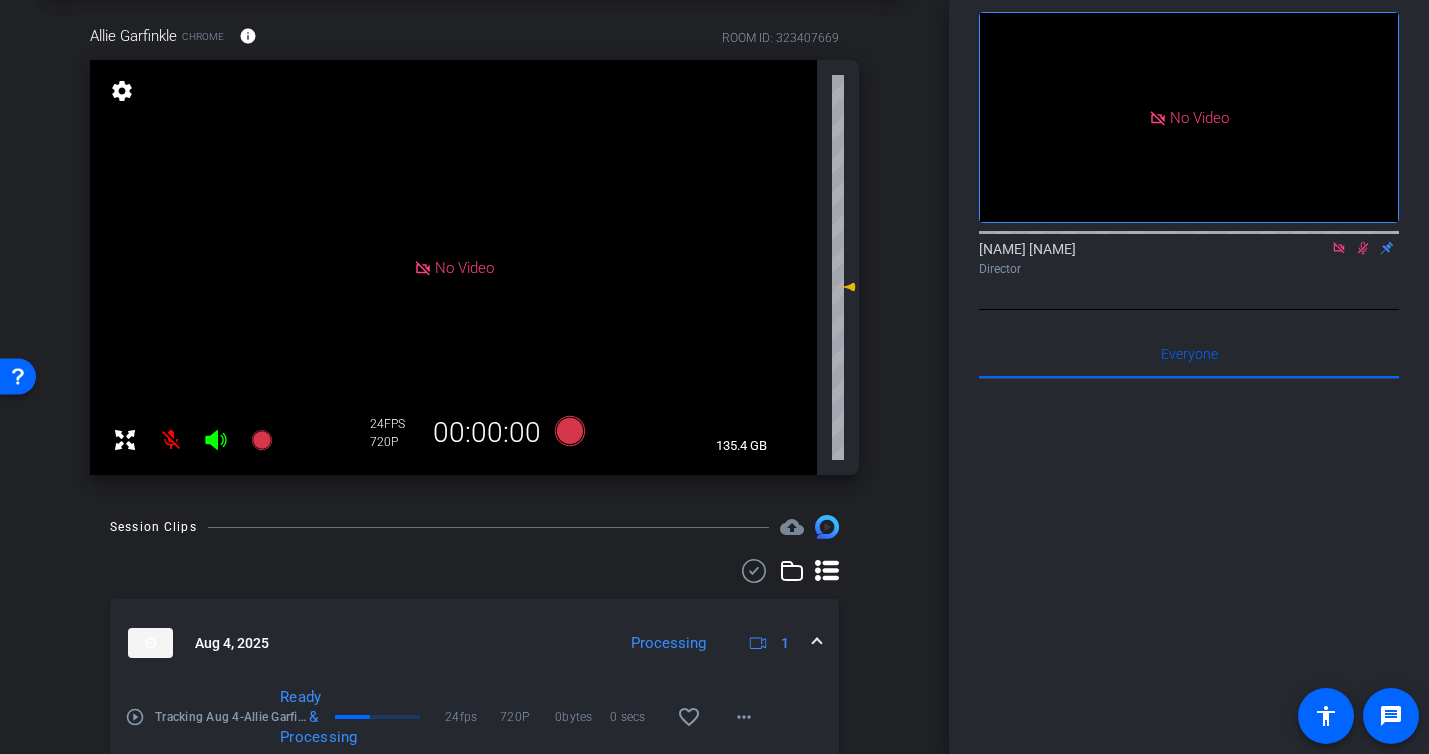 click 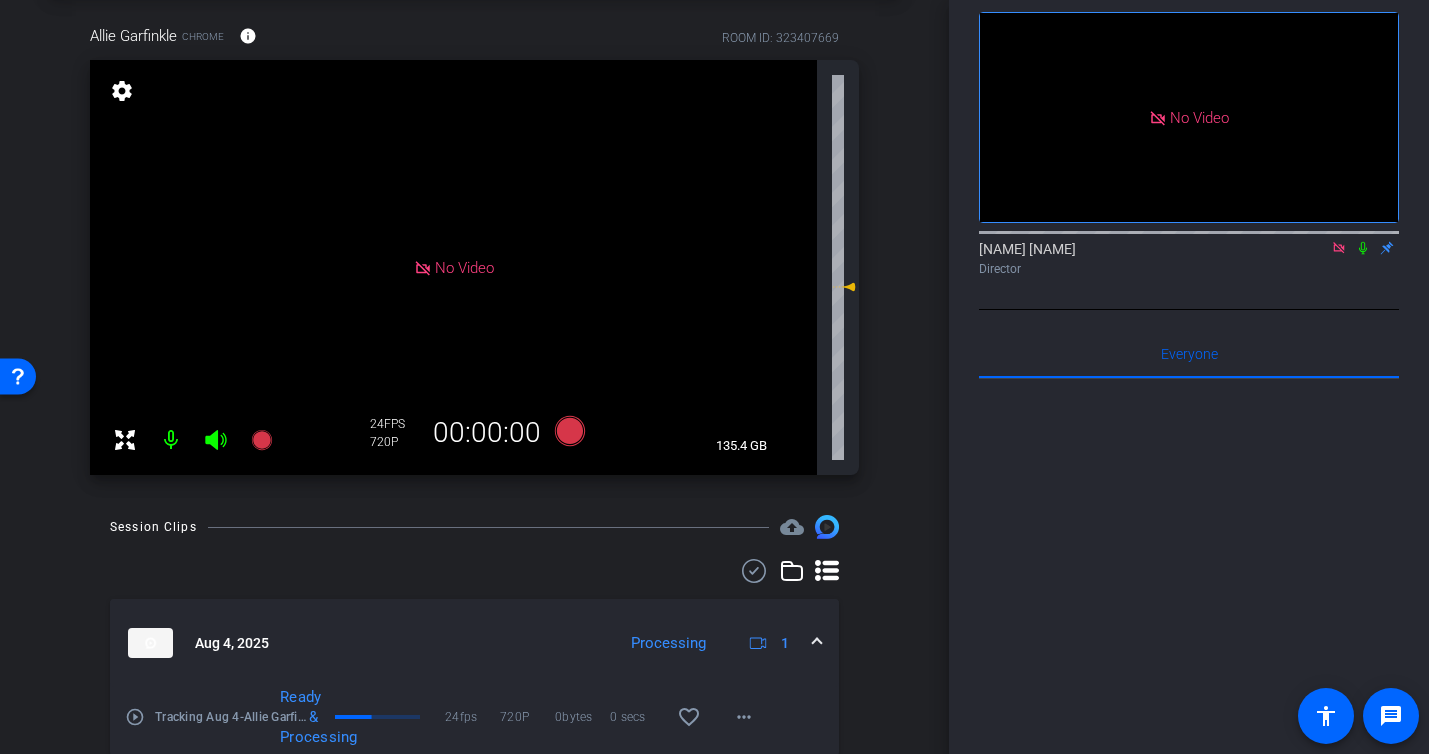 click 